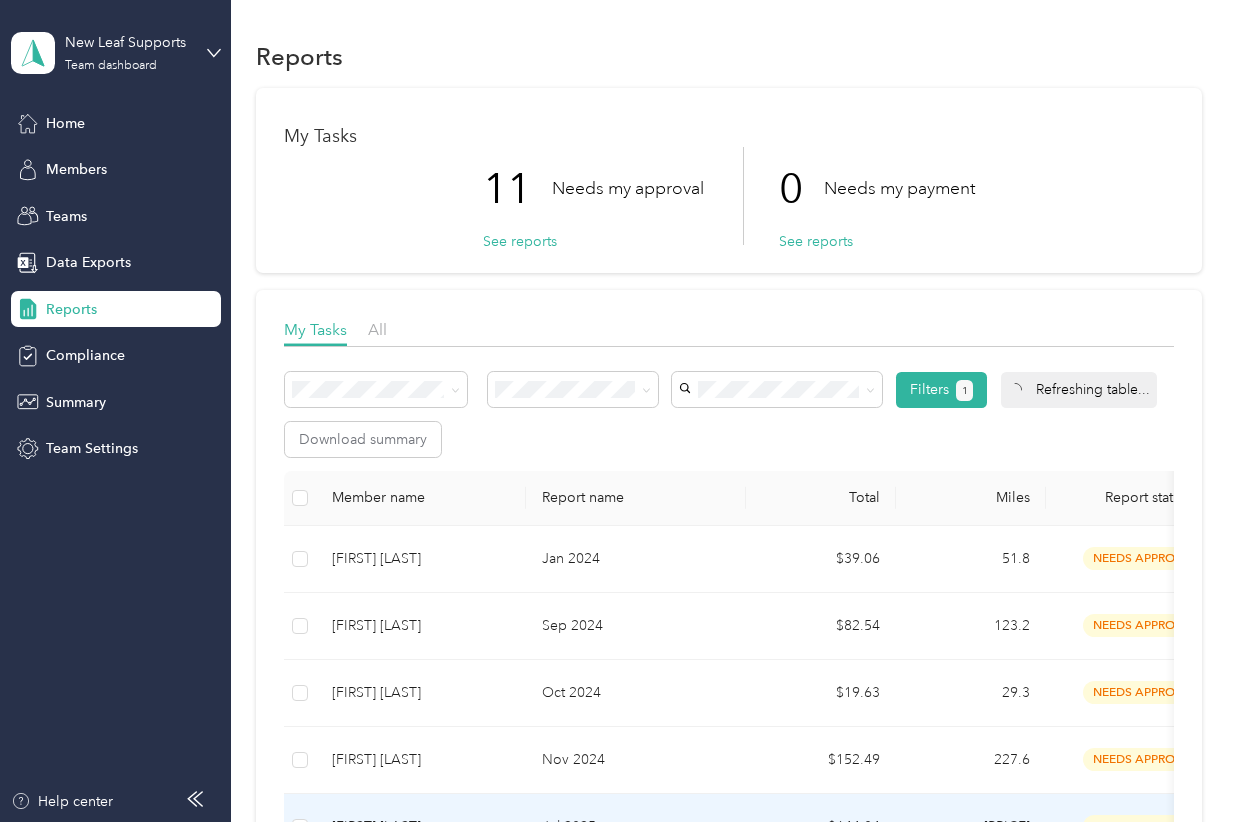 scroll, scrollTop: 0, scrollLeft: 0, axis: both 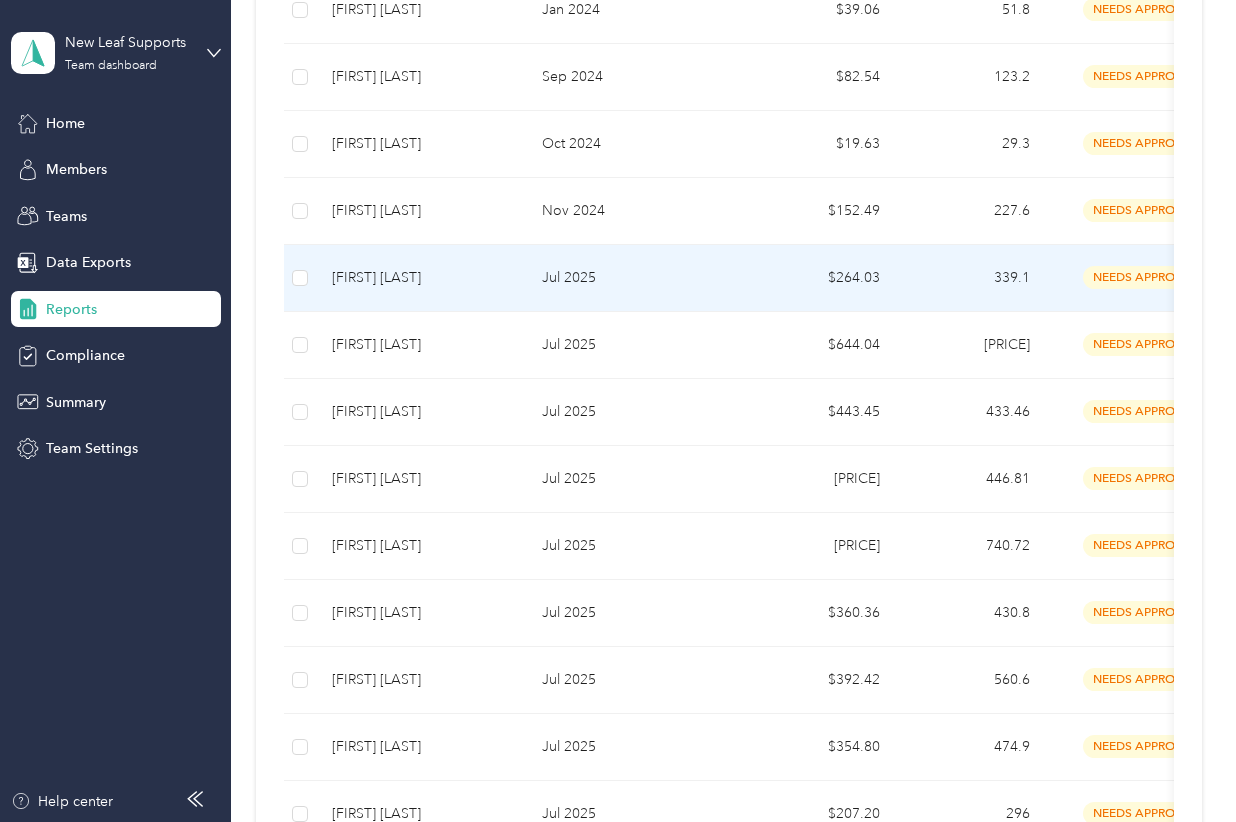 click on "[FIRST] [LAST]" at bounding box center [421, 278] 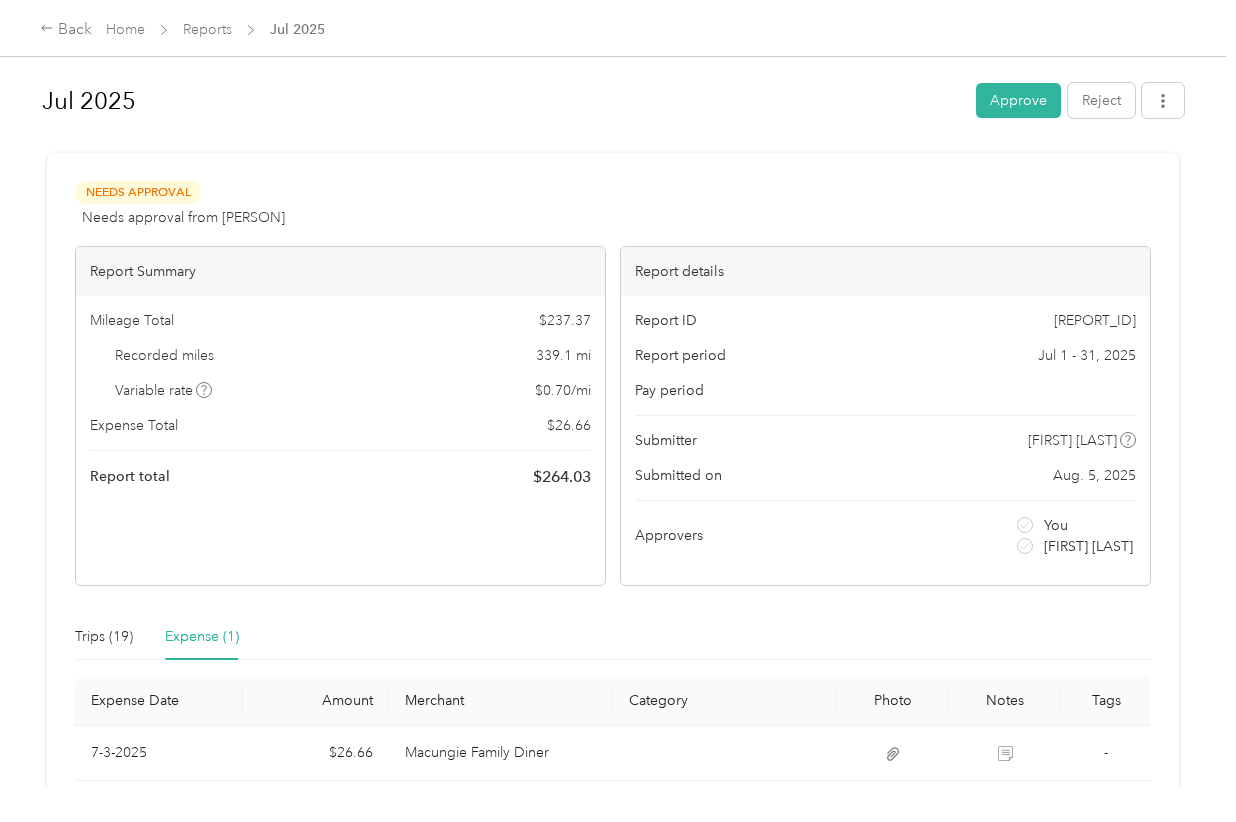 scroll, scrollTop: 166, scrollLeft: 0, axis: vertical 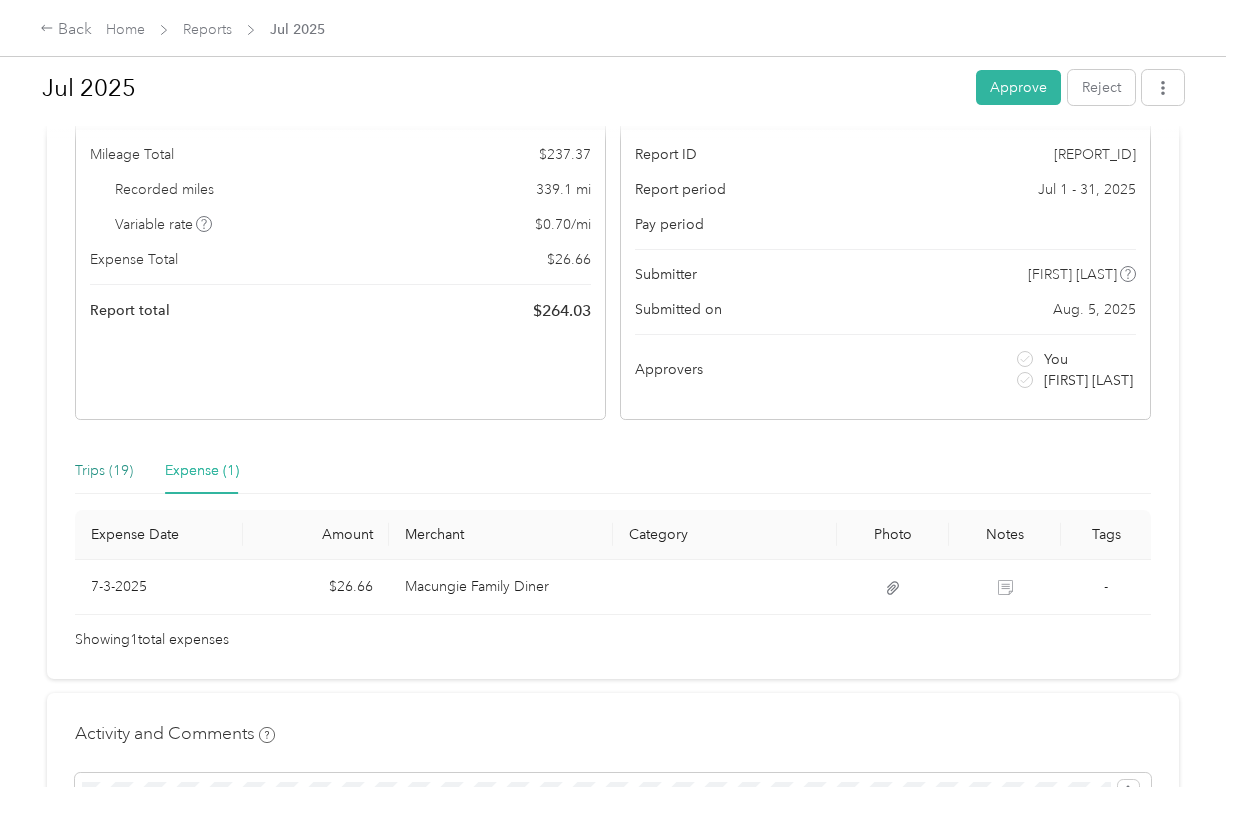 click on "Trips (19)" at bounding box center (104, 471) 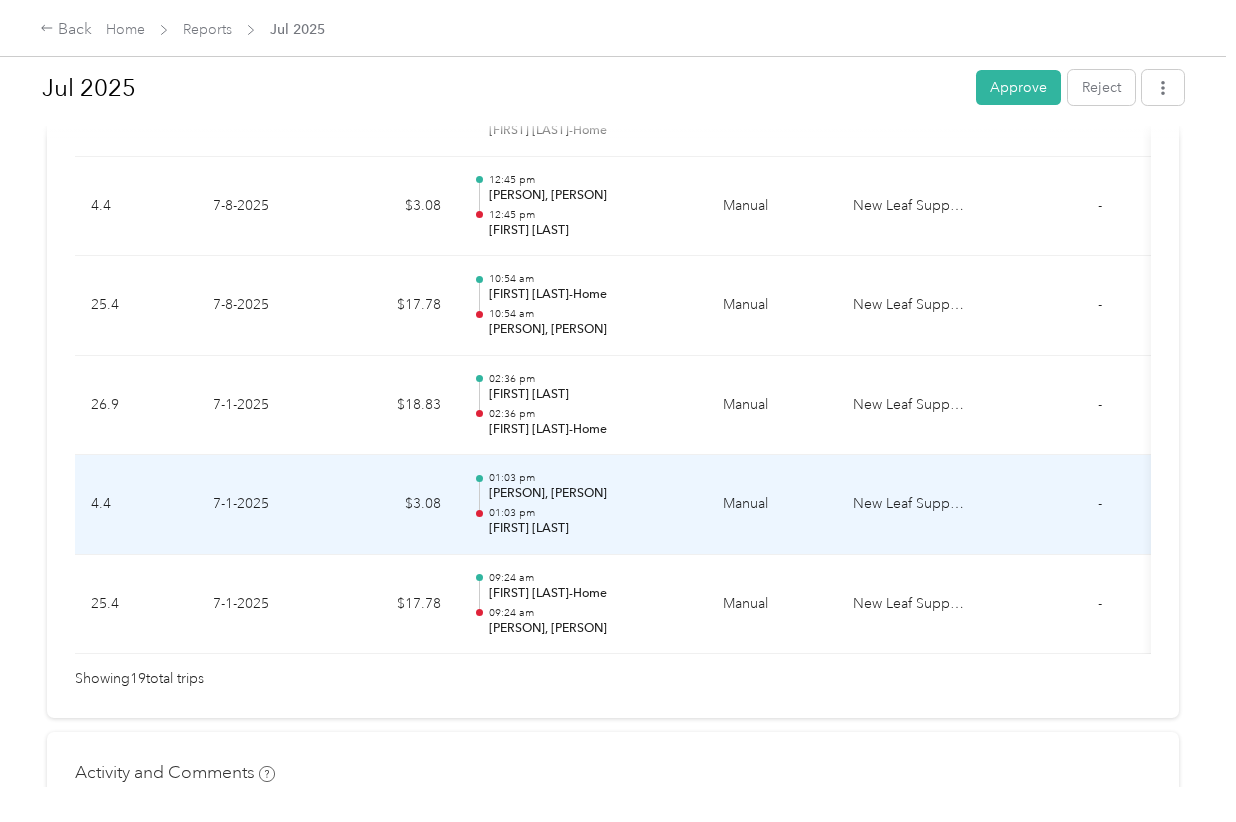scroll, scrollTop: 2000, scrollLeft: 0, axis: vertical 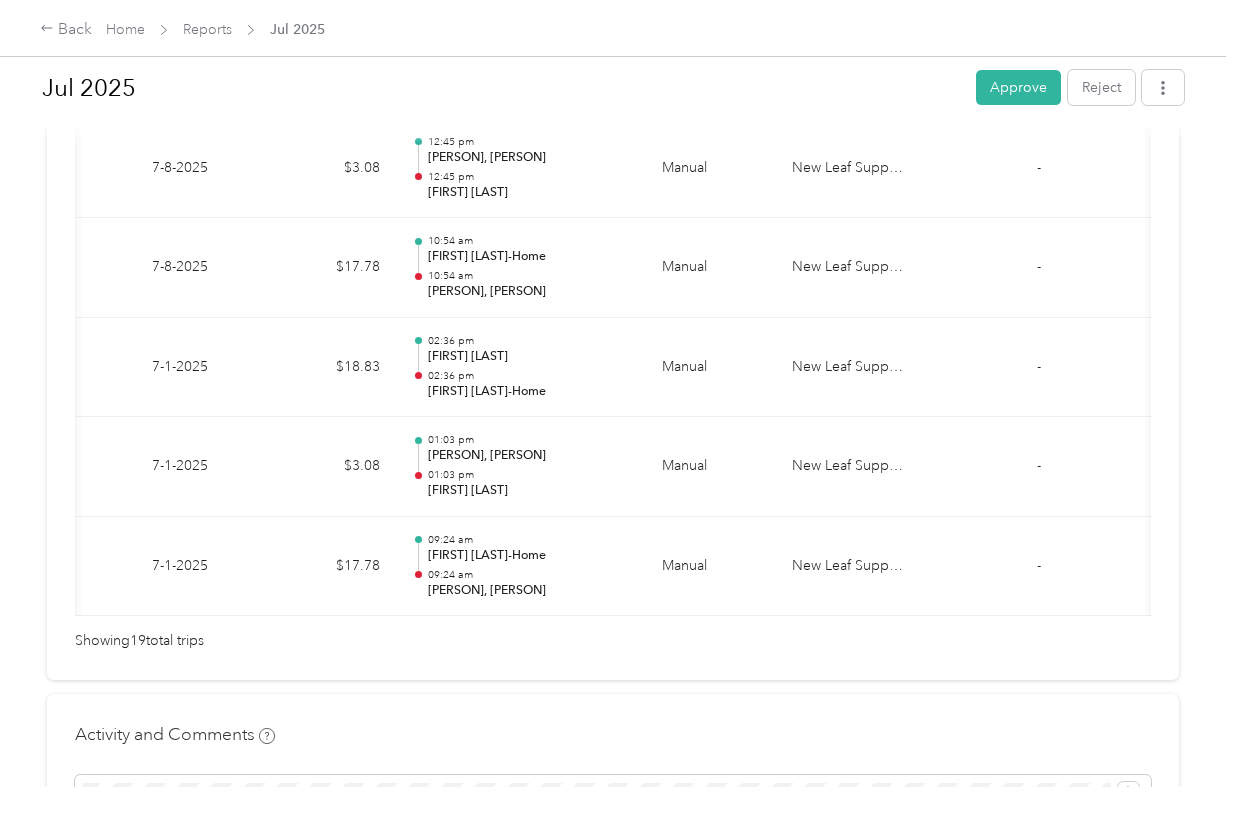 click on "Back Home Reports Jul 2025" at bounding box center [618, 28] 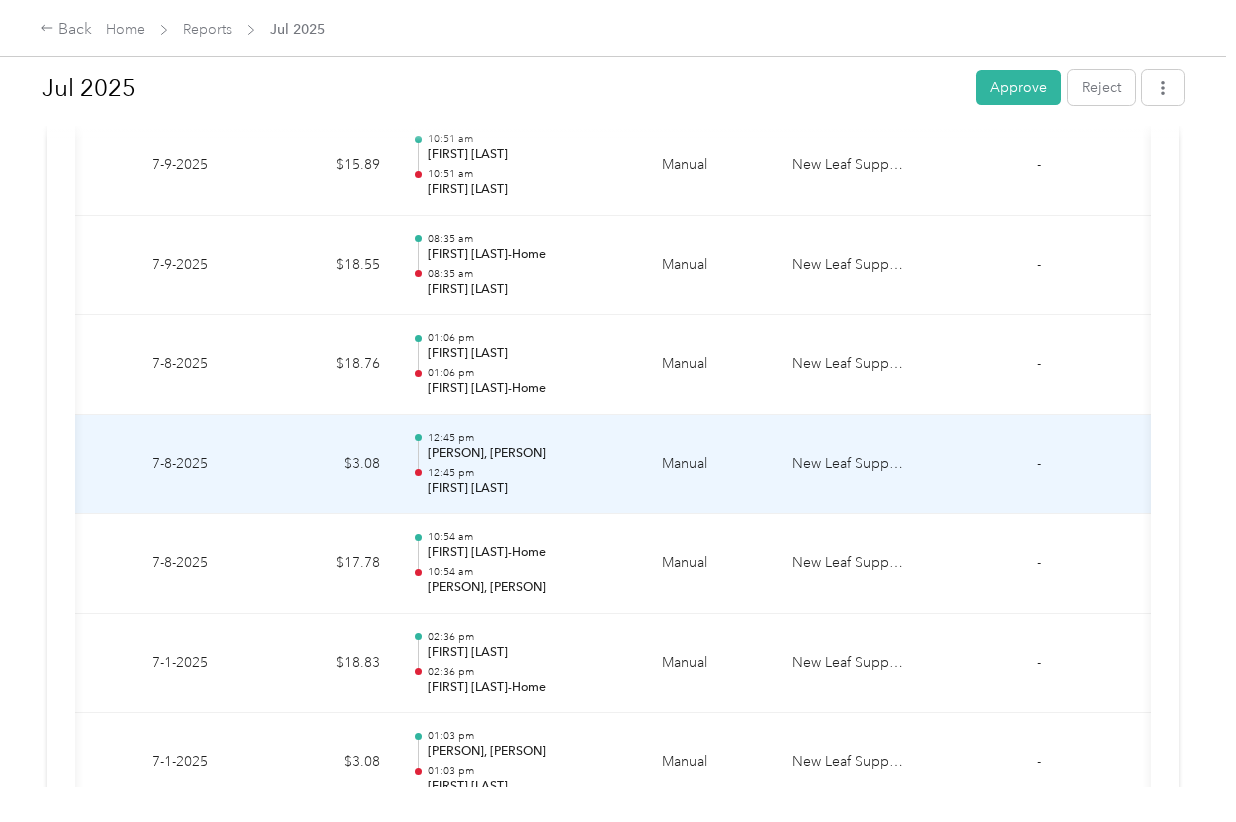 scroll, scrollTop: 1666, scrollLeft: 0, axis: vertical 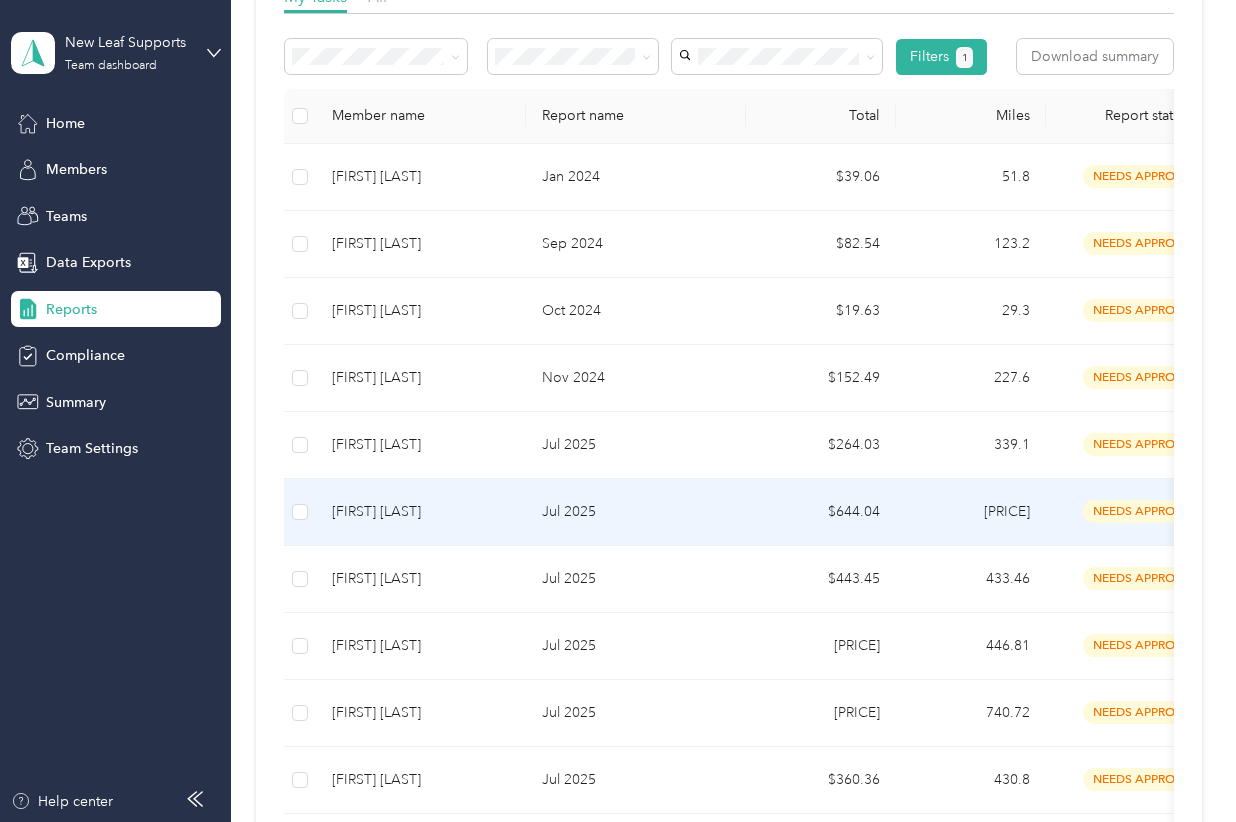click on "[FIRST] [LAST]" at bounding box center (421, 512) 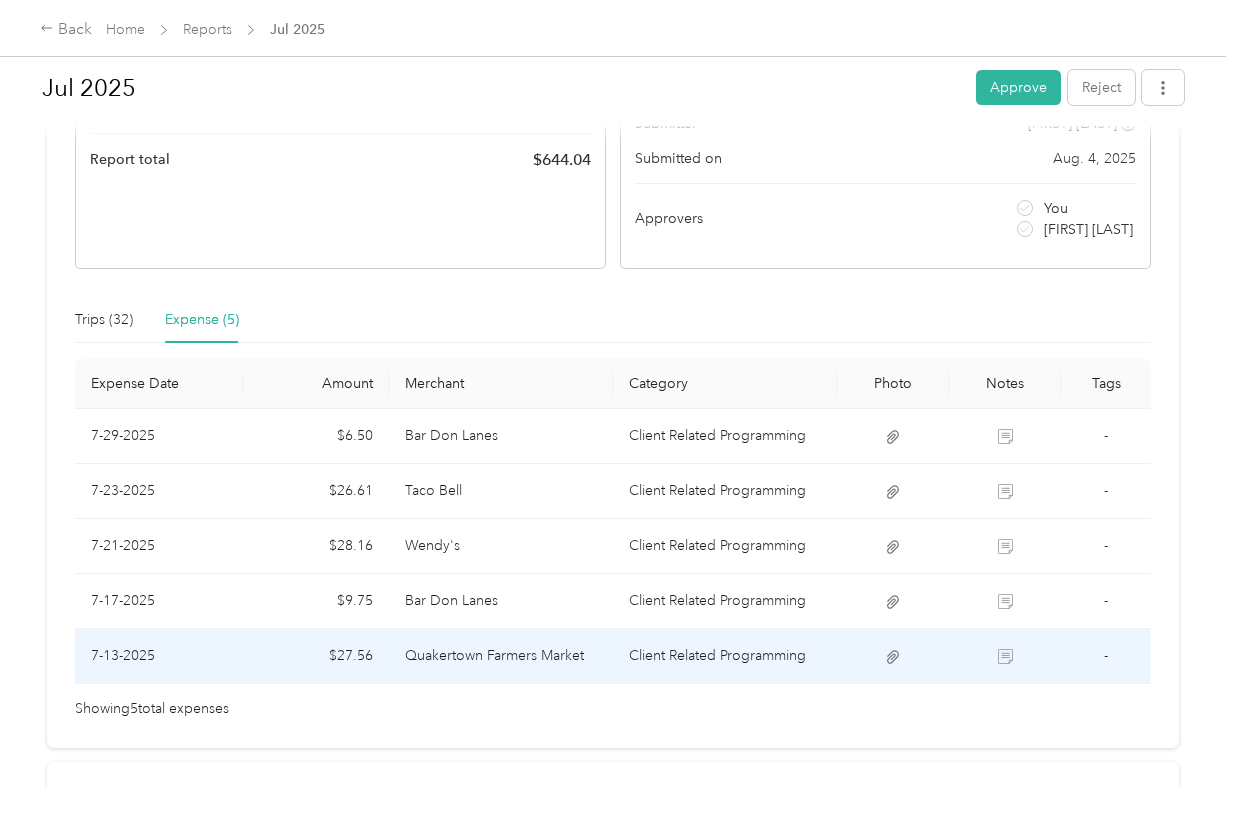 scroll, scrollTop: 333, scrollLeft: 0, axis: vertical 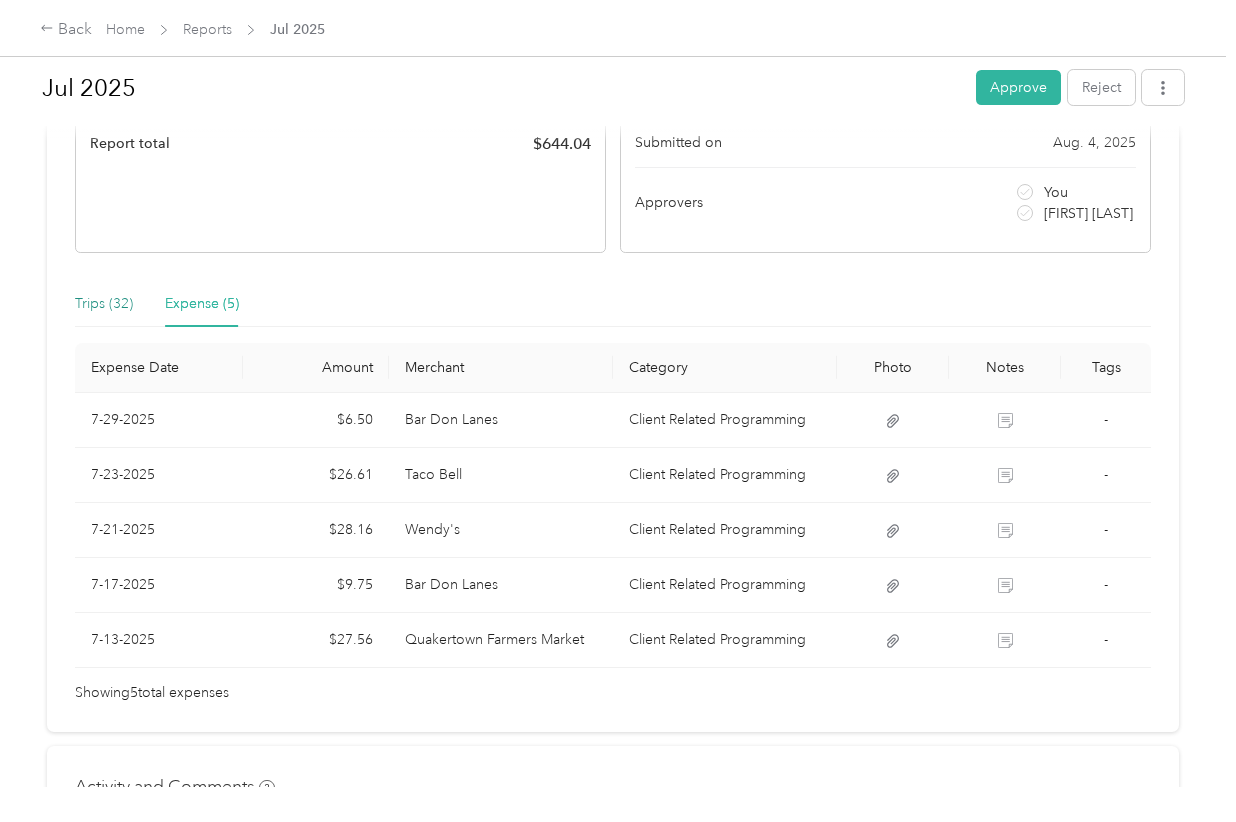 click on "Trips (32)" at bounding box center (104, 304) 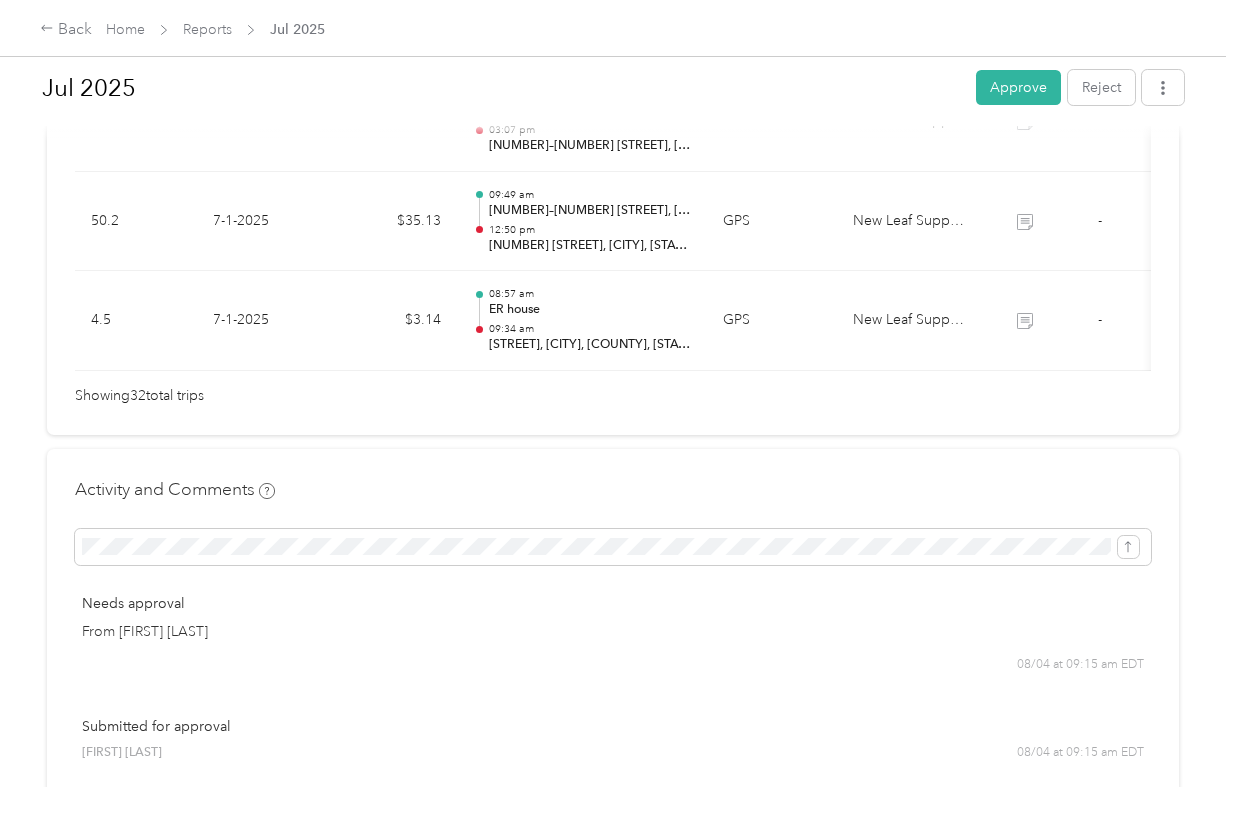 scroll, scrollTop: 3482, scrollLeft: 0, axis: vertical 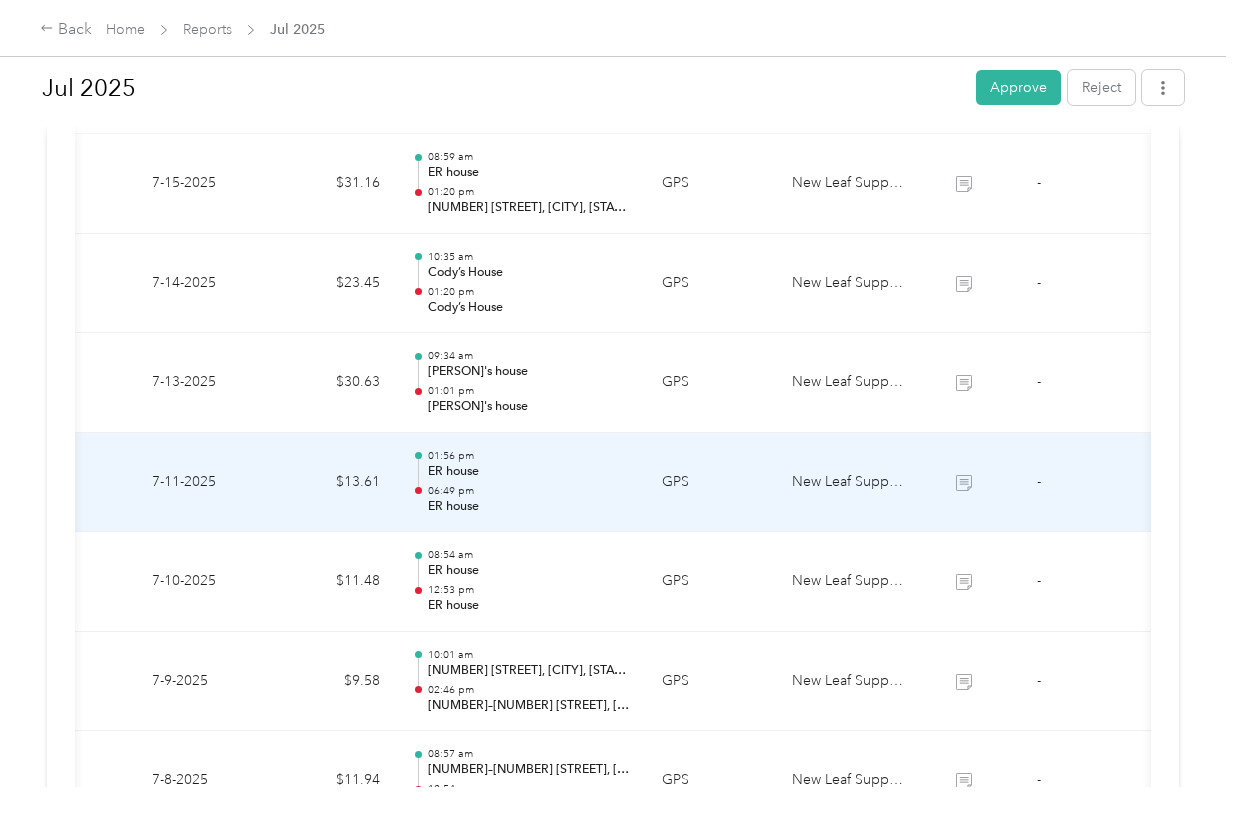 click on "-" at bounding box center [1038, 483] 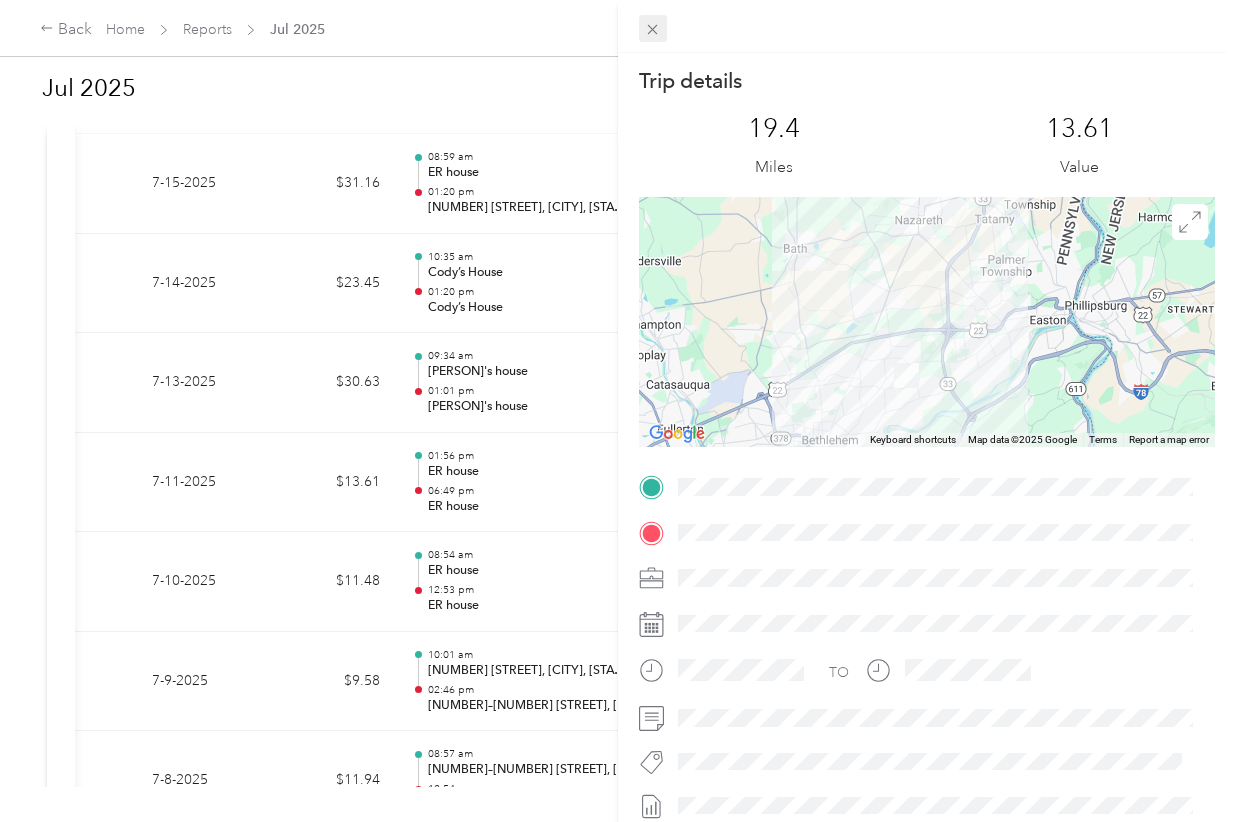click 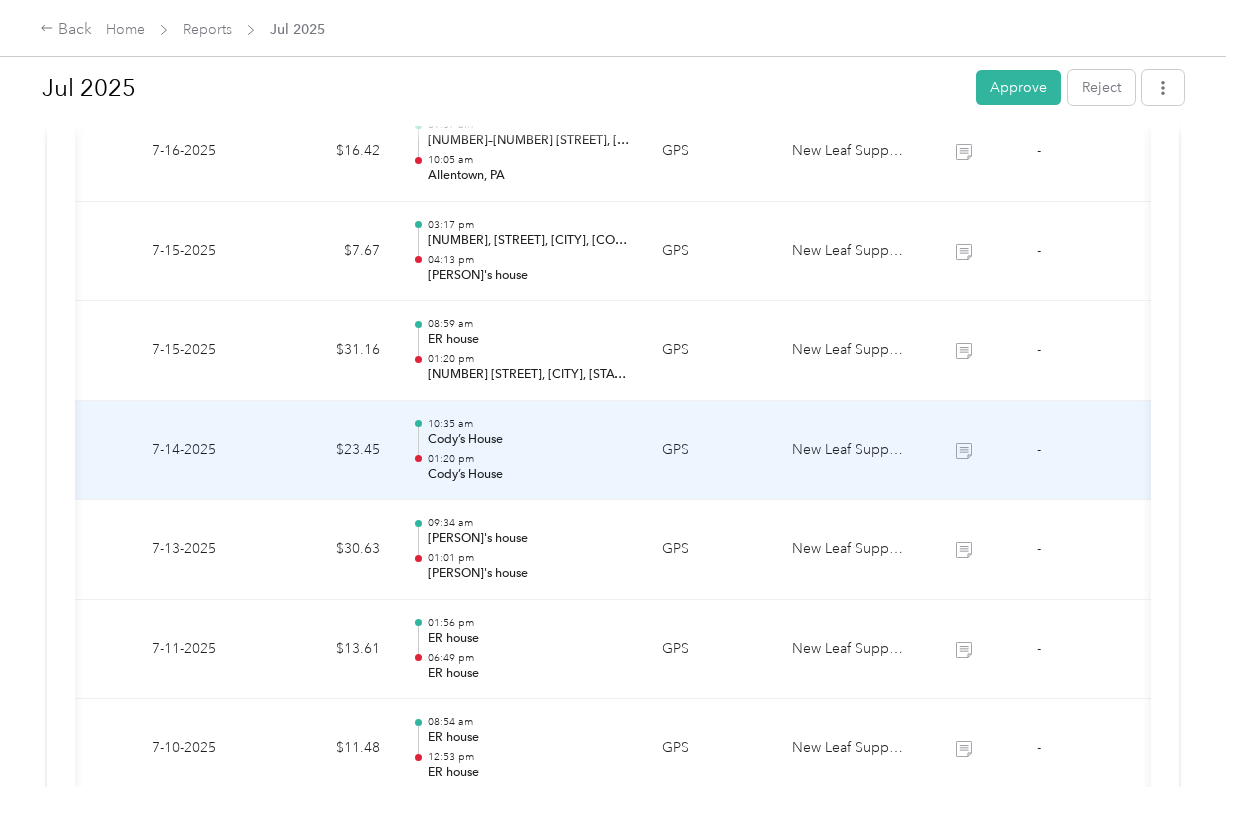 scroll, scrollTop: 2148, scrollLeft: 0, axis: vertical 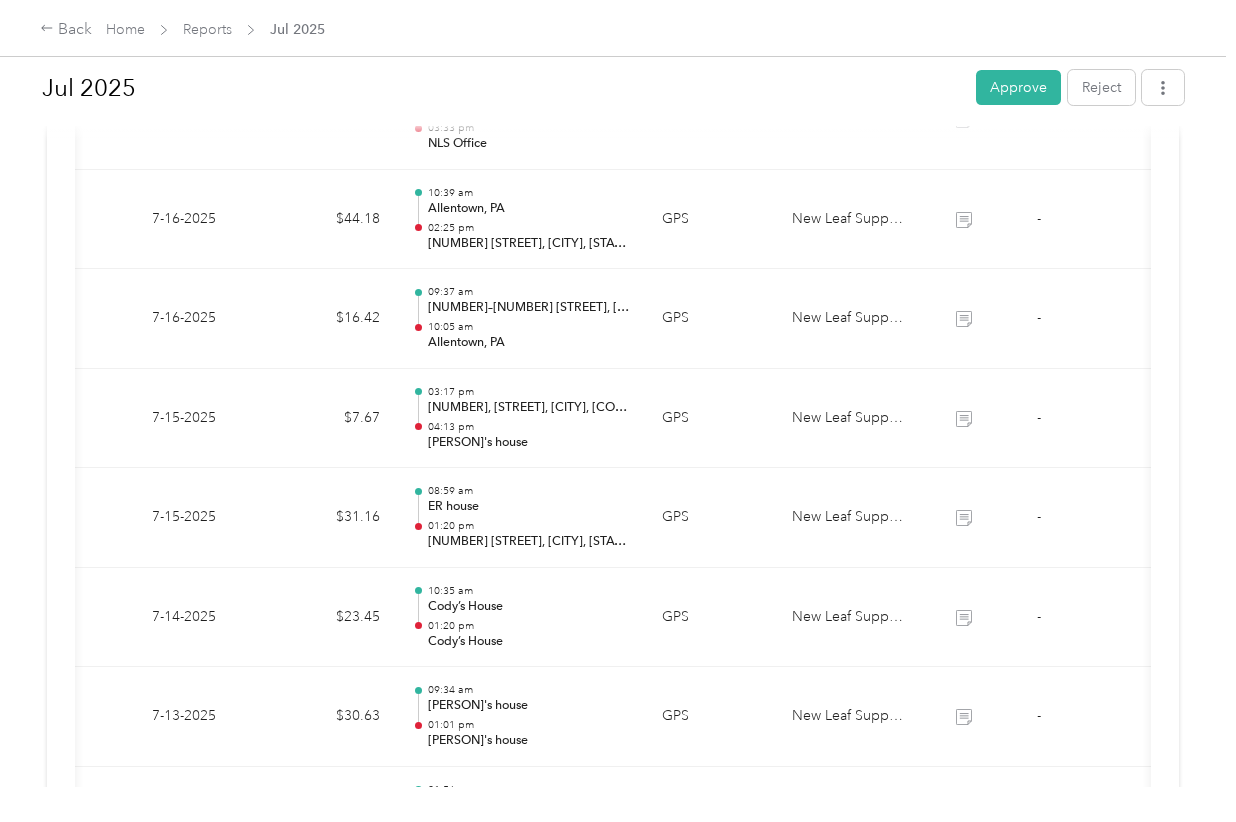 click on "Back Home Reports Jul 2025" at bounding box center [618, 28] 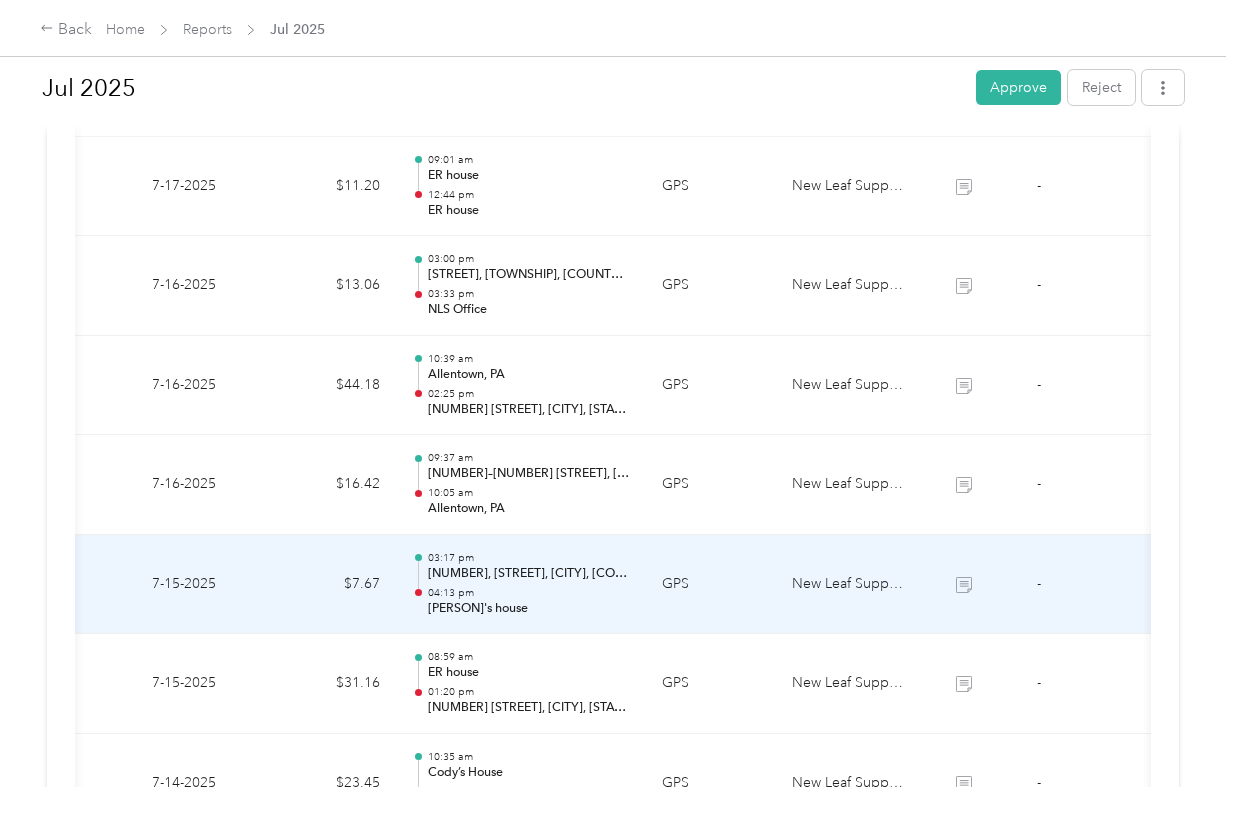 scroll, scrollTop: 1815, scrollLeft: 0, axis: vertical 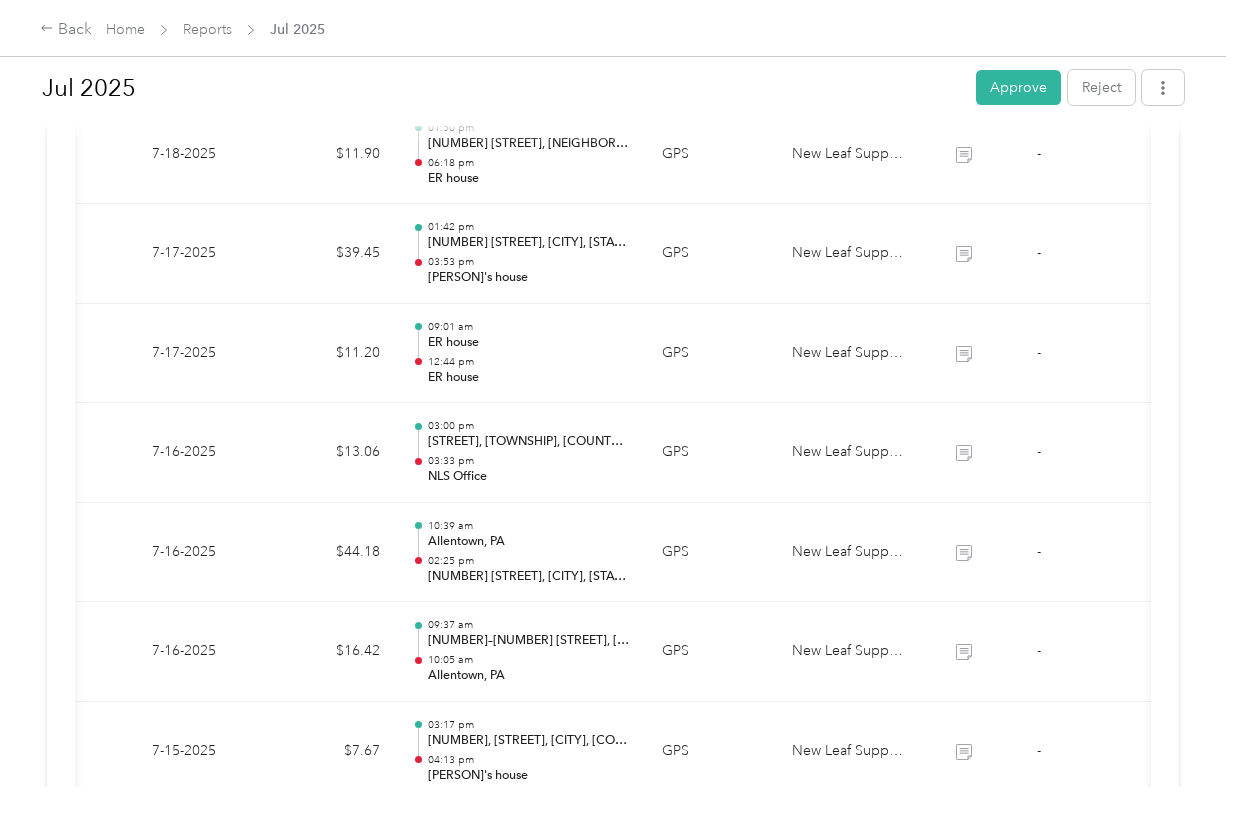 click on "Back Home Reports Jul 2025" at bounding box center [618, 28] 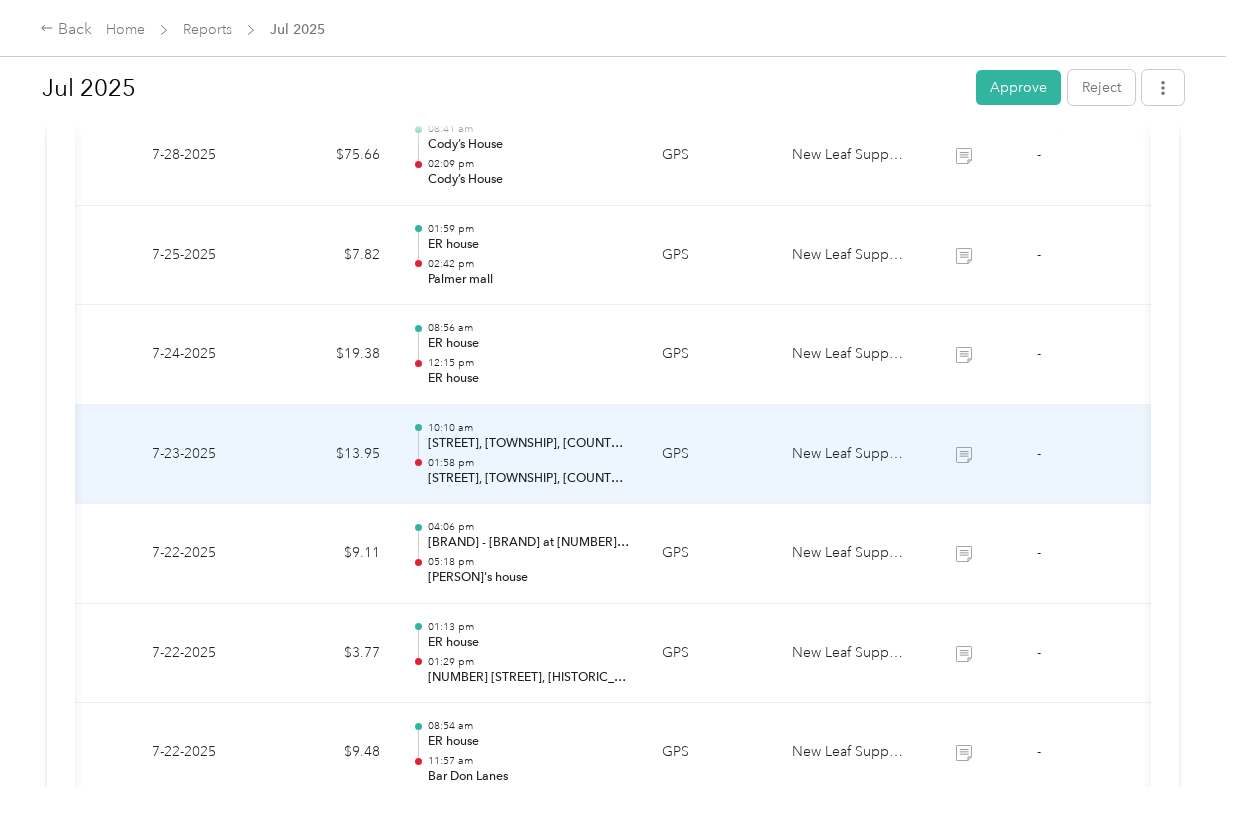 scroll, scrollTop: 1148, scrollLeft: 0, axis: vertical 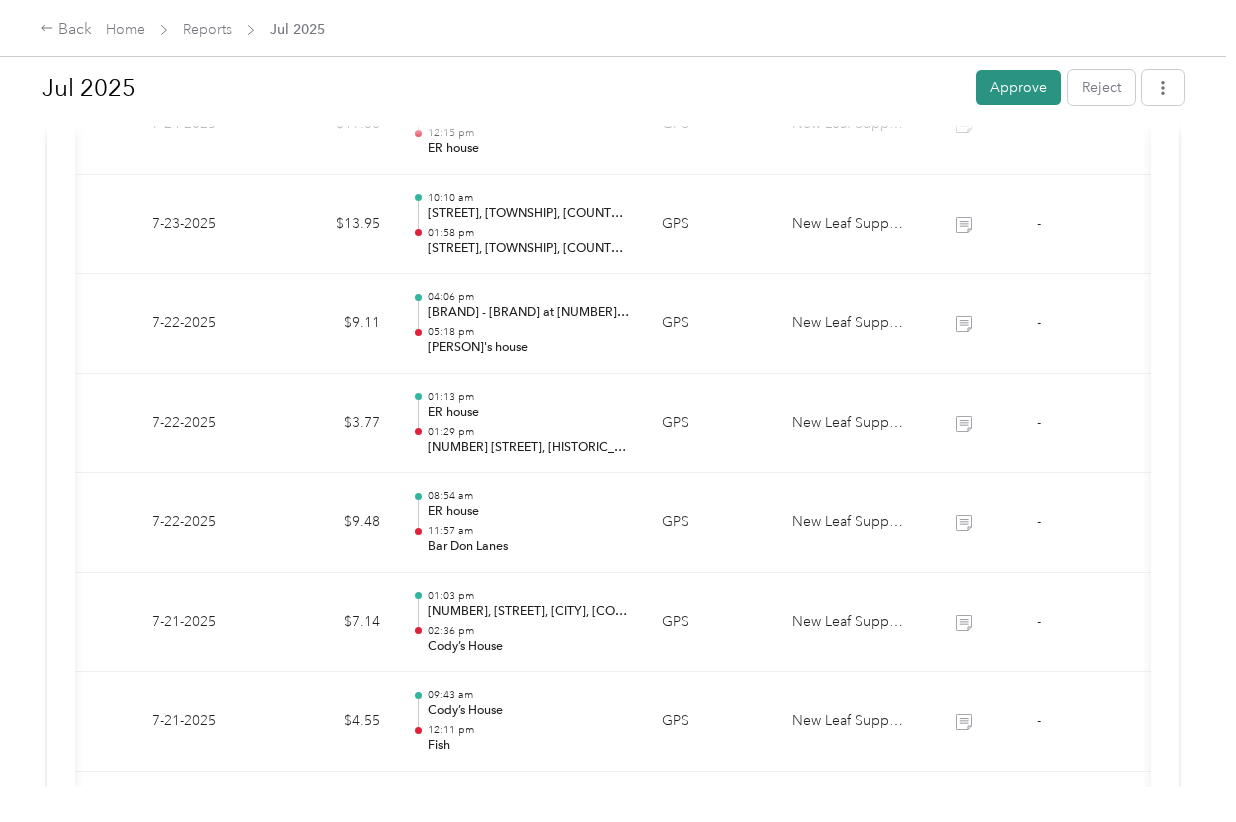 click on "Approve" at bounding box center (1018, 87) 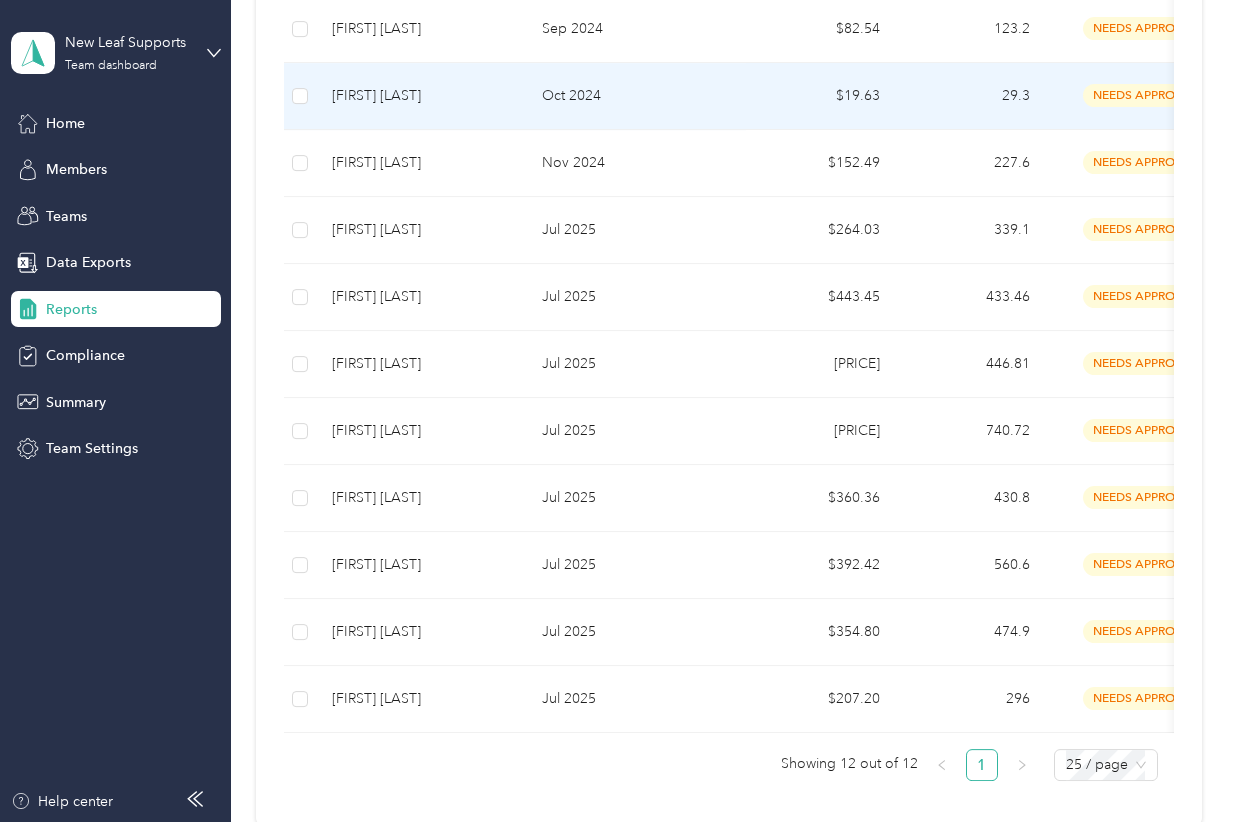 scroll, scrollTop: 500, scrollLeft: 0, axis: vertical 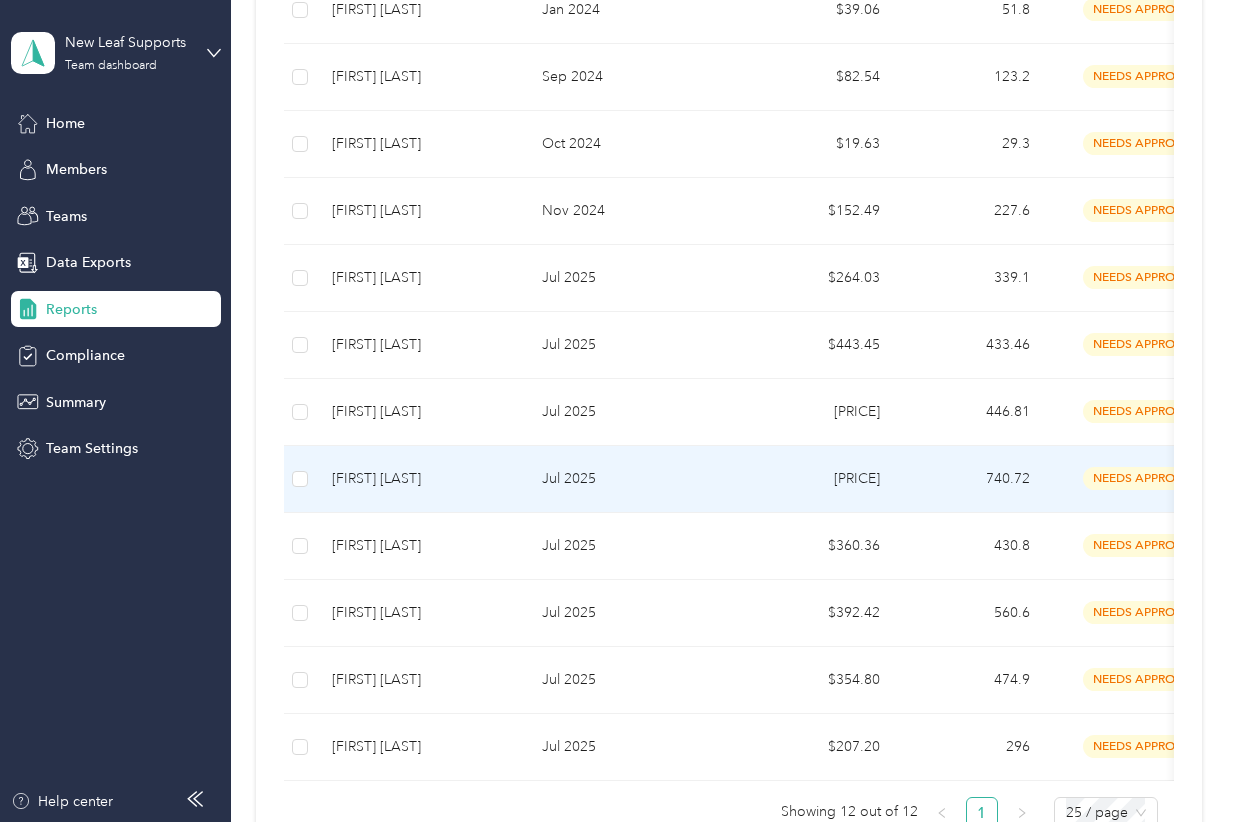 click on "[FIRST] [LAST]" at bounding box center (421, 479) 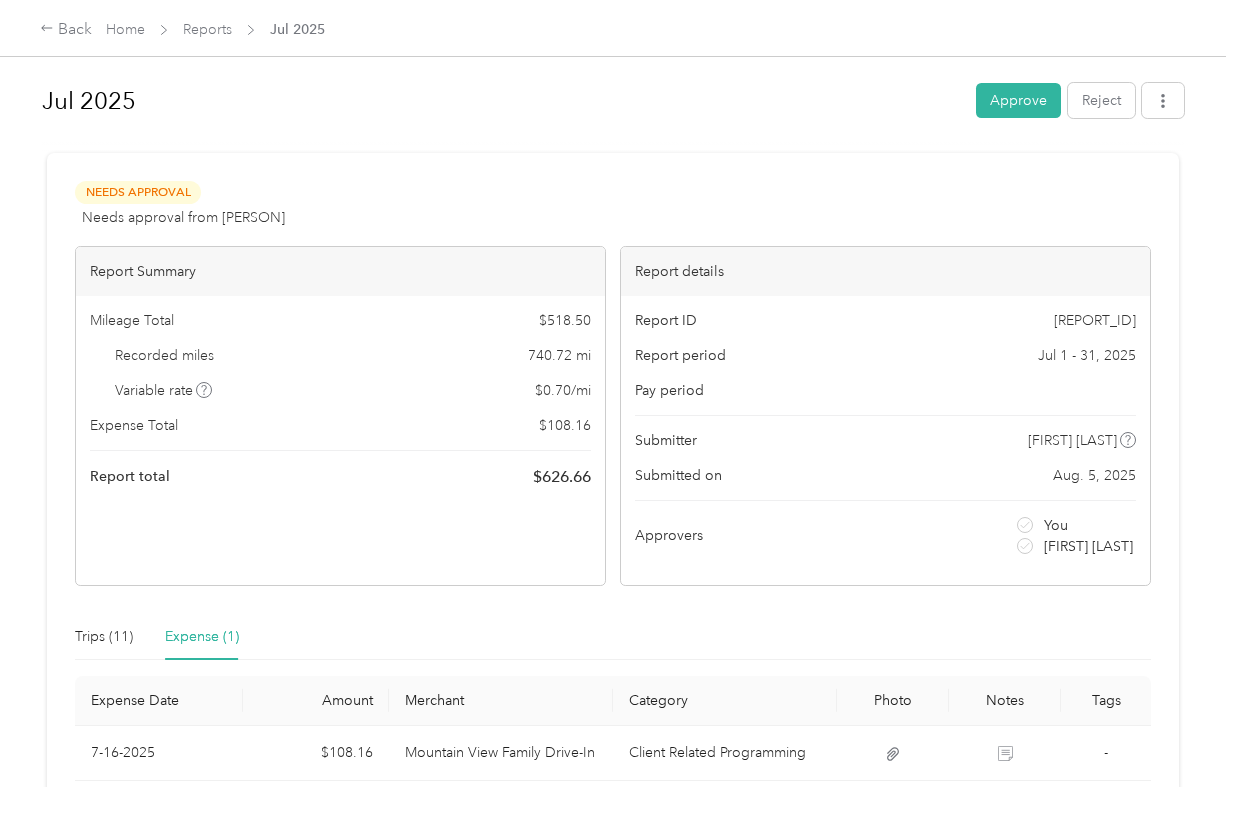 scroll, scrollTop: 166, scrollLeft: 0, axis: vertical 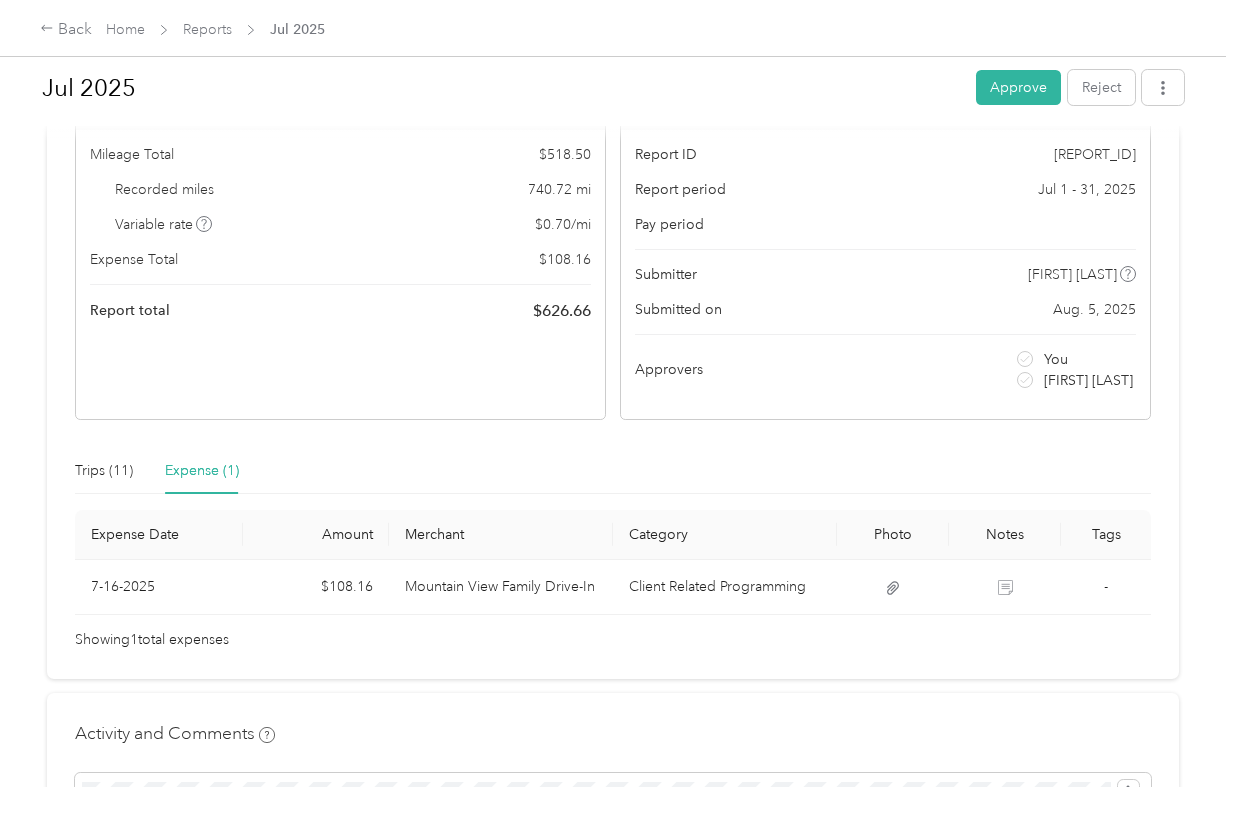 click on "Activity and Comments   Needs approval From [FIRST] [LAST] 08/05 at 09:27 am EDT Submitted for approval I know it’s high. I’ve been going to spellers…[FIRST] [LAST] 08/05 at 09:27 am EDT" at bounding box center (613, 895) 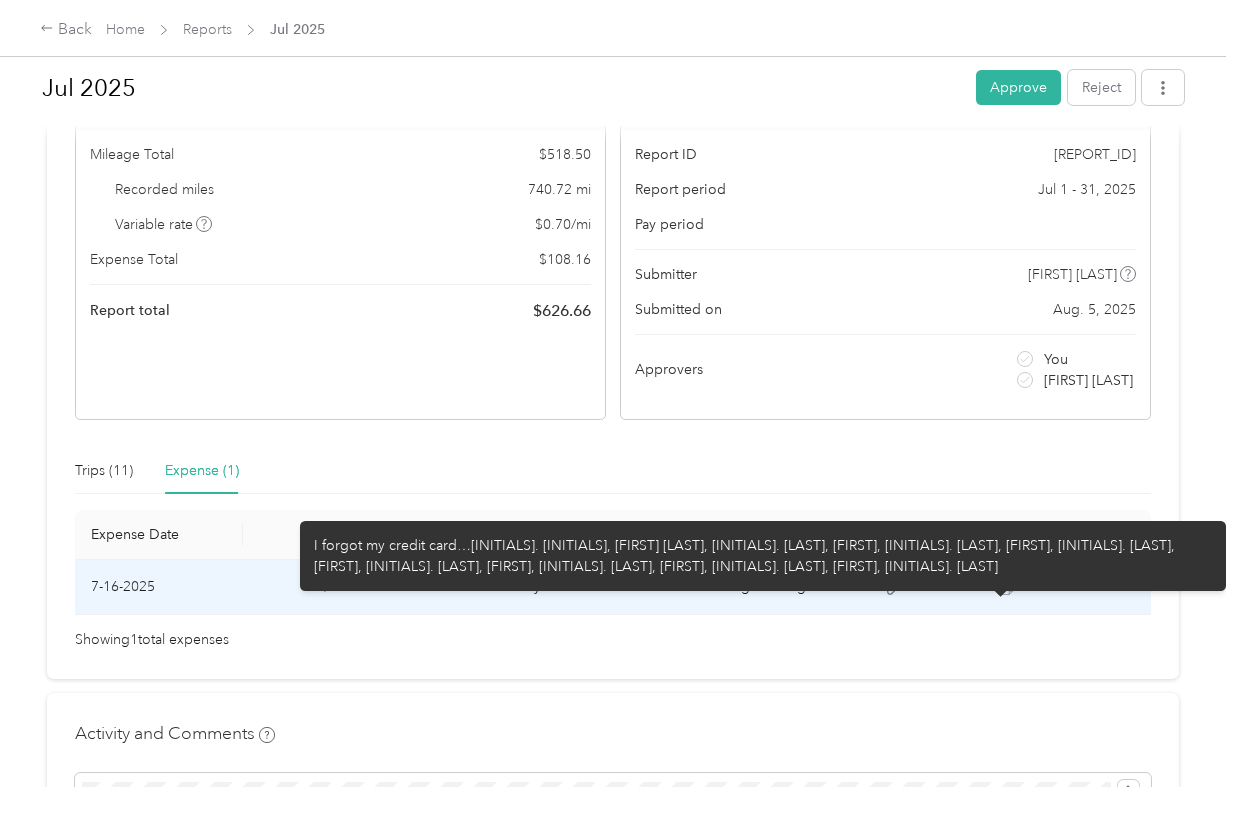 click 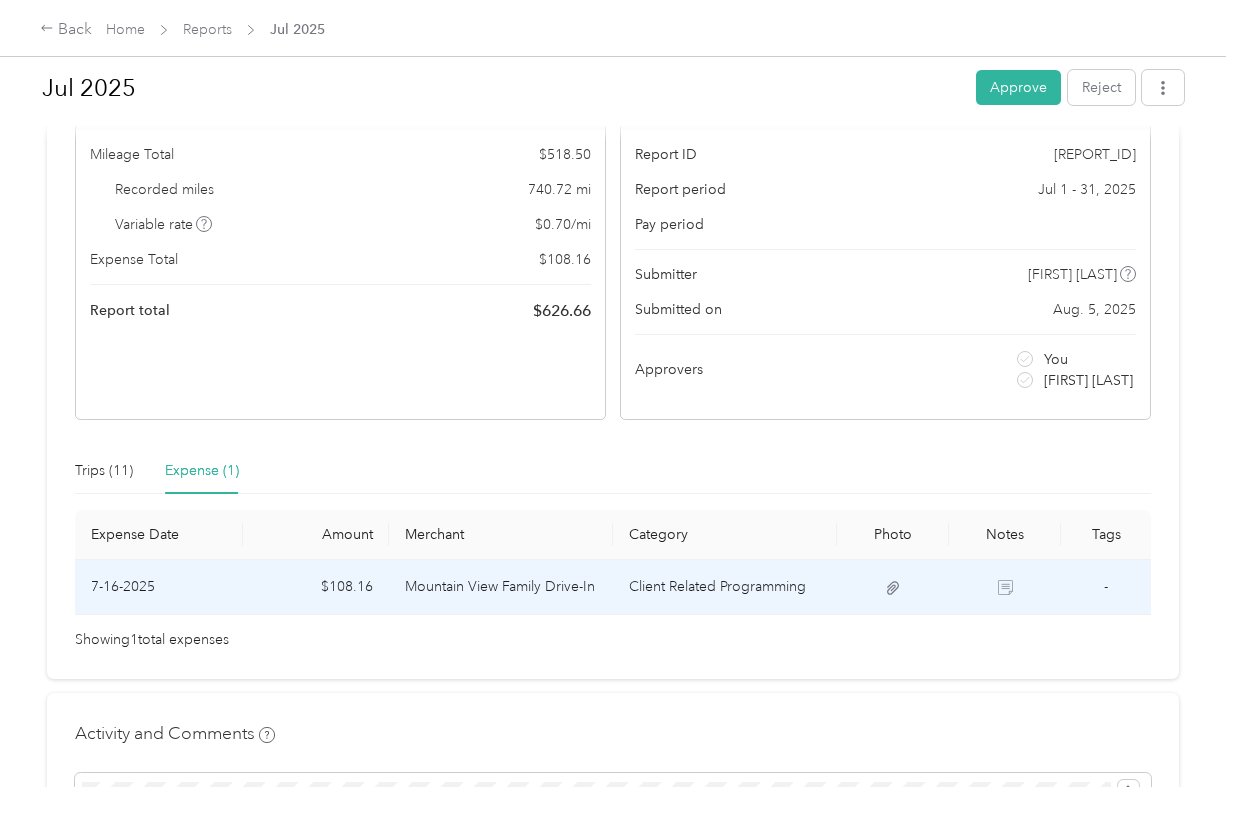 click 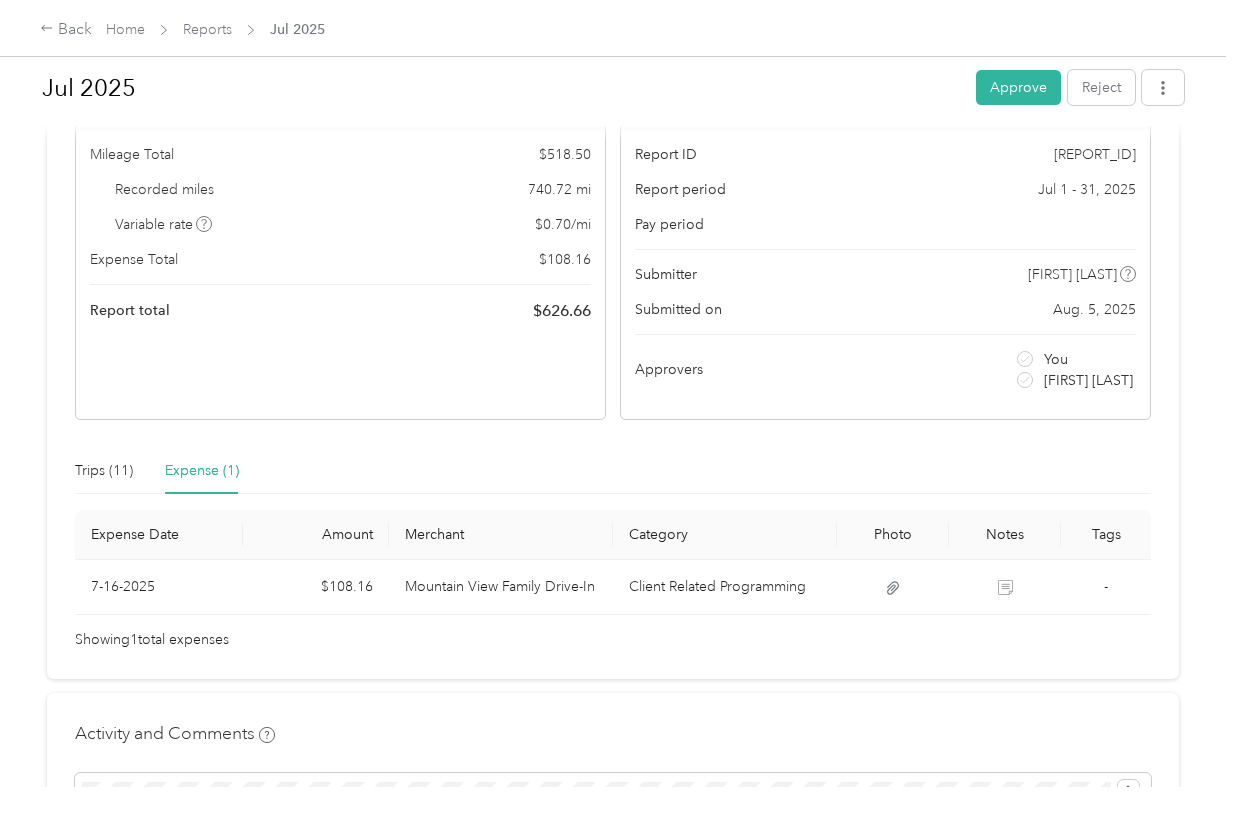 click on "Back Home Reports Jul 2025" at bounding box center (618, 28) 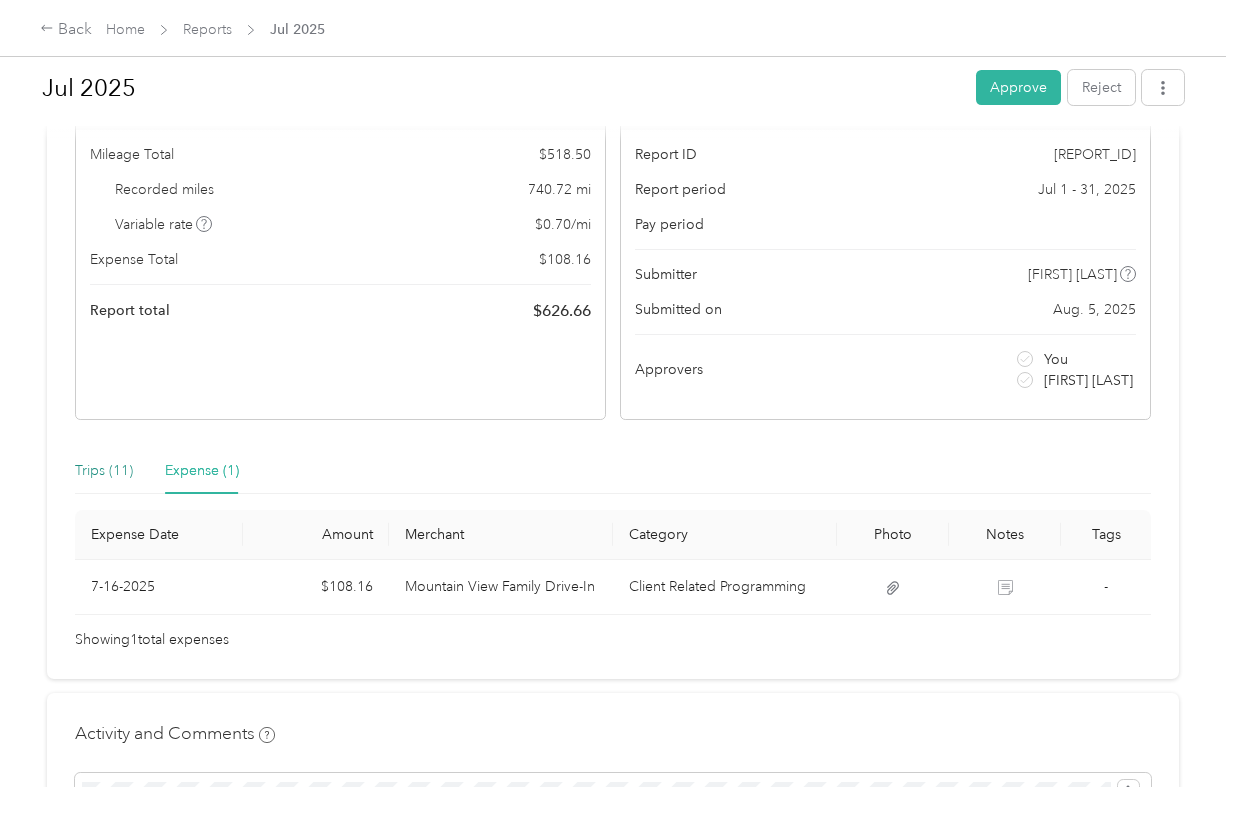 click on "Trips (11)" at bounding box center (104, 471) 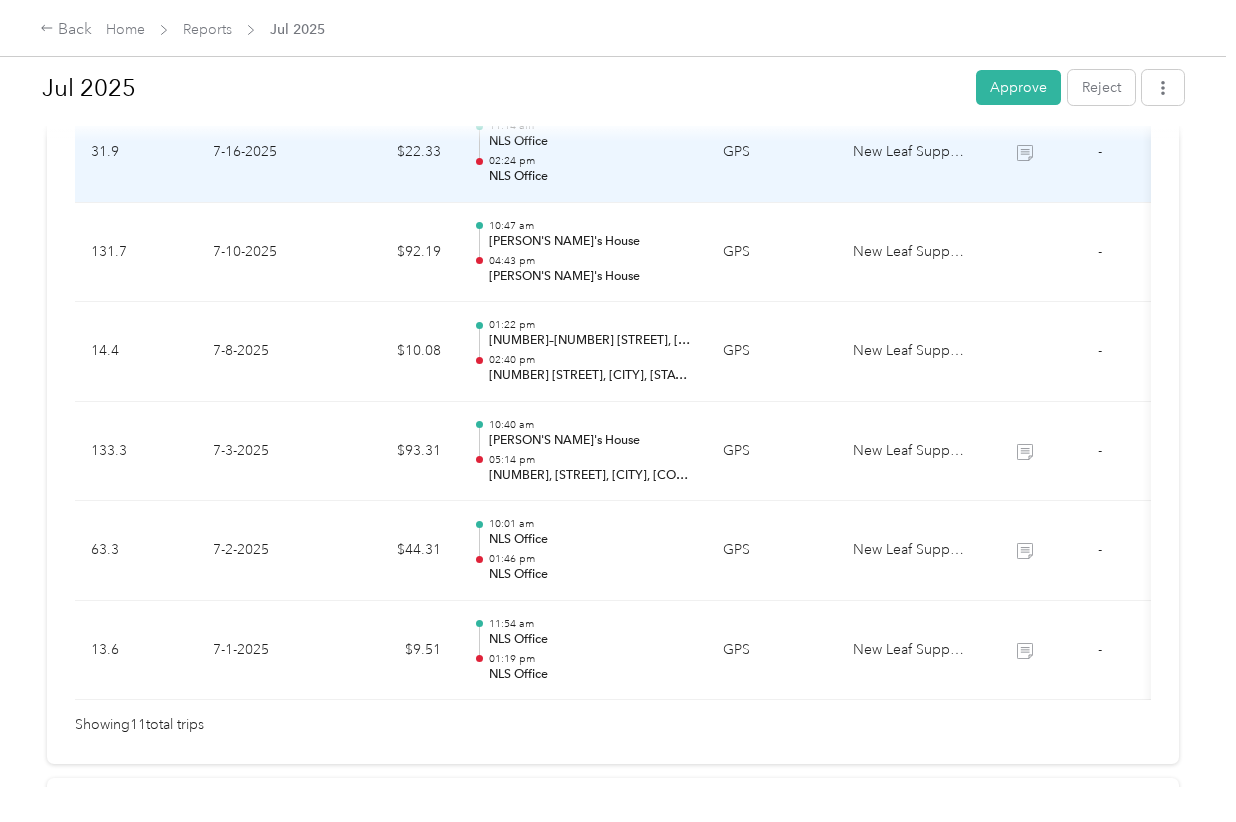 scroll, scrollTop: 1166, scrollLeft: 0, axis: vertical 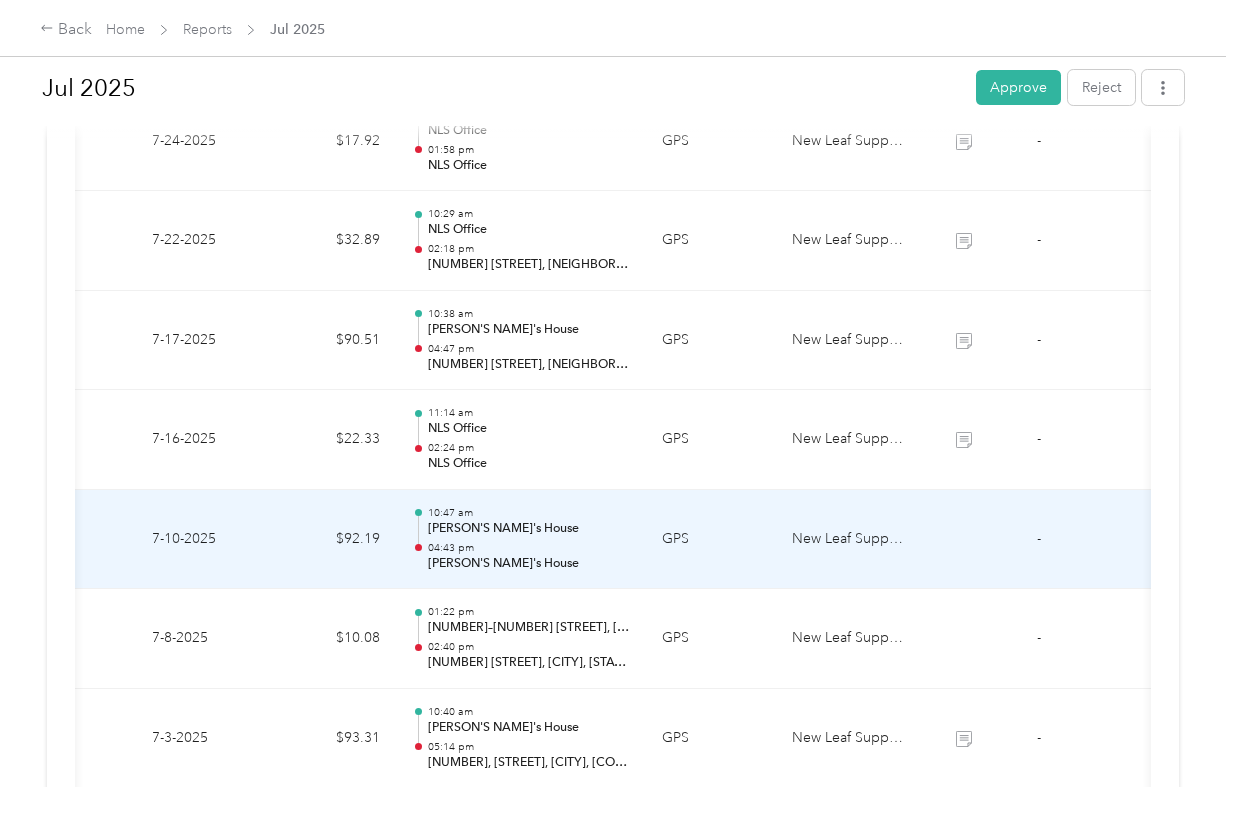 click at bounding box center (963, 540) 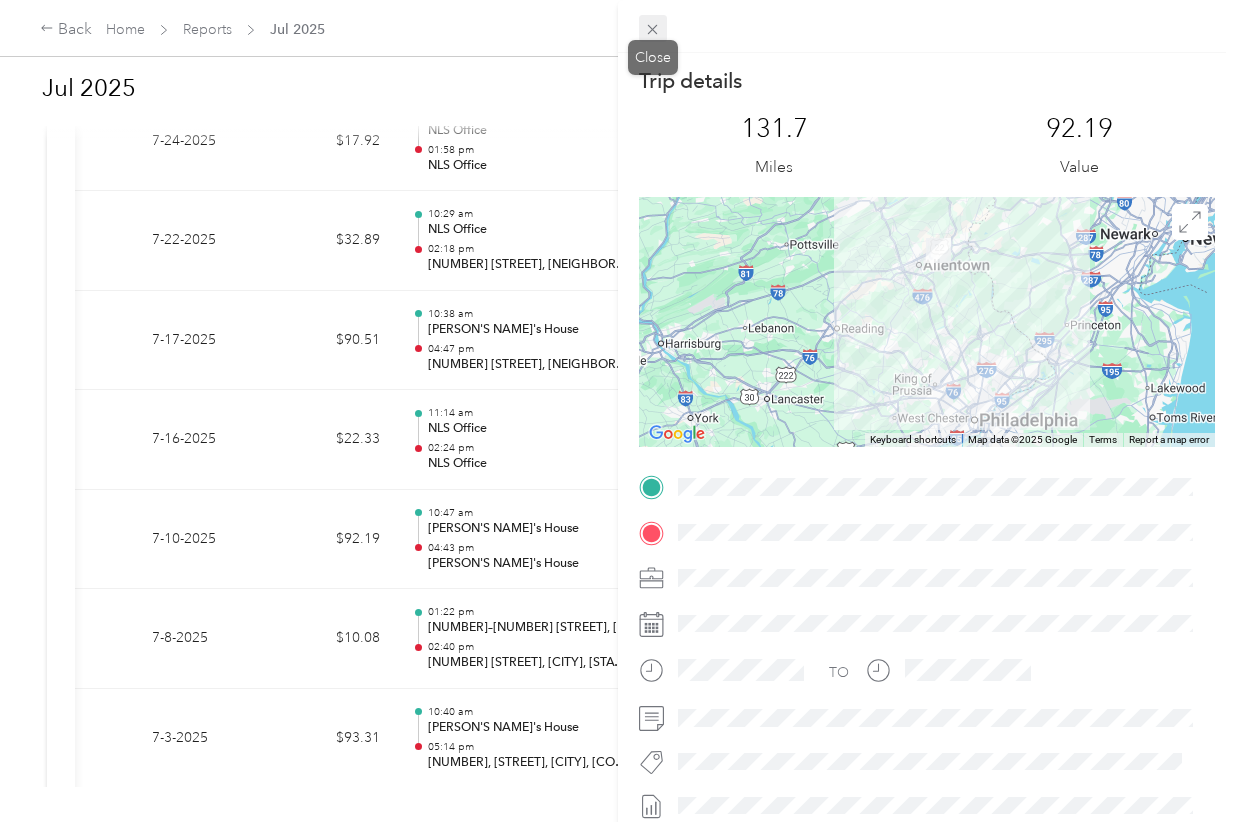 click 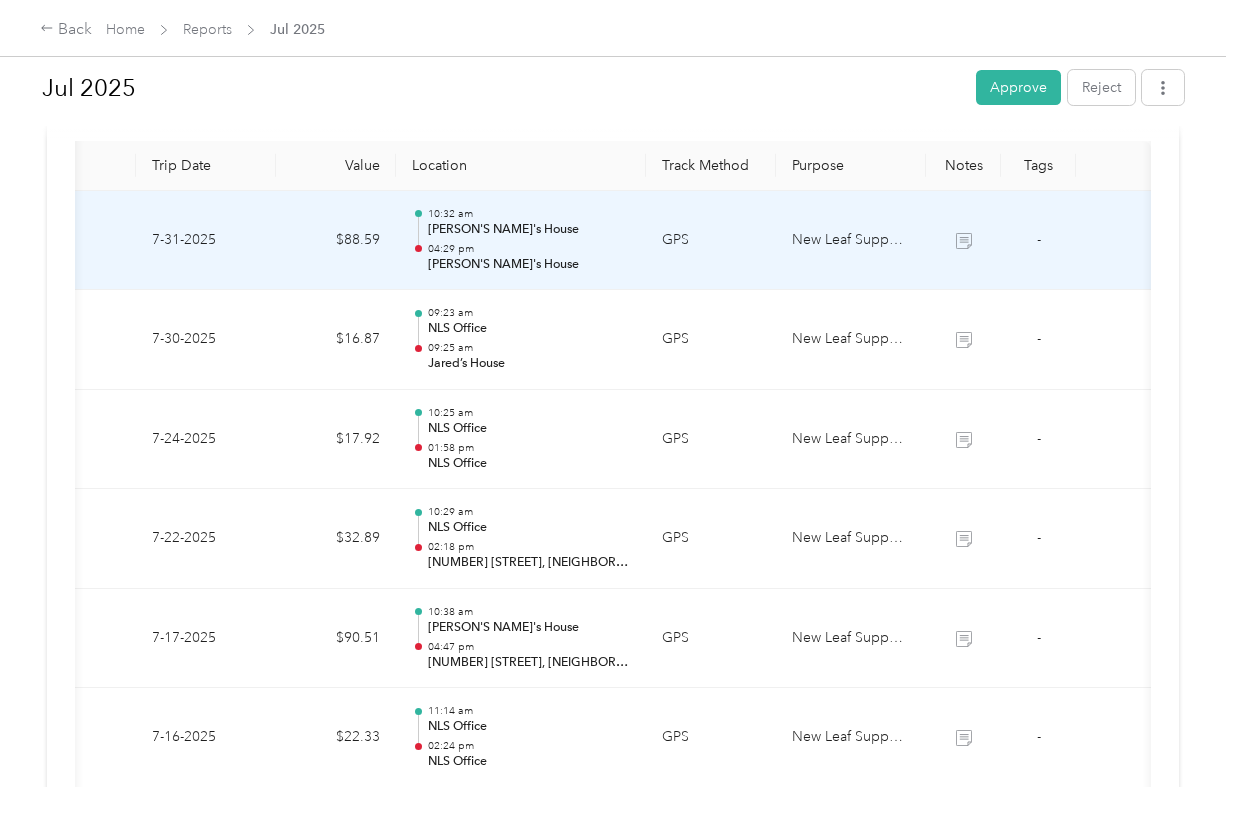scroll, scrollTop: 500, scrollLeft: 0, axis: vertical 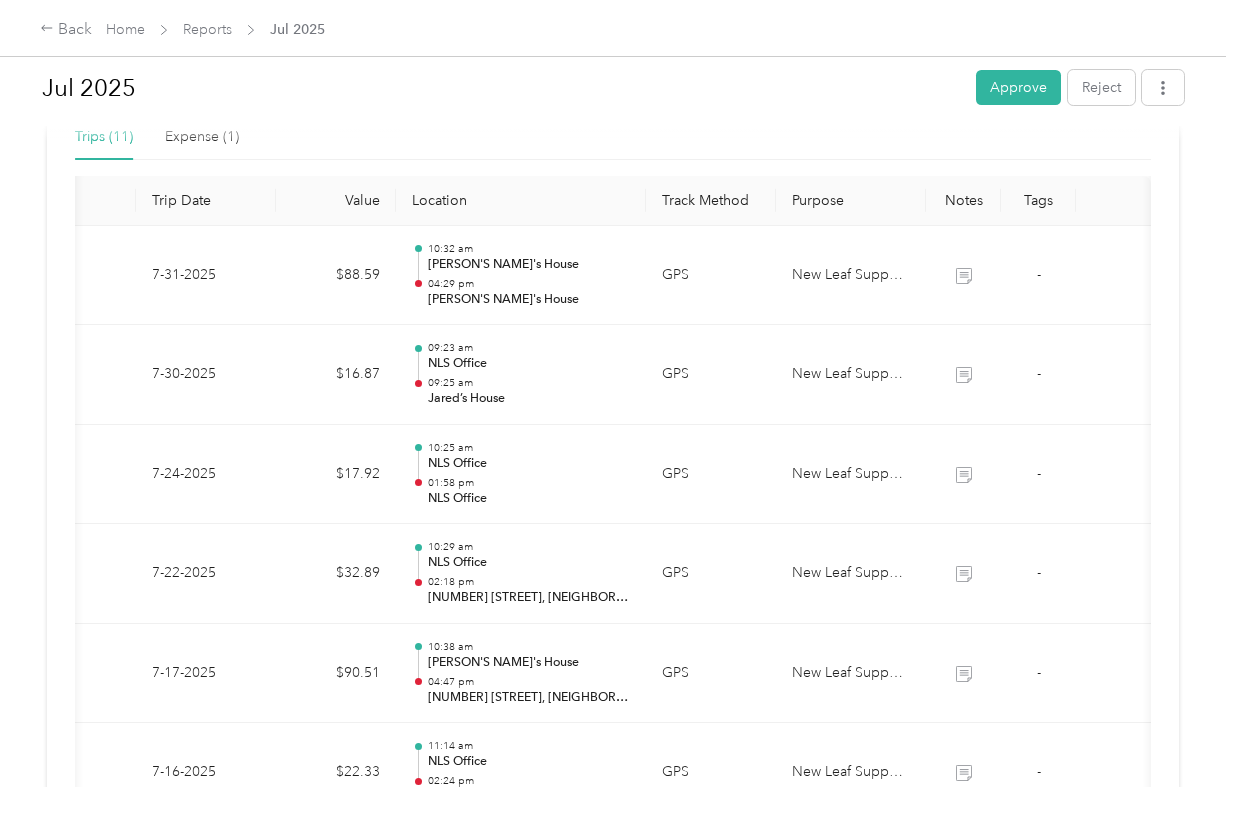 click on "Back Home Reports Jul 2025" at bounding box center [618, 28] 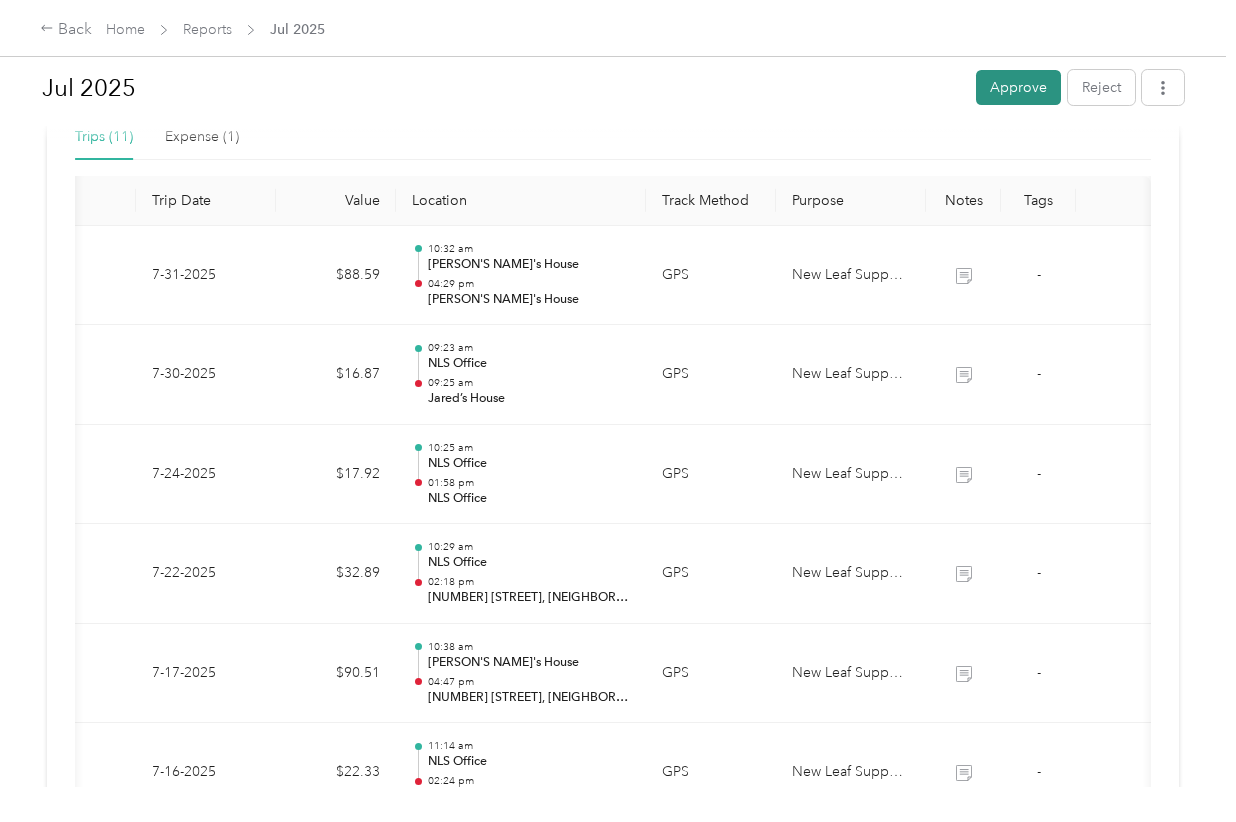 click on "Approve" at bounding box center [1018, 87] 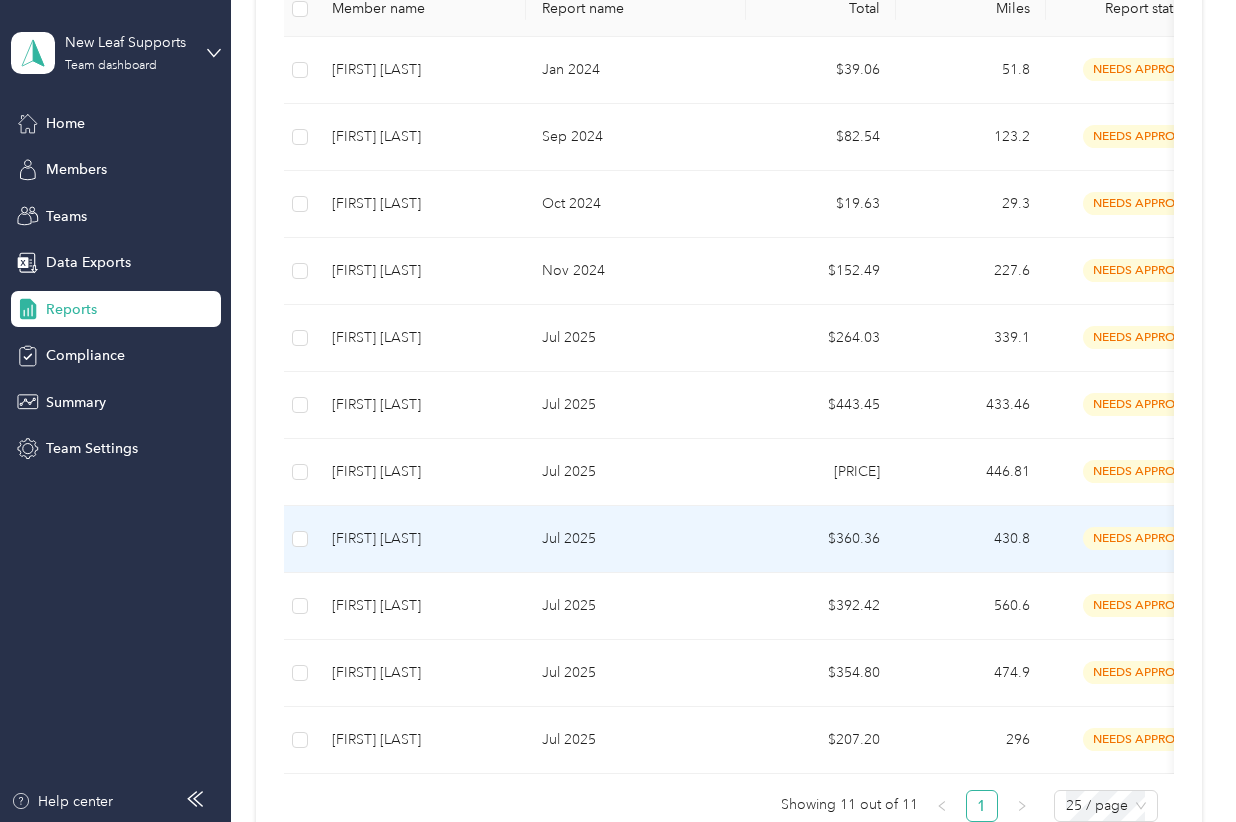 scroll, scrollTop: 500, scrollLeft: 0, axis: vertical 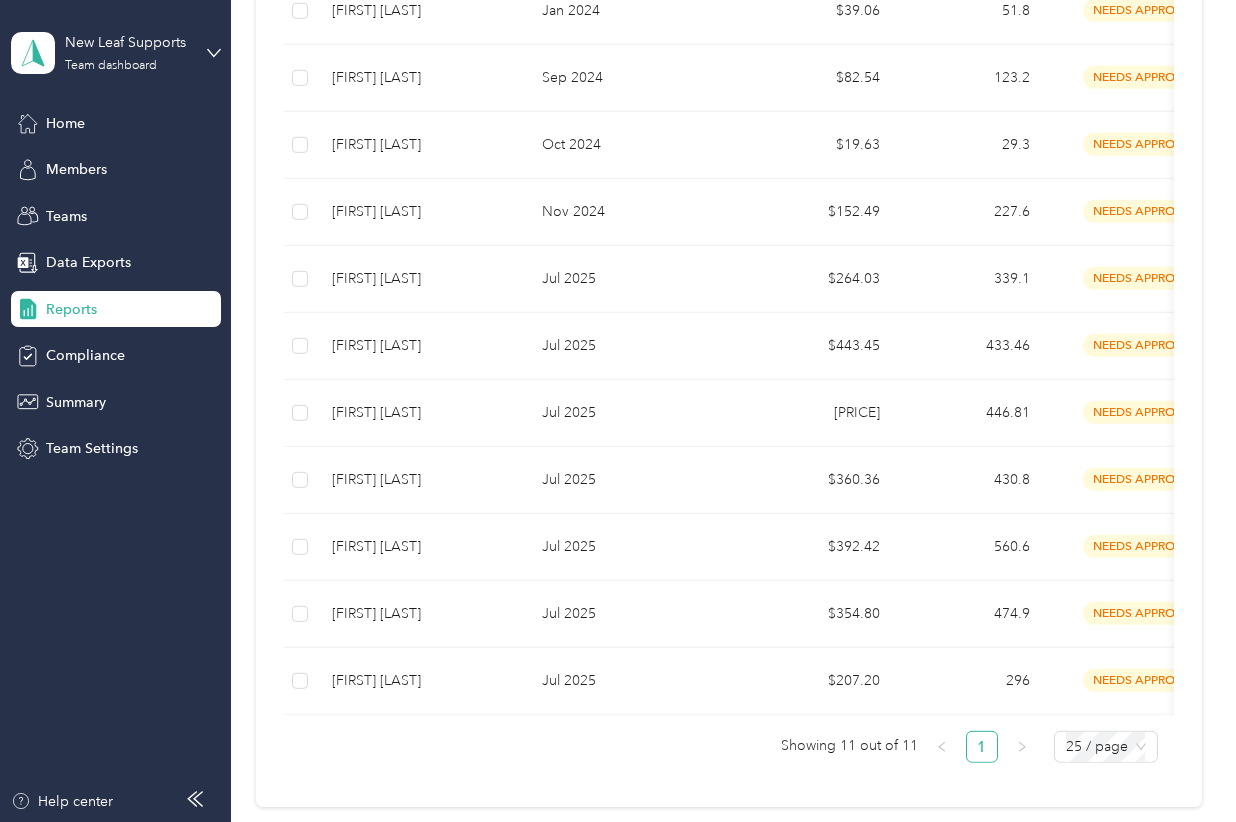click on "Reports My Tasks 11 Needs my approval See reports   0 Needs my payment See reports My Tasks All Filters 1   Refreshing table... Download summary Member name Report name Total Miles Report status Submitted on Program Approvers                     [FIRST] [LAST] Jan 2024 $39.06 51.8 needs approval 2/21/2025 Standard Rate CPM Program   You    +  1  more [FIRST] [LAST] Sep 2024 $82.54 123.2 needs approval 2/15/2025 Standard Rate CPM Program   You    +  1  more [FIRST] [LAST] Oct 2024 $19.63 29.3 needs approval 2/15/2025 Standard Rate CPM Program   You    +  1  more [FIRST] [LAST] Nov 2024 $152.49 227.6 needs approval 2/21/2025 Standard Rate CPM Program   You    +  1  more [FIRST] [LAST] Jul 2025 $264.03 339.1 needs approval 8/5/2025 Standard Rate CPM Program   You    +  1  more [FIRST] [LAST] R. Jul 2025 $443.45 433.46 needs approval 8/1/2025 Standard Rate CPM Program   You    +  1  more [FIRST] [LAST] Jul 2025 $421.63 446.81 needs approval 8/4/2025 Standard Rate CPM Program   You    +  1   1" at bounding box center [728, 183] 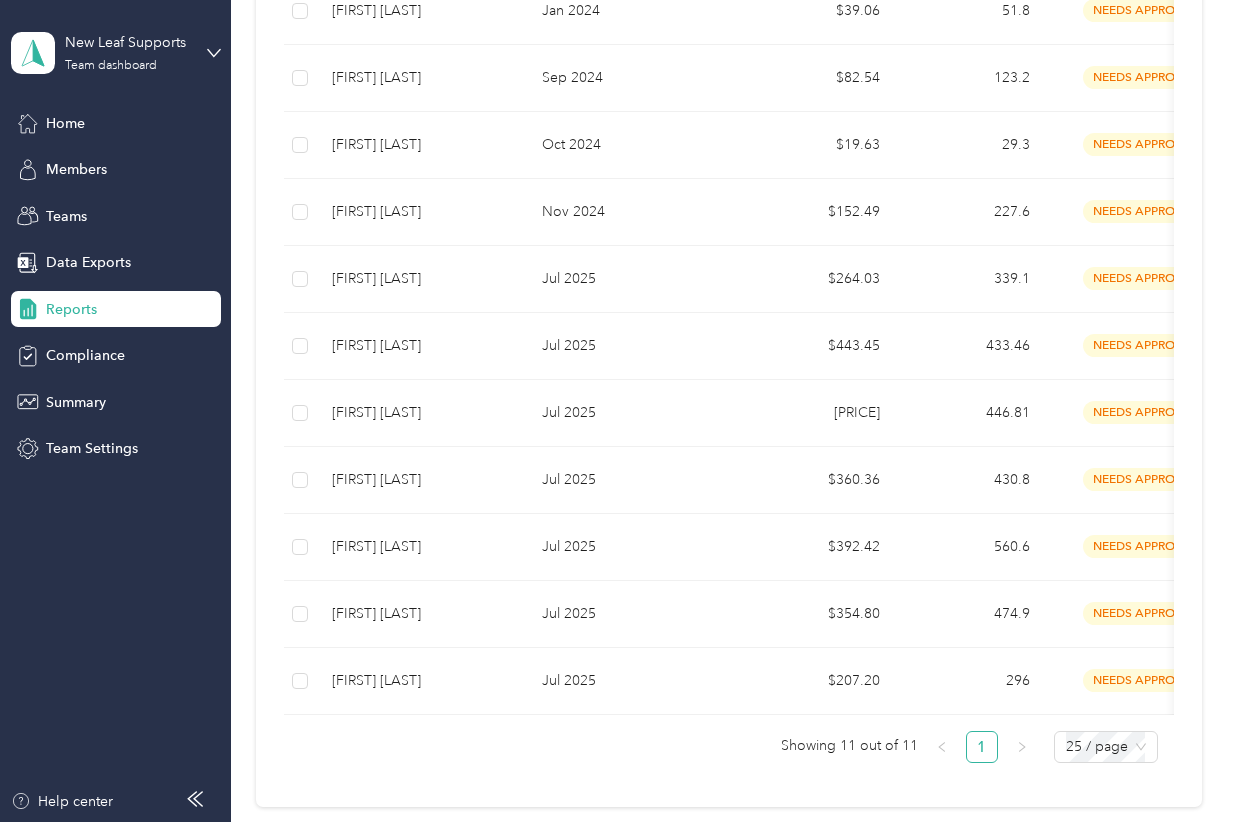 scroll, scrollTop: 500, scrollLeft: 0, axis: vertical 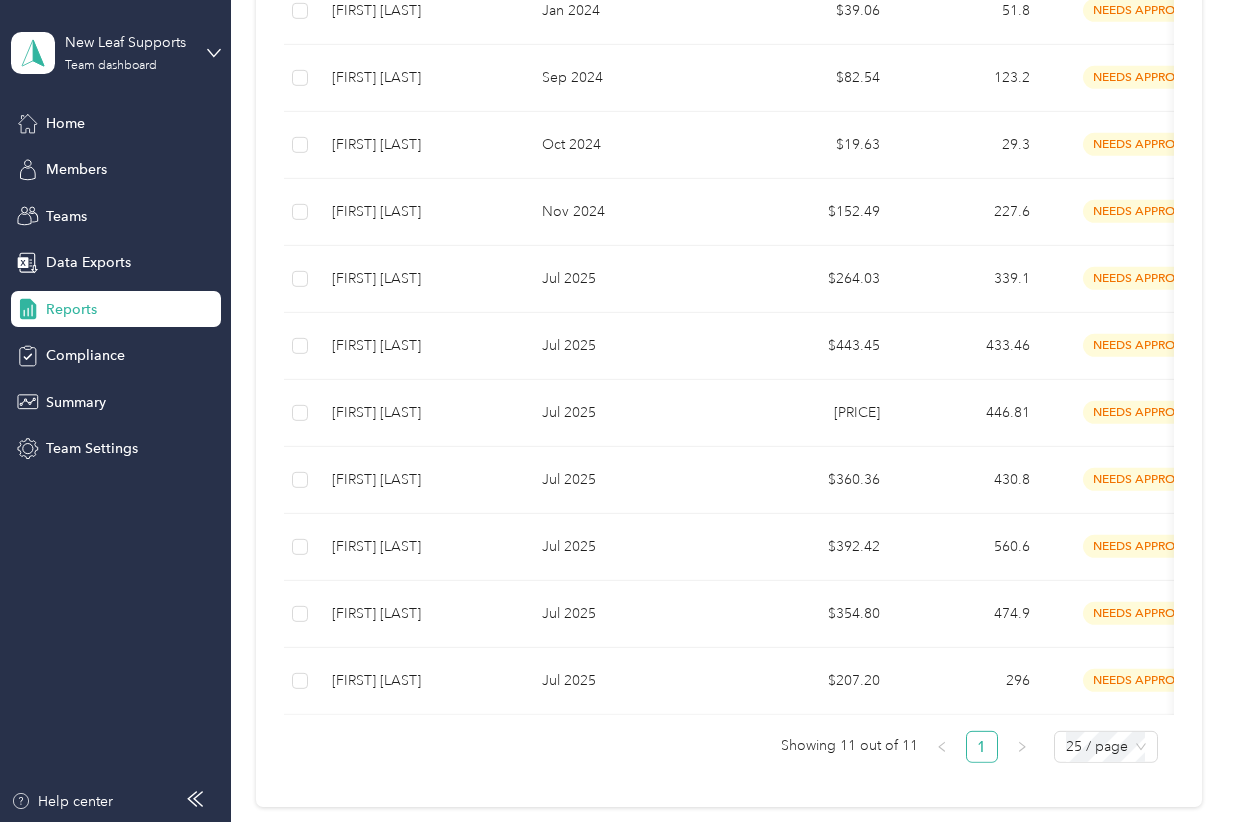 click on "Reports My Tasks 11 Needs my approval See reports   0 Needs my payment See reports My Tasks All Filters 1   Refreshing table... Download summary Member name Report name Total Miles Report status Submitted on Program Approvers                     [FIRST] [LAST] Jan 2024 $39.06 51.8 needs approval 2/21/2025 Standard Rate CPM Program   You    +  1  more [FIRST] [LAST] Sep 2024 $82.54 123.2 needs approval 2/15/2025 Standard Rate CPM Program   You    +  1  more [FIRST] [LAST] Oct 2024 $19.63 29.3 needs approval 2/15/2025 Standard Rate CPM Program   You    +  1  more [FIRST] [LAST] Nov 2024 $152.49 227.6 needs approval 2/21/2025 Standard Rate CPM Program   You    +  1  more [FIRST] [LAST] Jul 2025 $264.03 339.1 needs approval 8/5/2025 Standard Rate CPM Program   You    +  1  more [FIRST] [LAST] R. Jul 2025 $443.45 433.46 needs approval 8/1/2025 Standard Rate CPM Program   You    +  1  more [FIRST] [LAST] Jul 2025 $421.63 446.81 needs approval 8/4/2025 Standard Rate CPM Program   You    +  1   1" at bounding box center (728, 183) 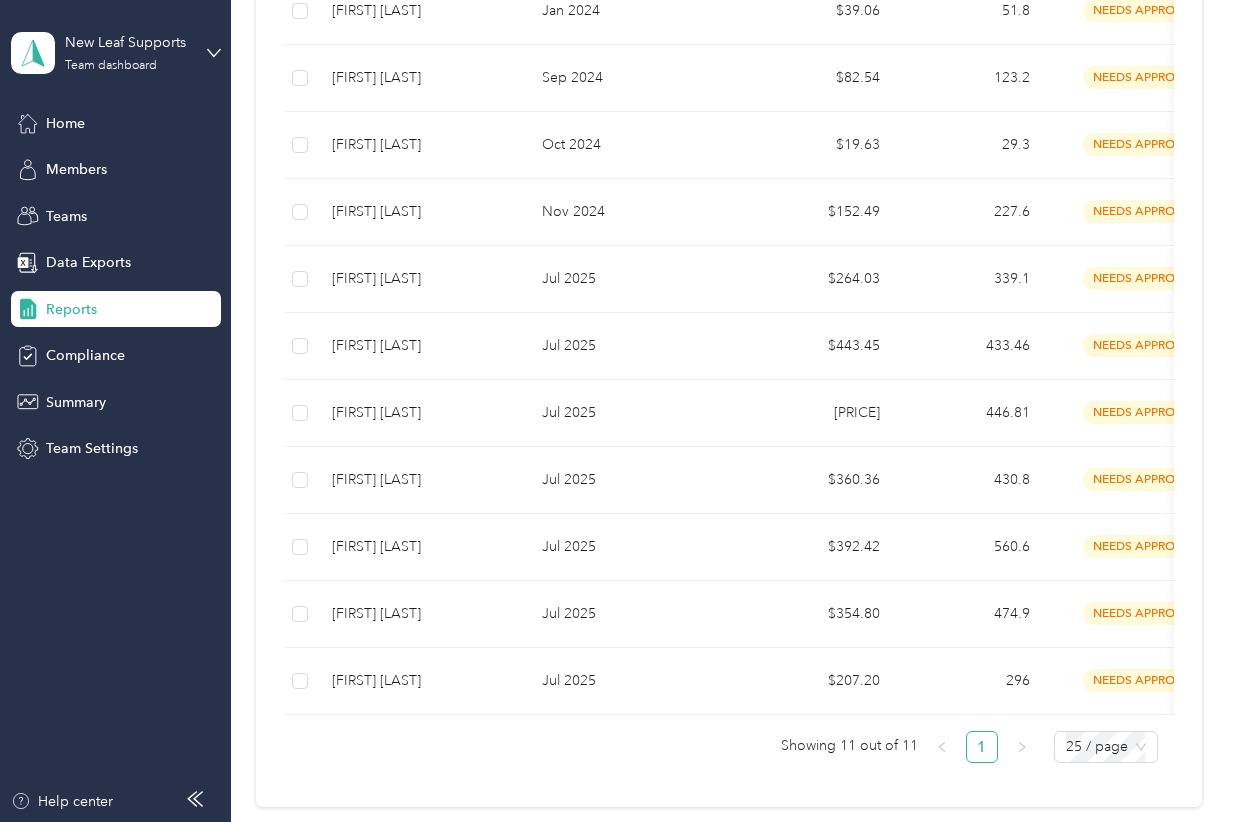 scroll, scrollTop: 500, scrollLeft: 0, axis: vertical 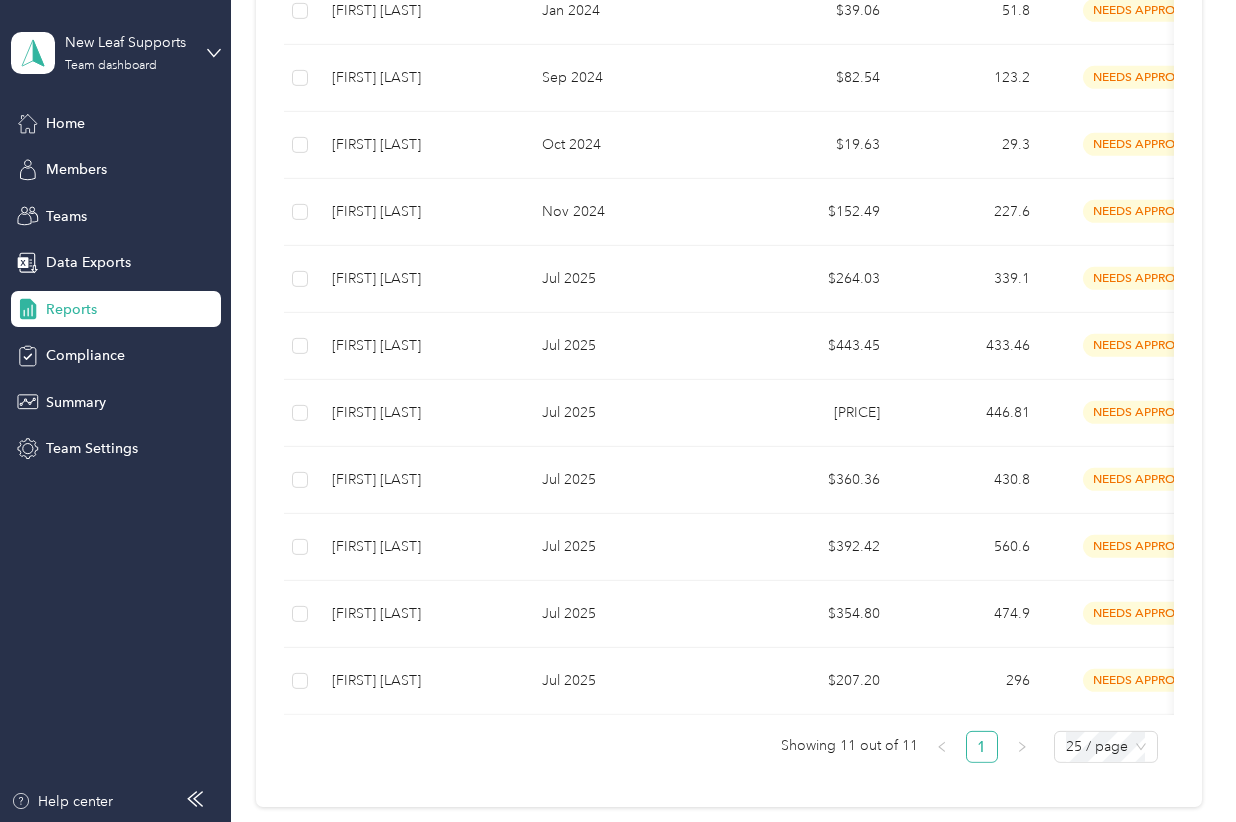 click on "Reports My Tasks 11 Needs my approval See reports   0 Needs my payment See reports My Tasks All Filters 1   Refreshing table... Download summary Member name Report name Total Miles Report status Submitted on Program Approvers                     [FIRST] [LAST] Jan 2024 $39.06 51.8 needs approval 2/21/2025 Standard Rate CPM Program   You    +  1  more [FIRST] [LAST] Sep 2024 $82.54 123.2 needs approval 2/15/2025 Standard Rate CPM Program   You    +  1  more [FIRST] [LAST] Oct 2024 $19.63 29.3 needs approval 2/15/2025 Standard Rate CPM Program   You    +  1  more [FIRST] [LAST] Nov 2024 $152.49 227.6 needs approval 2/21/2025 Standard Rate CPM Program   You    +  1  more [FIRST] [LAST] Jul 2025 $264.03 339.1 needs approval 8/5/2025 Standard Rate CPM Program   You    +  1  more [FIRST] [LAST] R. Jul 2025 $443.45 433.46 needs approval 8/1/2025 Standard Rate CPM Program   You    +  1  more [FIRST] [LAST] Jul 2025 $421.63 446.81 needs approval 8/4/2025 Standard Rate CPM Program   You    +  1   1" at bounding box center (728, 183) 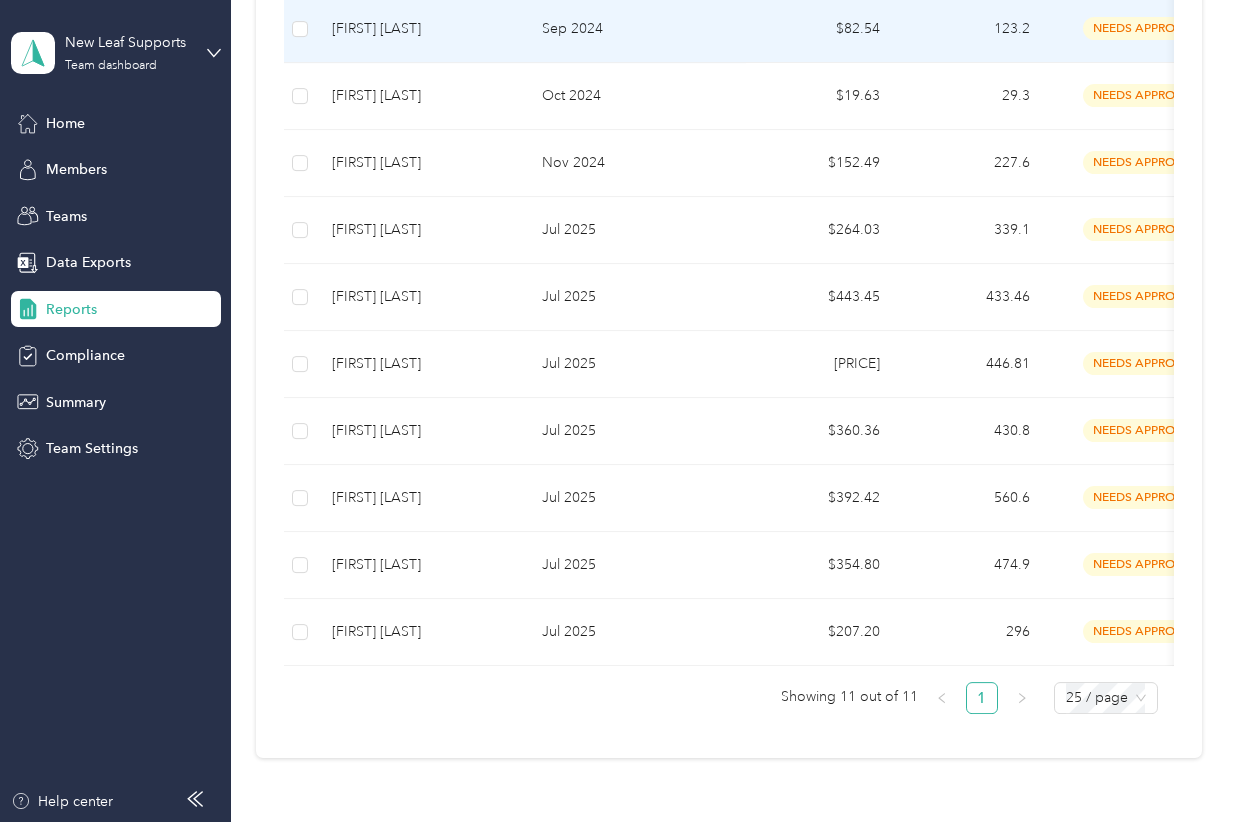 scroll, scrollTop: 500, scrollLeft: 0, axis: vertical 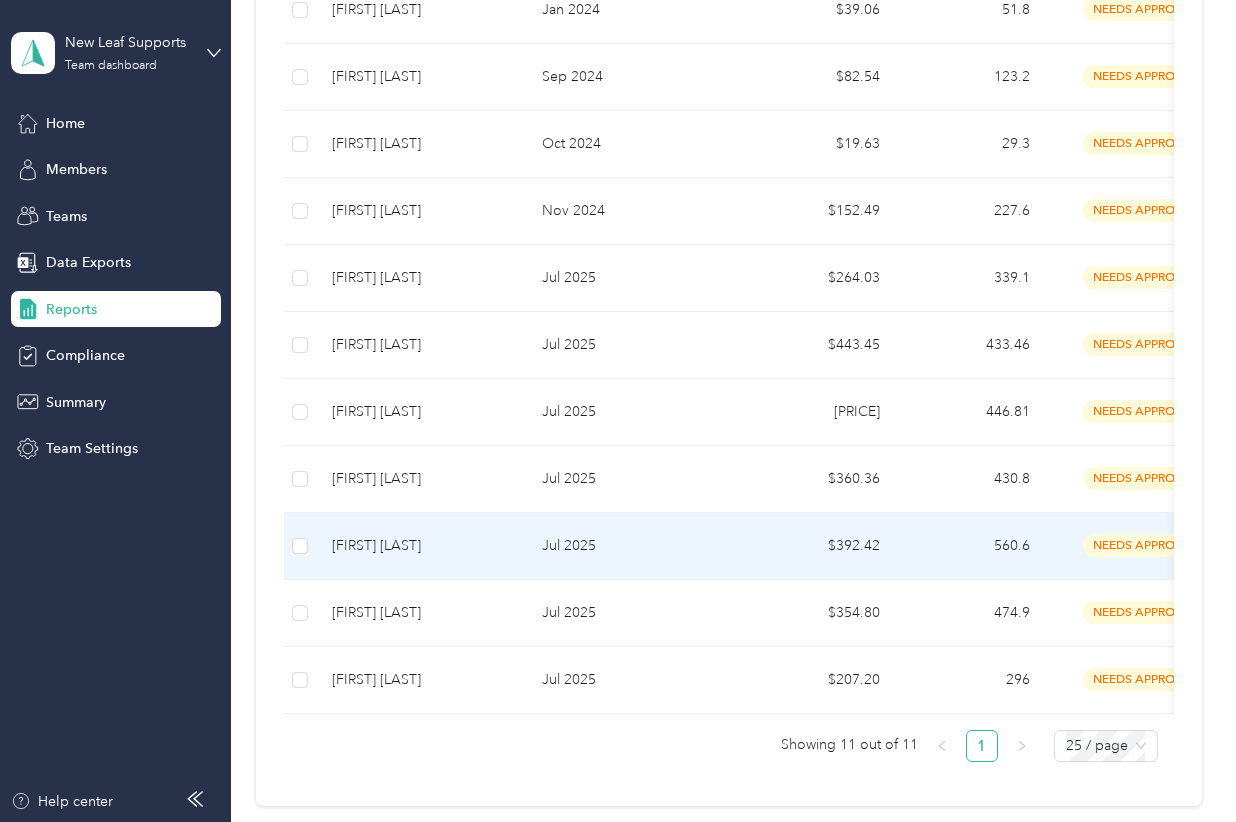 click on "[FIRST] [LAST]" at bounding box center (421, 546) 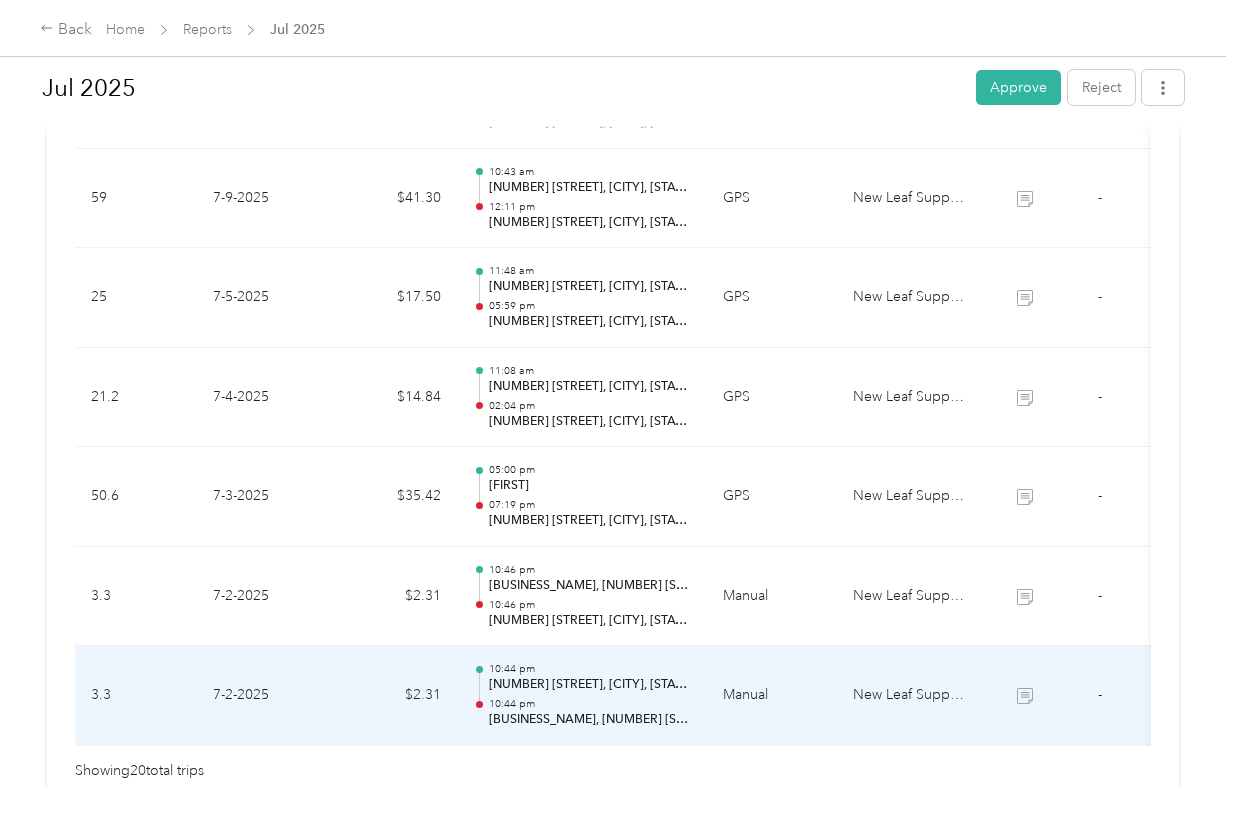 scroll, scrollTop: 1957, scrollLeft: 0, axis: vertical 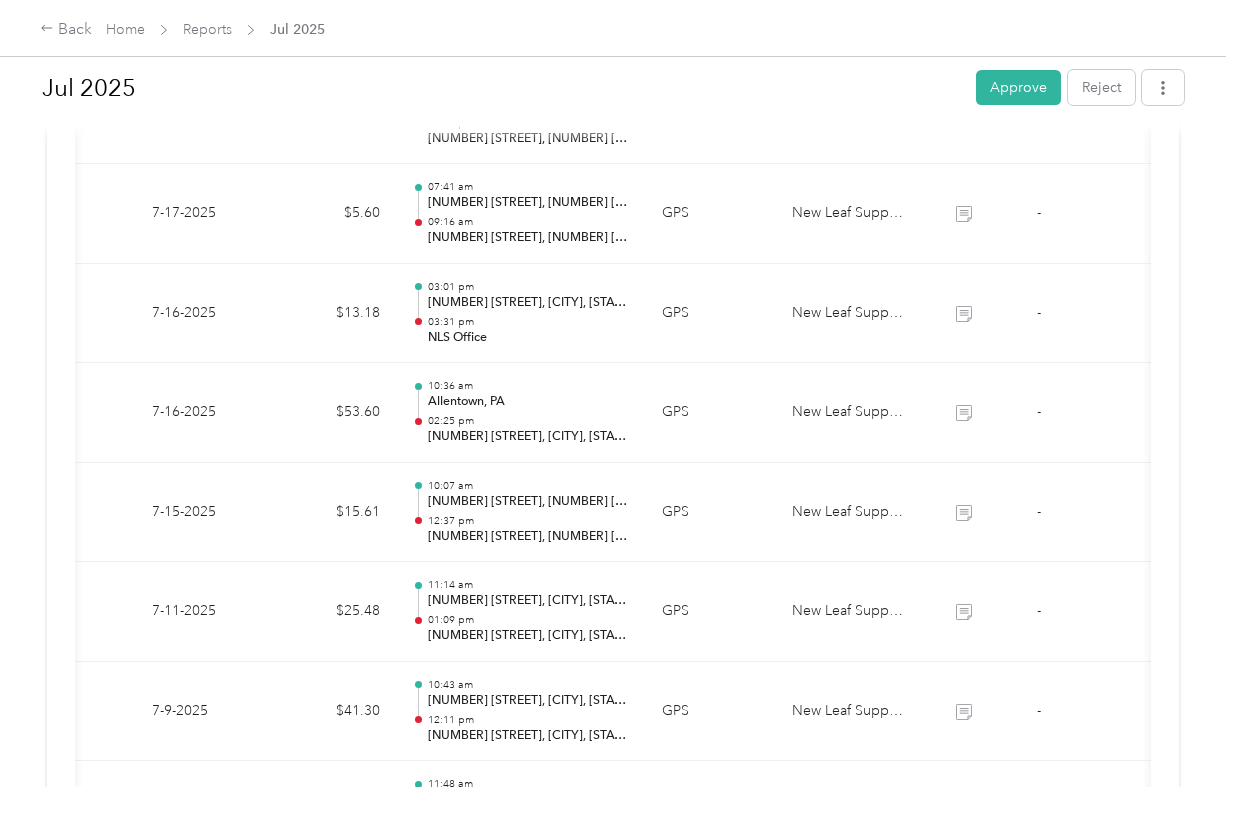 click on "Needs Approval Needs approval from [PERSON] View  activity & comments Report Summary Mileage Total $ 392.42 Recorded miles 560.6   mi Variable rate   $ 0.70 / mi Expense Total $ 0.00 Report total $ 392.42 Report details Report ID [REPORT_ID] Report period Jul 1 - 31, 2025 Pay period Submitter [PERSON] Submitted on Aug. 4, 2025 Approvers You Evan Walters Trips (20) Expense (0) Miles Trip Date Value Location Track Method Purpose Notes Tags                   20.9 7-31-2025 $14.66 12:39 pm [NUMBER] [STREET], [NUMBER] [STREET], [CITY], [STATE], [COUNTRY], [POSTAL_CODE] 05:10 pm [NUMBER] [STREET], [NUMBER] [STREET], [CITY], [STATE], [COUNTRY], [POSTAL_CODE] GPS New Leaf Supports - 27.7 7-31-2025 $19.39 10:21 am [NUMBER] [STREET], [NUMBER] [STREET], [CITY], [STATE], [COUNTRY], [POSTAL_CODE] 12:07 pm [NUMBER] [STREET], [NUMBER] [STREET], [CITY], [STATE], [COUNTRY], [POSTAL_CODE] GPS New Leaf Supports - 8 7-31-2025 $5.60 08:38 am [NUMBER] [STREET], [NUMBER] [STREET], [CITY], [STATE], [COUNTRY], [POSTAL_CODE] 09:52 am GPS New Leaf Supports - 23.5 GPS -" at bounding box center (613, 9) 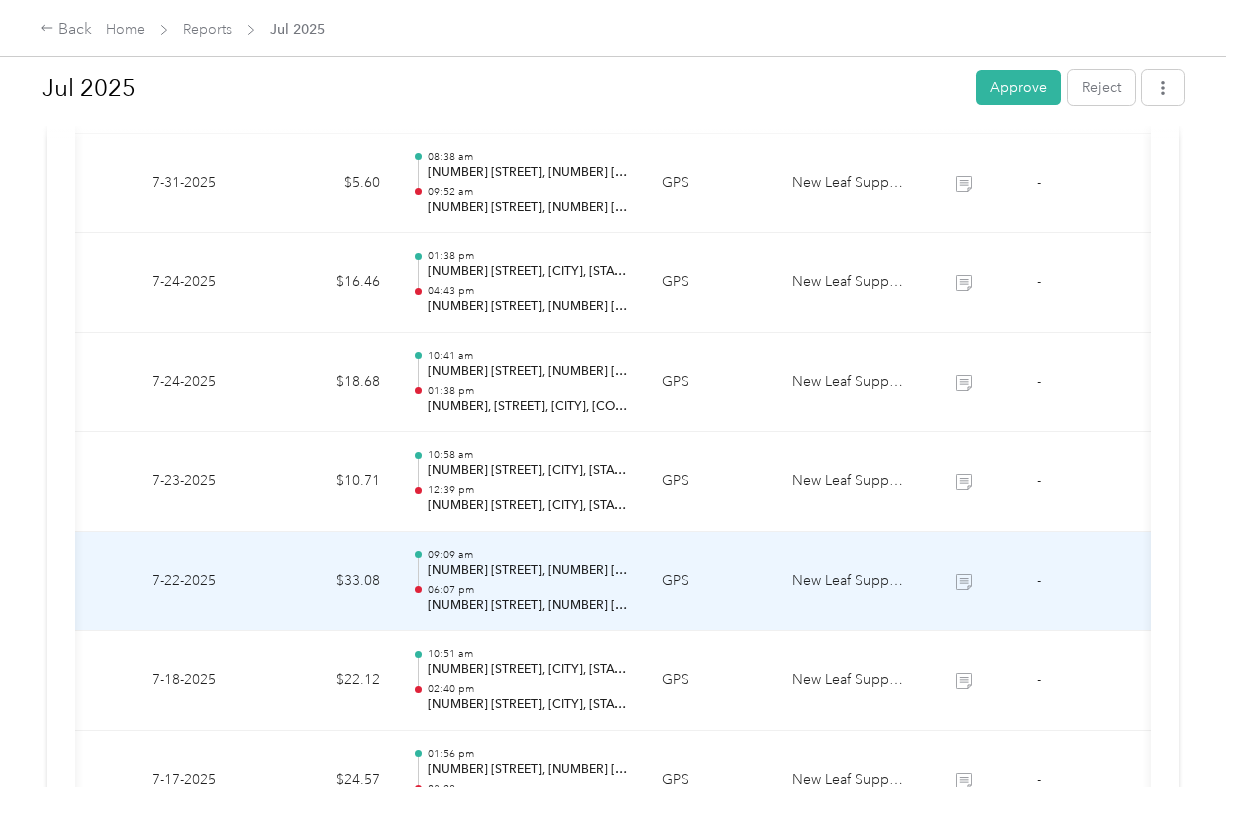 scroll, scrollTop: 624, scrollLeft: 0, axis: vertical 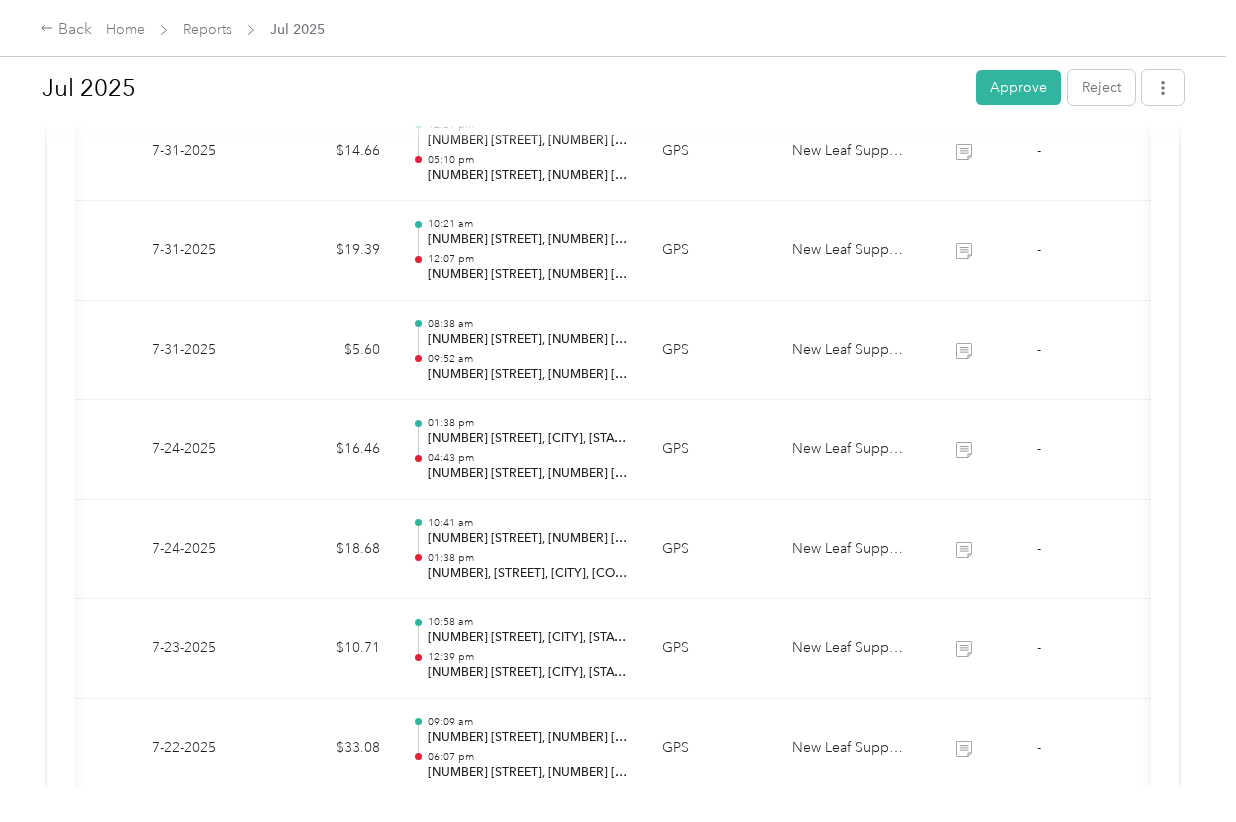 click on "Approve" at bounding box center (1018, 87) 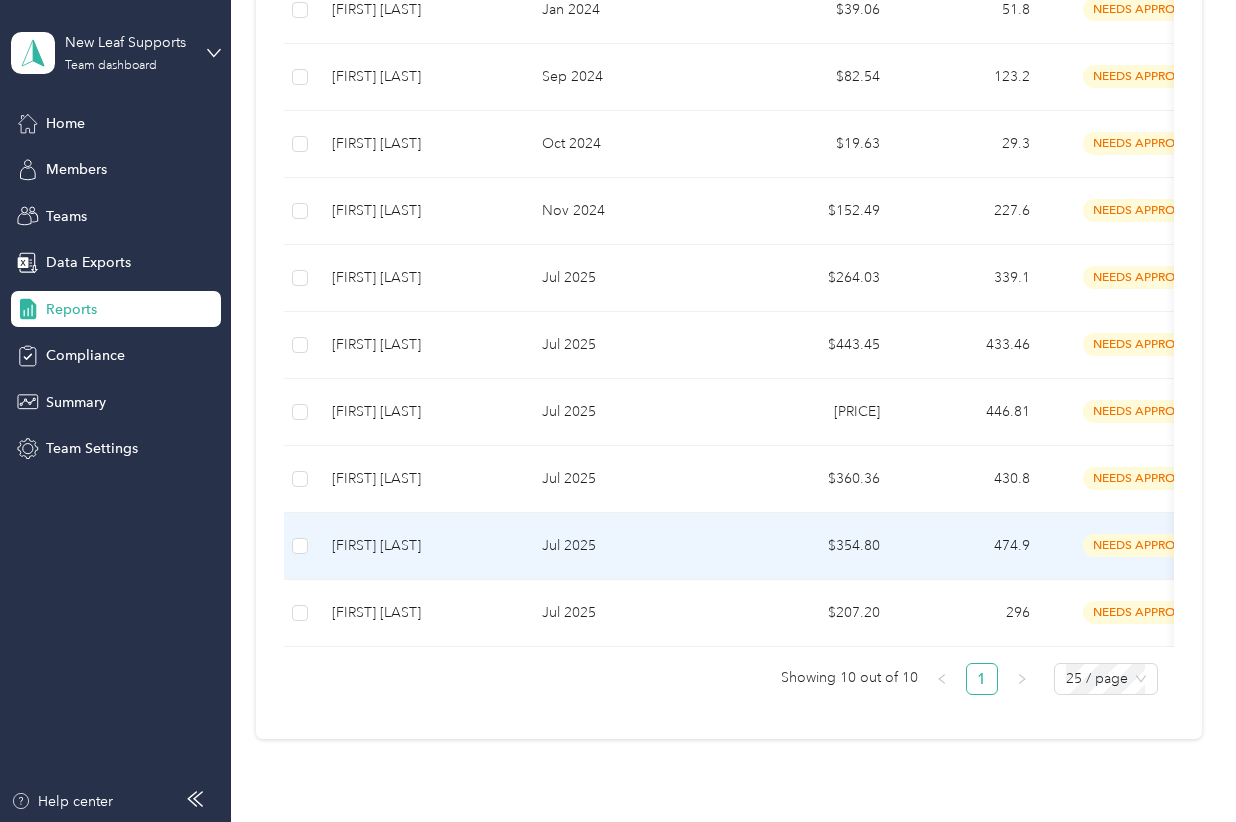scroll, scrollTop: 333, scrollLeft: 0, axis: vertical 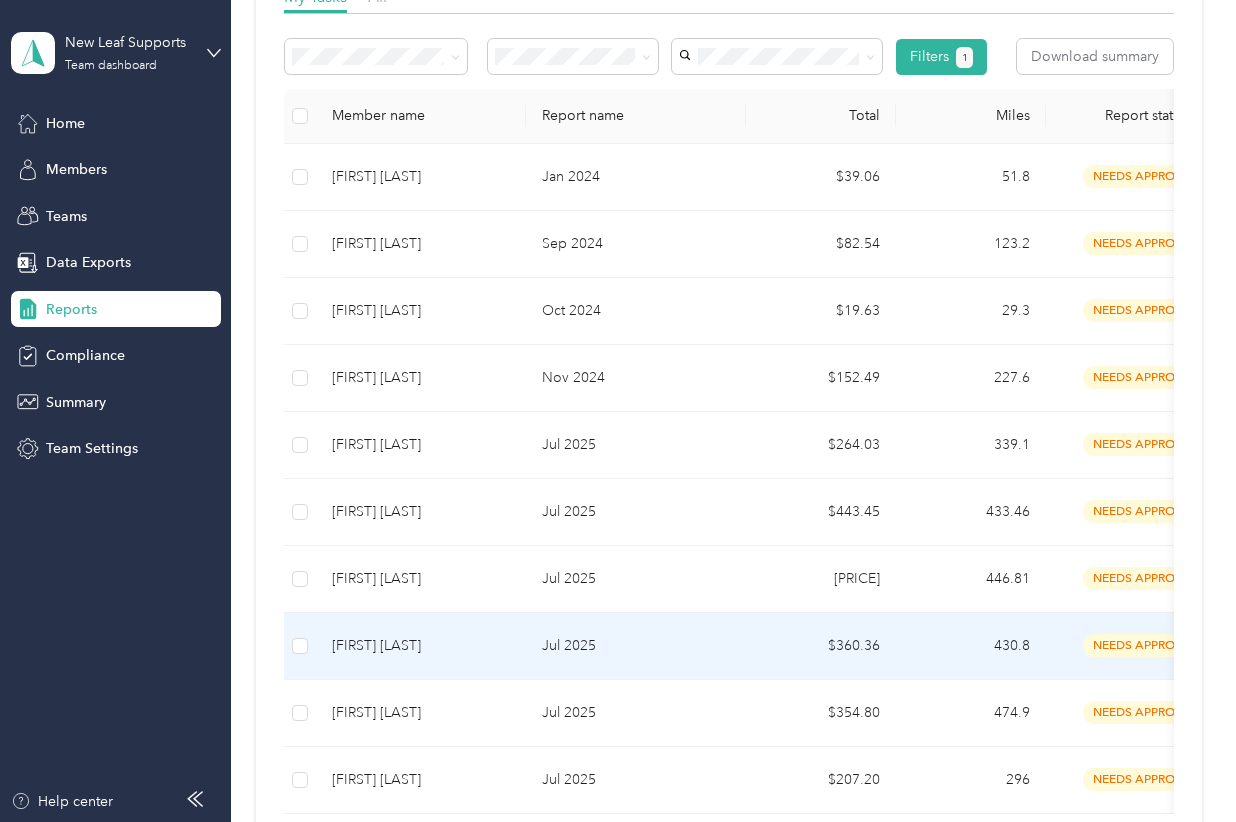 click on "[FIRST] [LAST]" at bounding box center [421, 646] 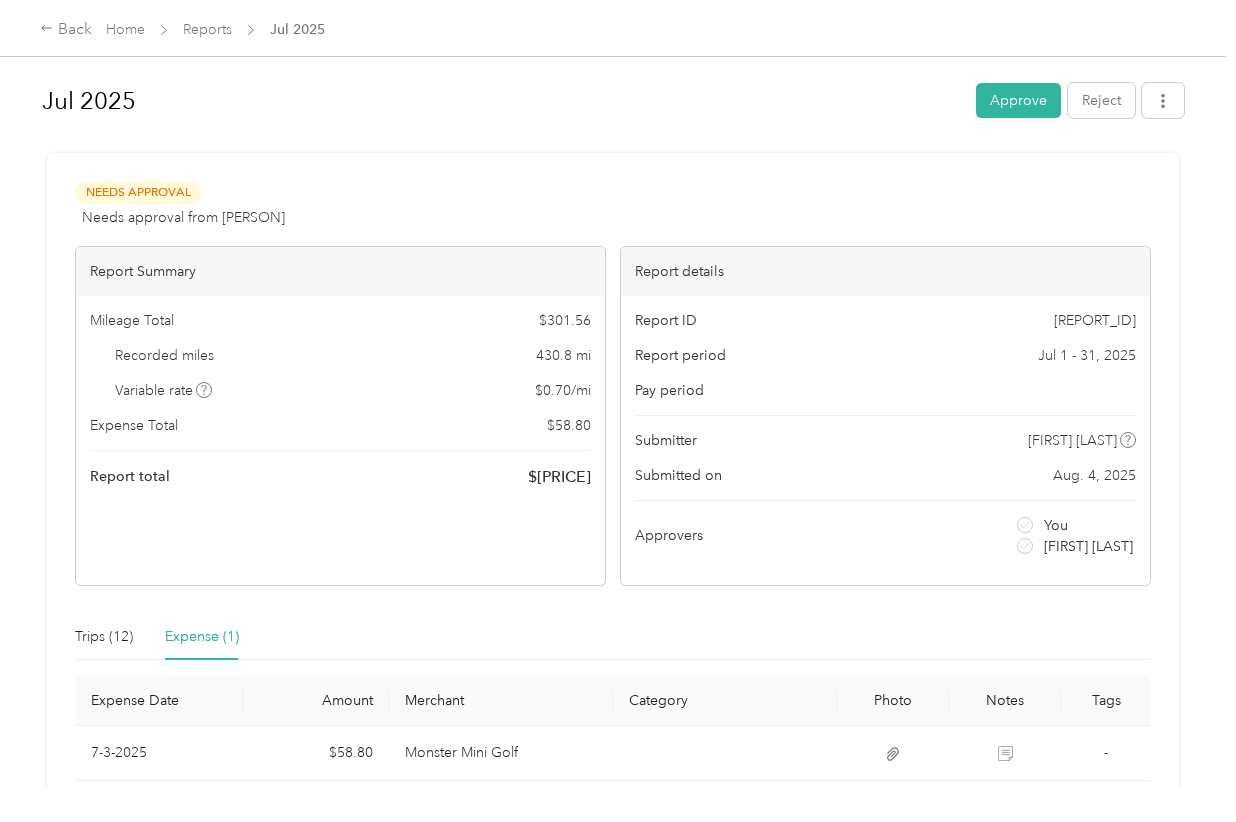 click on "Jul 2025 Approve Reject Needs Approval Needs approval from [FIRST] [LAST] View  activity & comments Report Summary Mileage Total $ 301.56 Recorded miles 430.8   mi Variable rate   $ 0.70 / mi Expense Total $ 58.80 Report total $ 360.36 Report details Report ID 16623B6AF-0017 Report period Jul 1 - 31, 2025 Pay period Submitter [FIRST] [LAST] Submitted on Aug. 4, 2025 Approvers You [FIRST] [LAST] Trips (12) Expense (1) Expense Date Amount Merchant Category Photo Notes Tags               7-3-2025 $58.80 Monster Mini Golf - Showing  1  total expenses Activity and Comments   Needs approval From [FIRST] [LAST] 08/04 at 07:06 pm EDT Submitted for approval [FIRST] [LAST] 08/04 at 07:06 pm EDT Transaction was modified Income Source set to New Leaf Supports
Notes set to C.S. [FIRST] [LAST] 08/04 at 07:05 pm EDT Report rejected Please add the clients' initials in the note section on the expense tab and resubmit. Thank you! [FIRST] [LAST] 08/04 at 10:55 am EDT Needs approval From [FIRST] [LAST] 08/03 at 07:22 pm EDT" at bounding box center [613, 393] 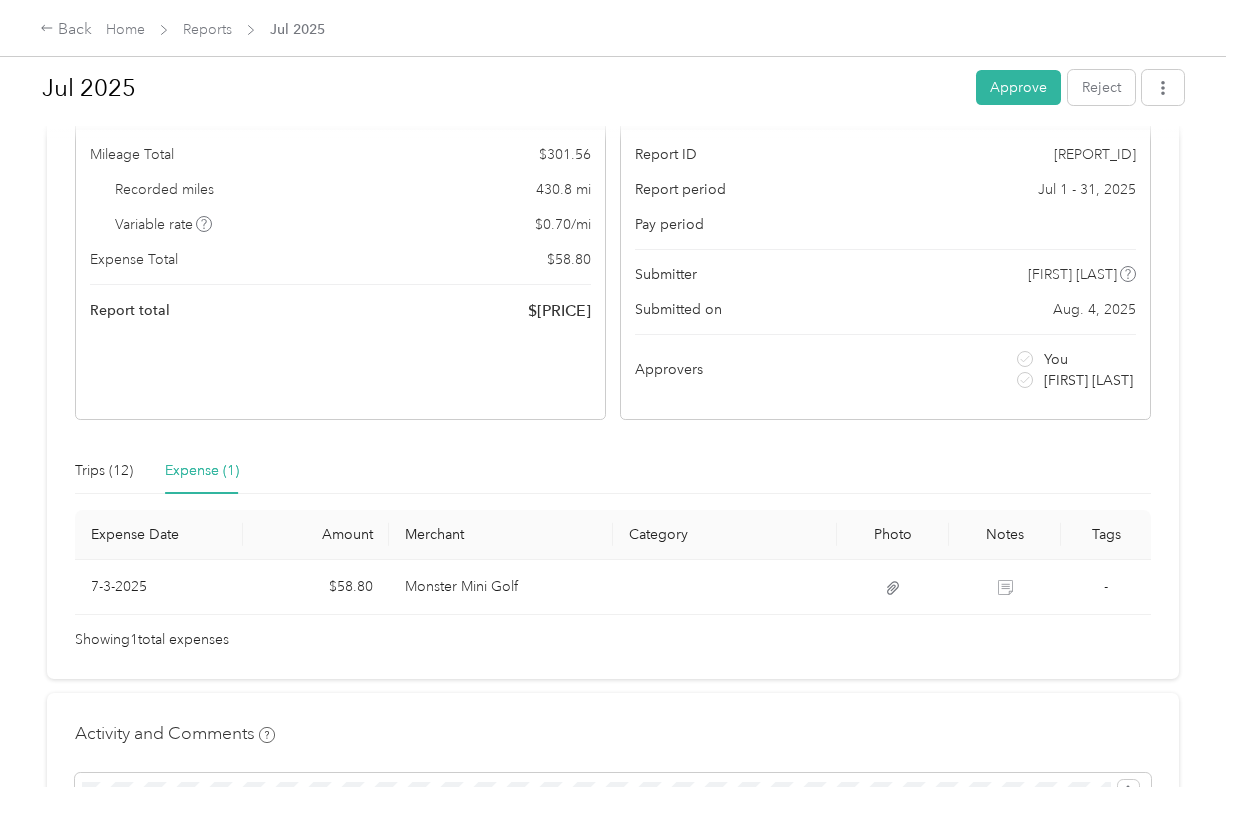 scroll, scrollTop: 333, scrollLeft: 0, axis: vertical 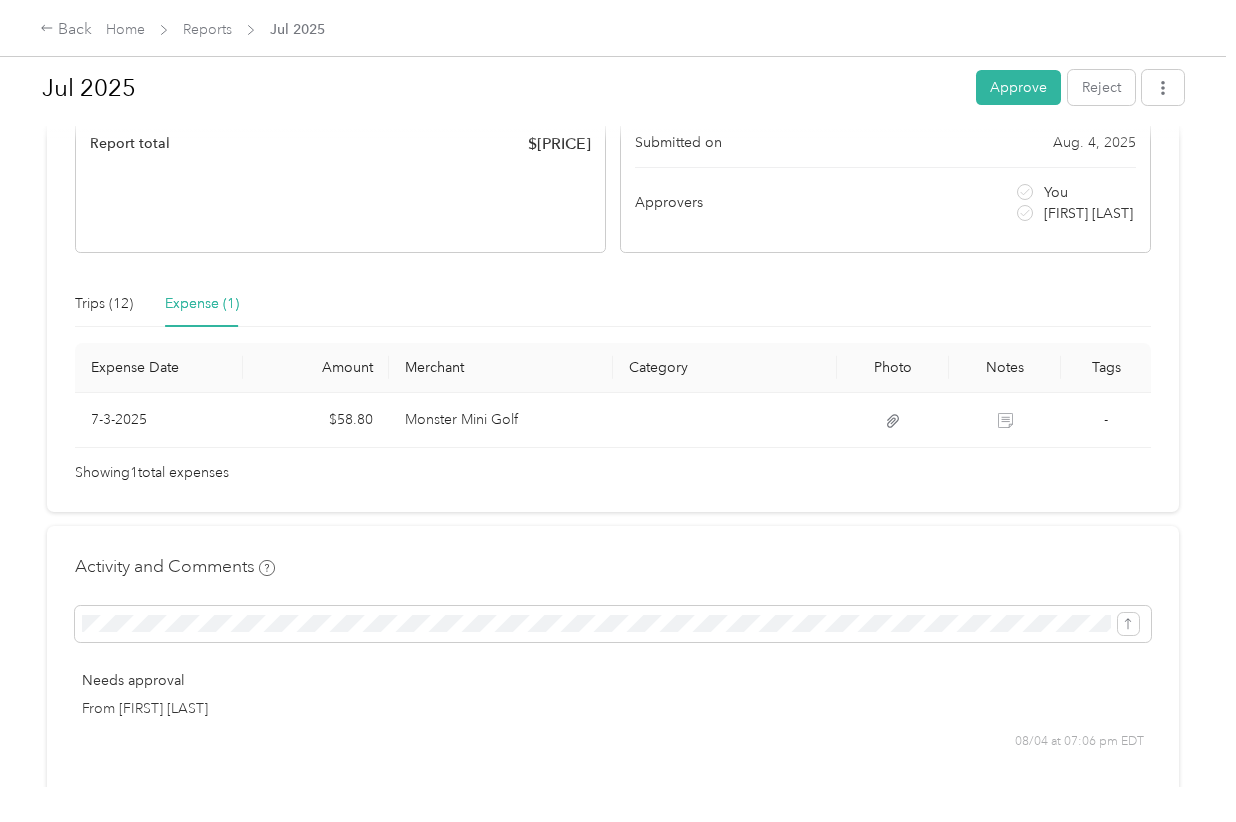 click on "Trips (12) Expense (1)" at bounding box center (613, 304) 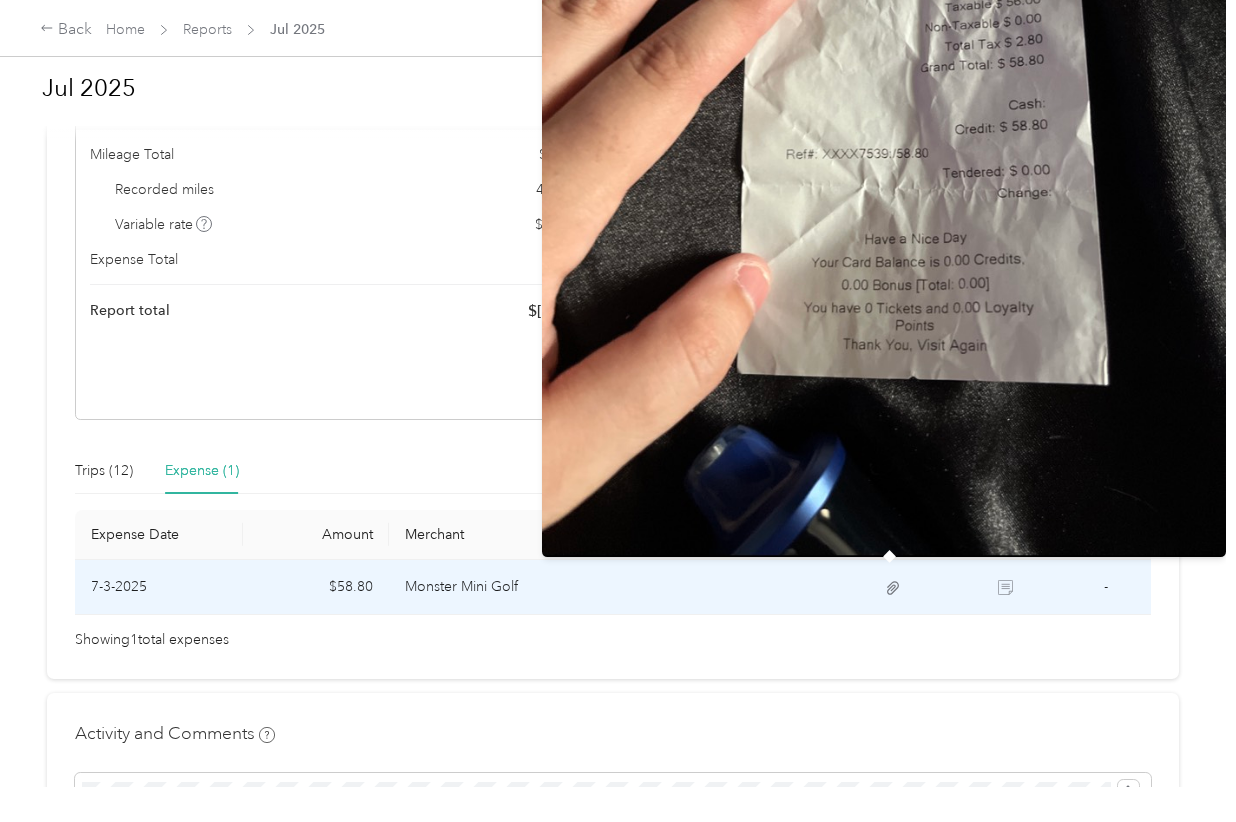 scroll, scrollTop: 0, scrollLeft: 0, axis: both 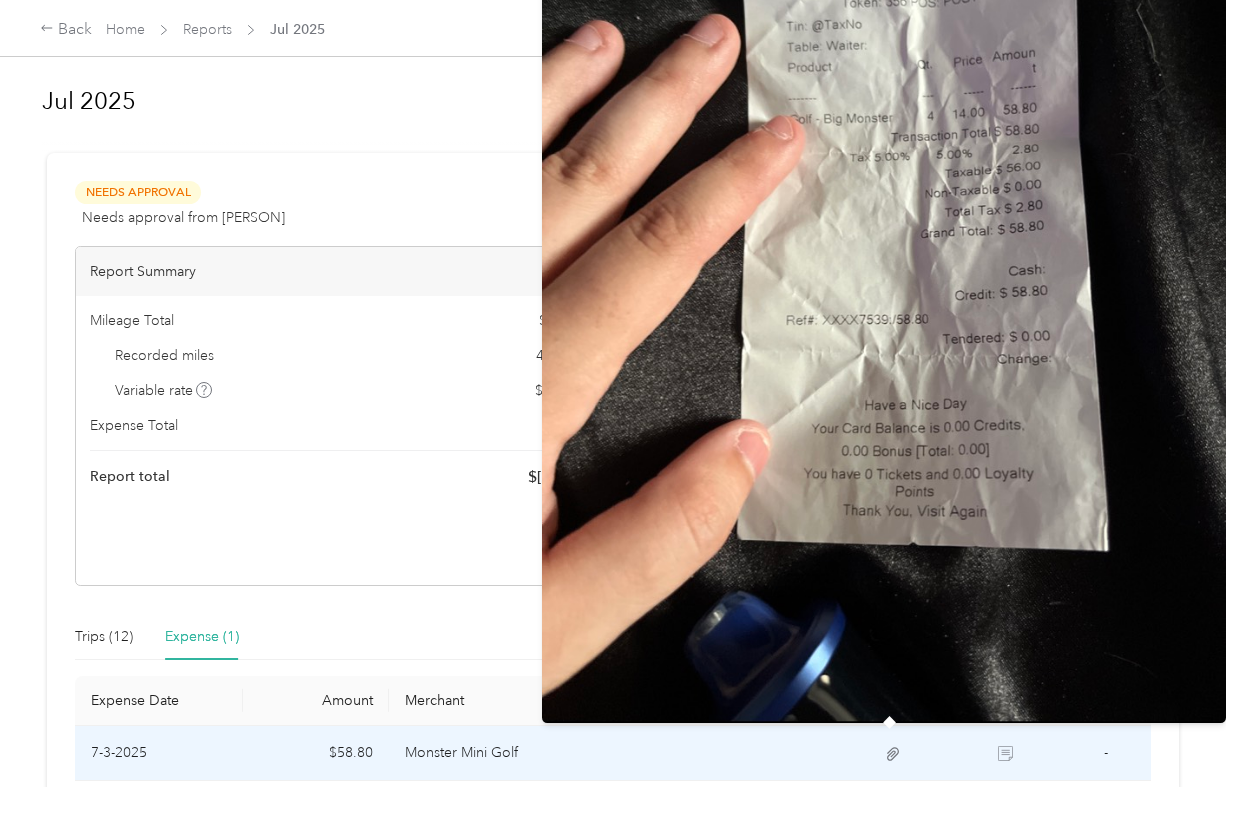 click at bounding box center (884, 267) 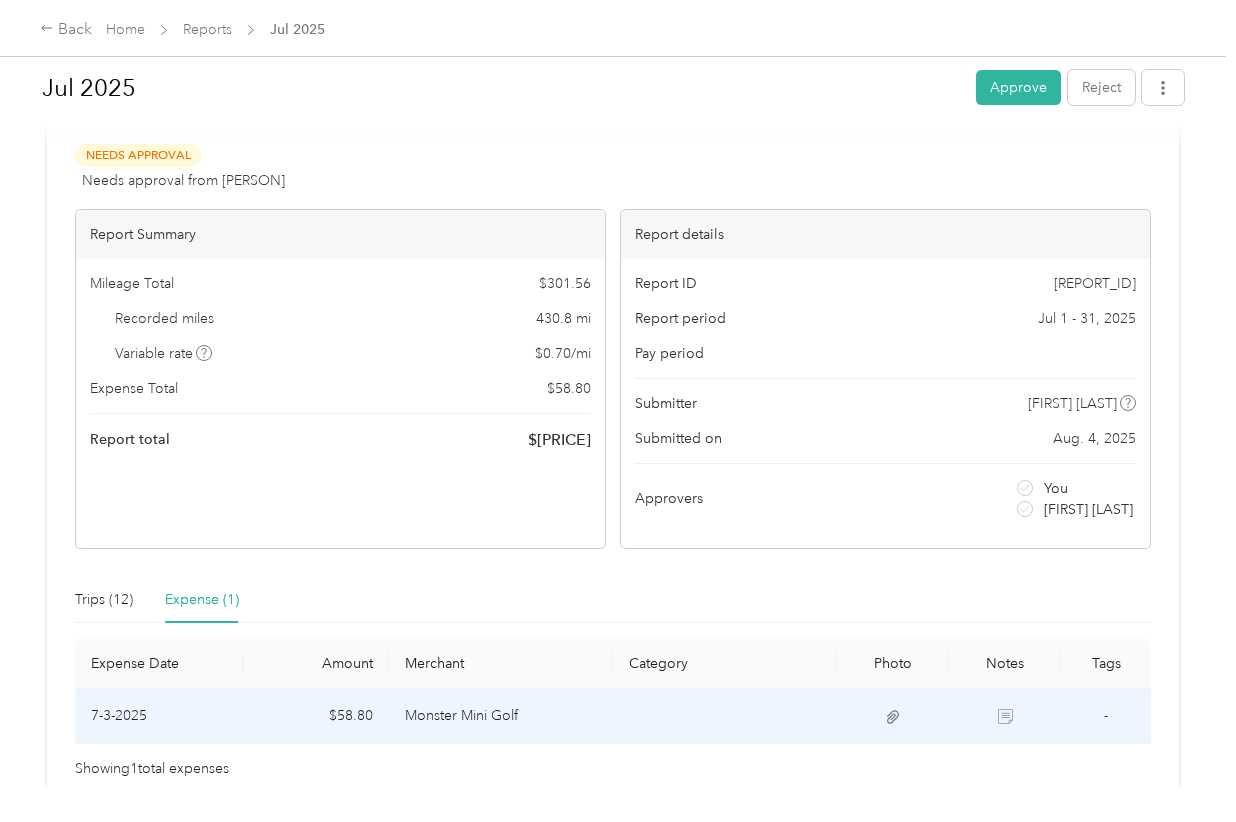 scroll, scrollTop: 0, scrollLeft: 0, axis: both 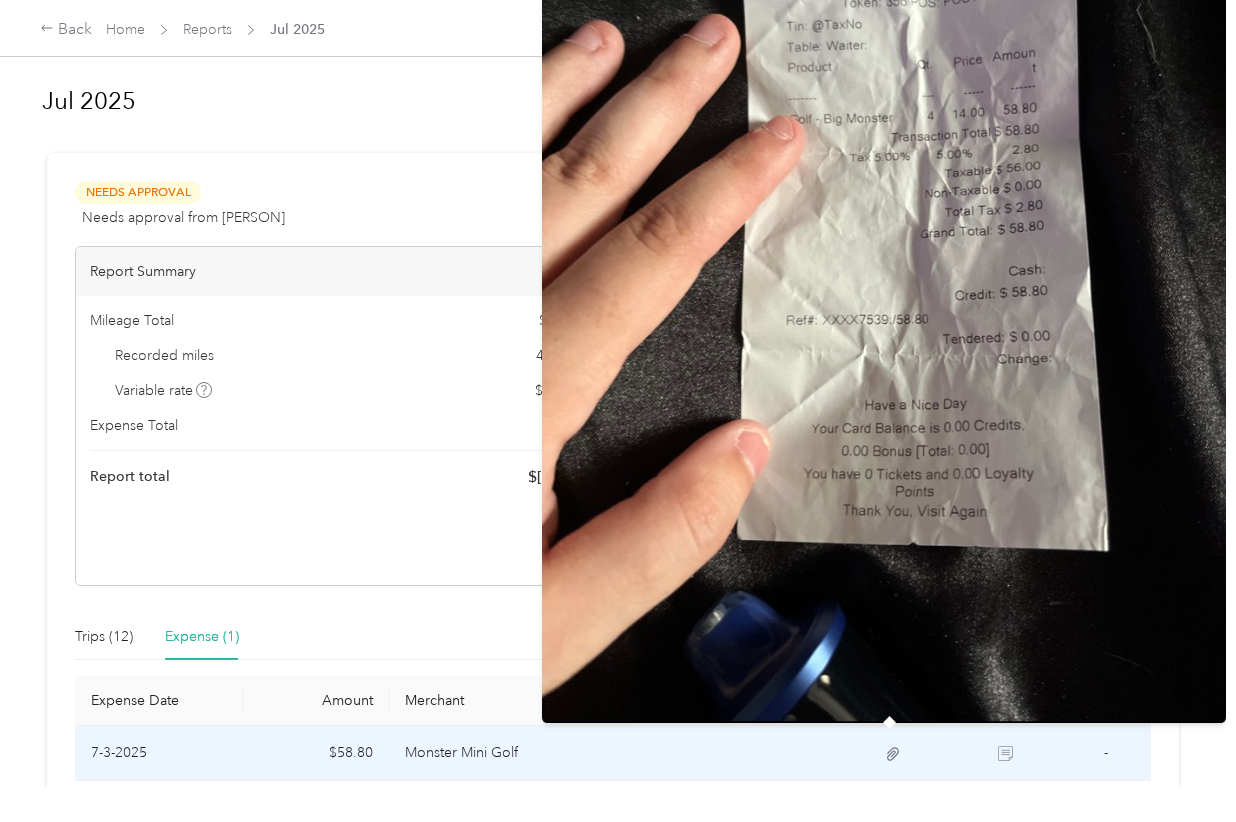 click at bounding box center [884, 267] 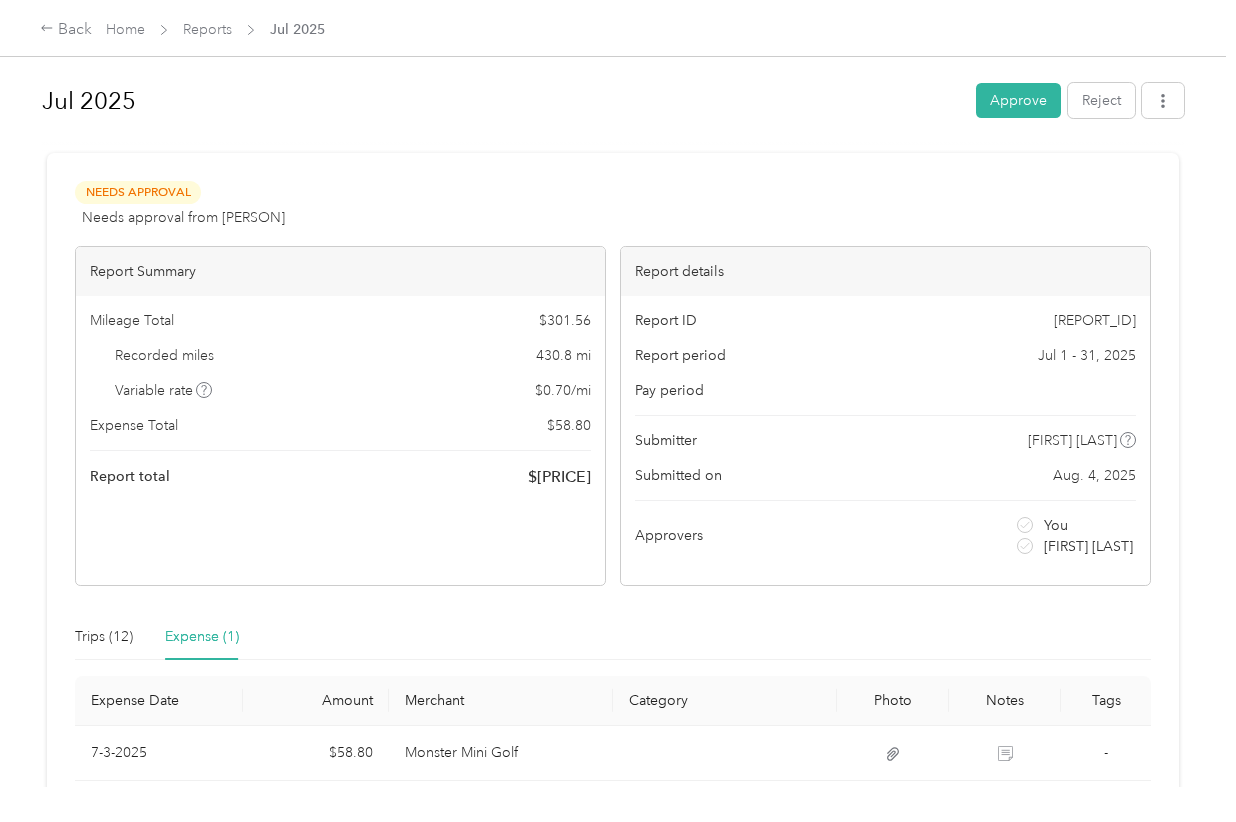 drag, startPoint x: 819, startPoint y: 630, endPoint x: 827, endPoint y: 619, distance: 13.601471 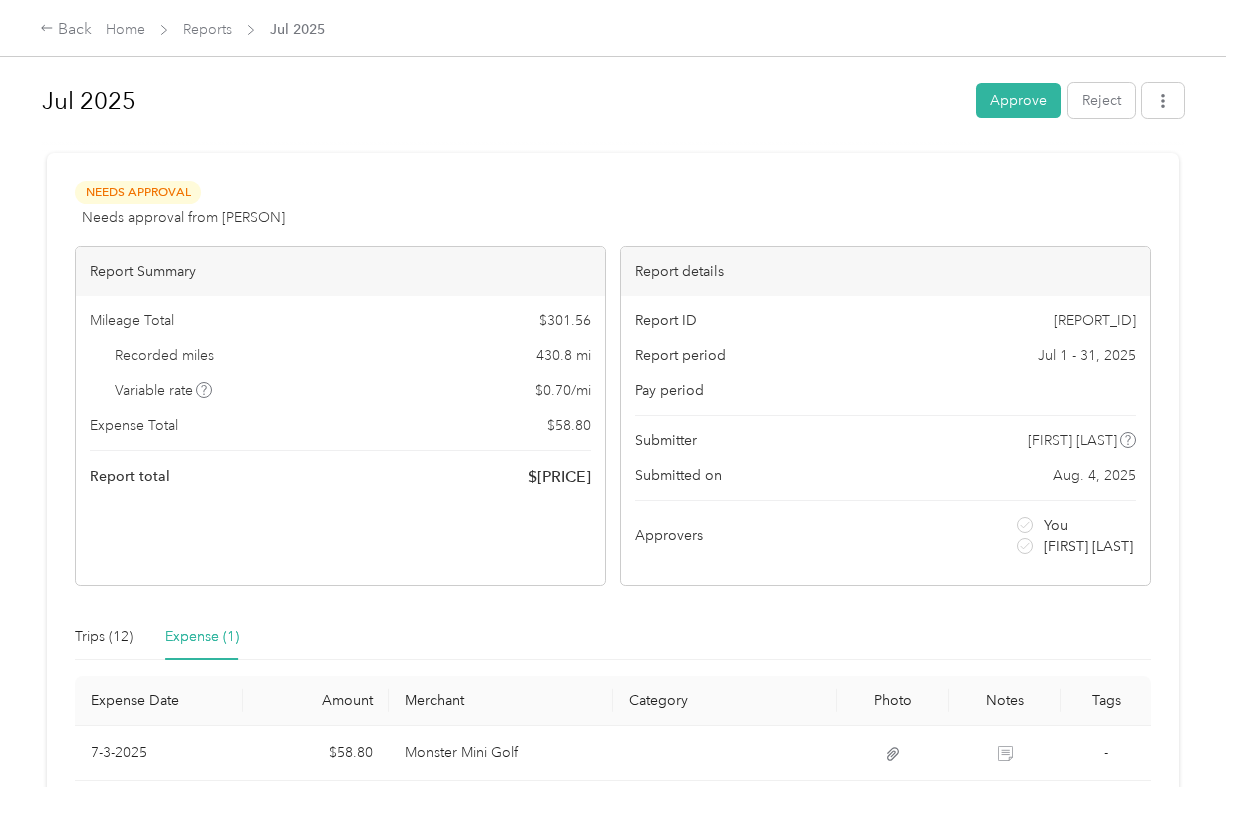click on "Needs Approval Needs approval from [PERSON] View  activity & comments Report Summary Mileage Total $ 301.56 Recorded miles 430.8   mi Variable rate   $ 0.70 / mi Expense Total $ 58.80 Report total $ 360.36 Report details Report ID [REPORT_ID] Report period Jul 1 - 31, 2025 Pay period Submitter [PERSON] Submitted on Aug. 4, 2025 Approvers You Evan Walters Trips (12) Expense (1) Expense Date Amount Merchant Category Photo Notes Tags               7-3-2025 $58.80 Monster Mini Golf - Showing  1  total expenses" at bounding box center (613, 499) 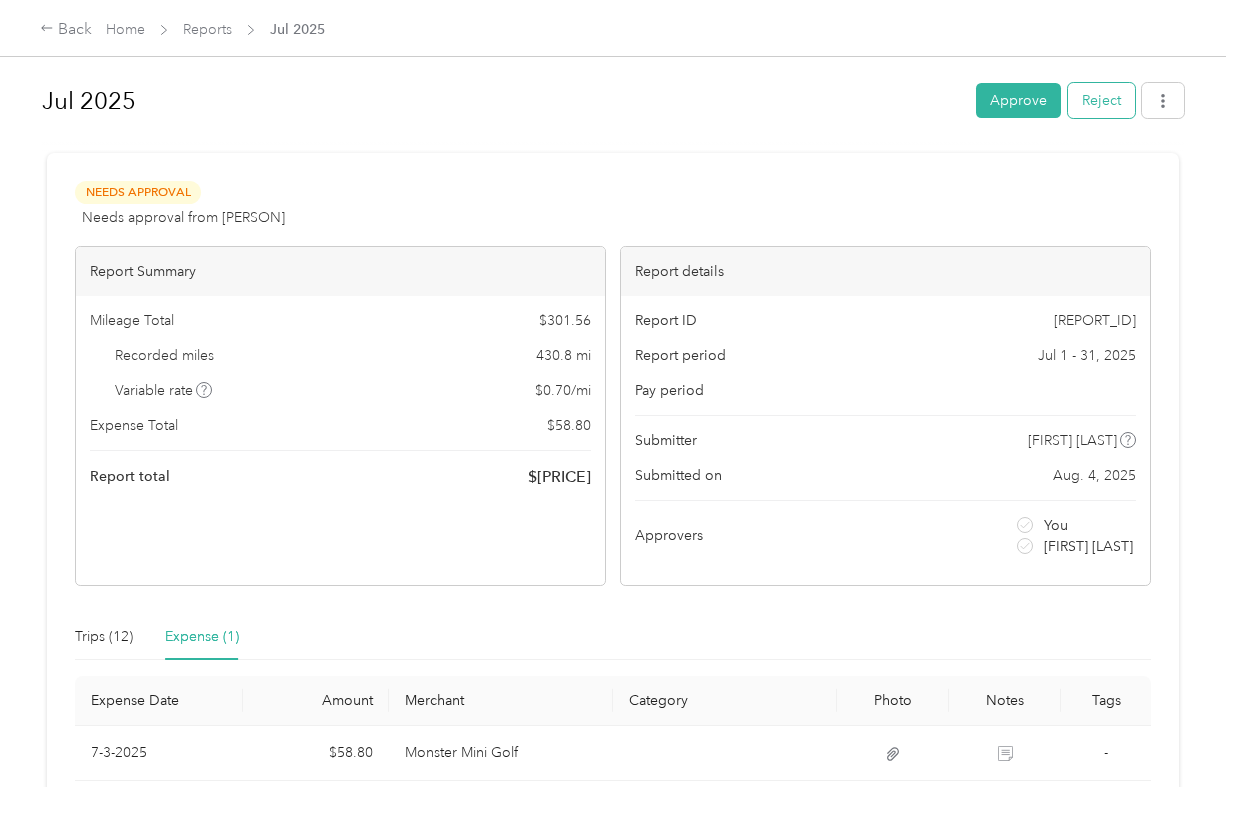 click on "Reject" at bounding box center [1101, 100] 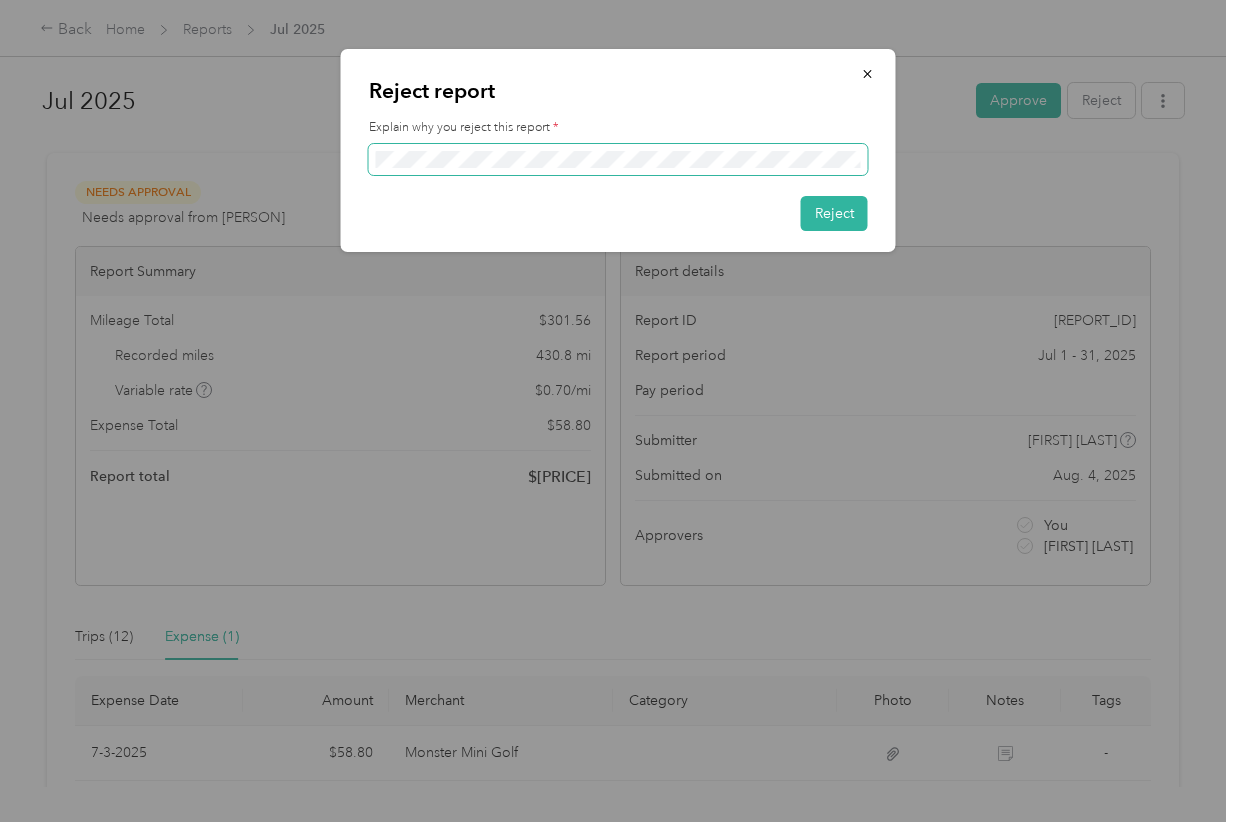 scroll, scrollTop: 0, scrollLeft: 0, axis: both 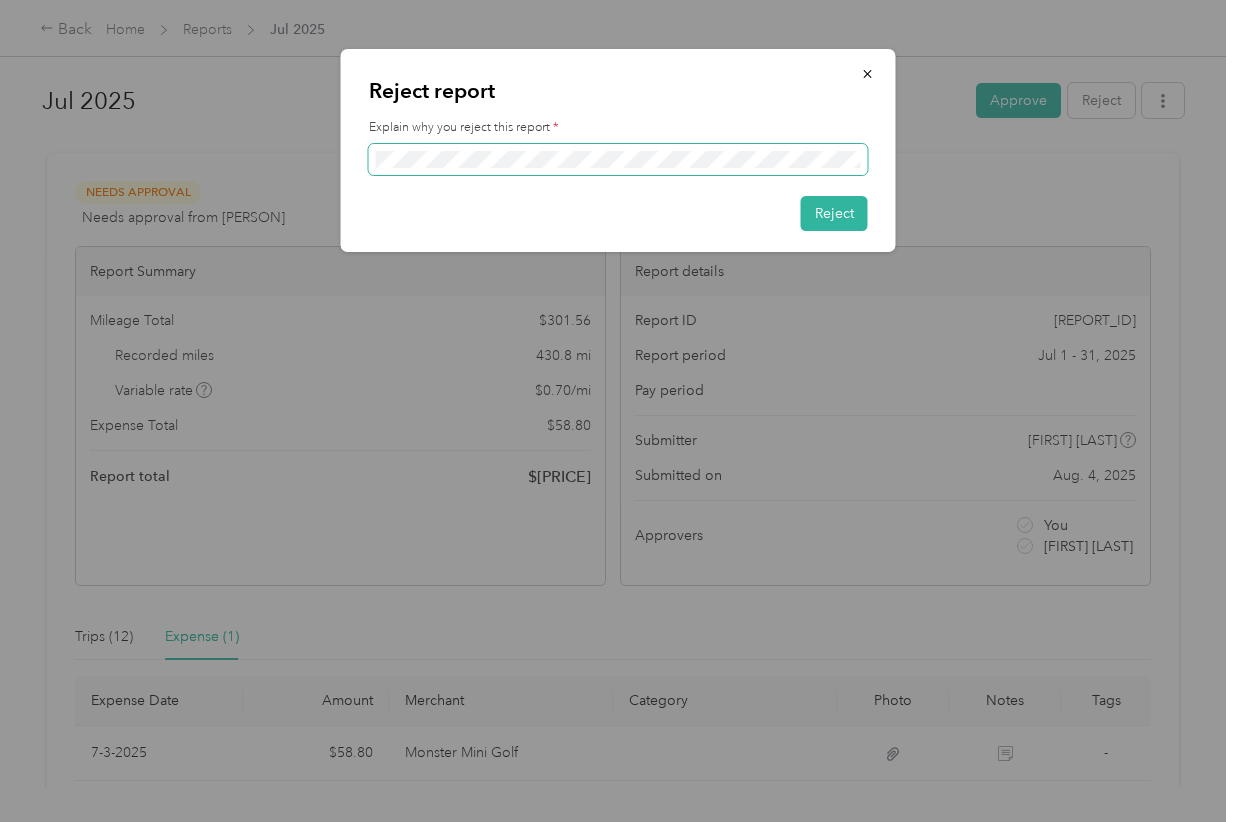 click at bounding box center [618, 160] 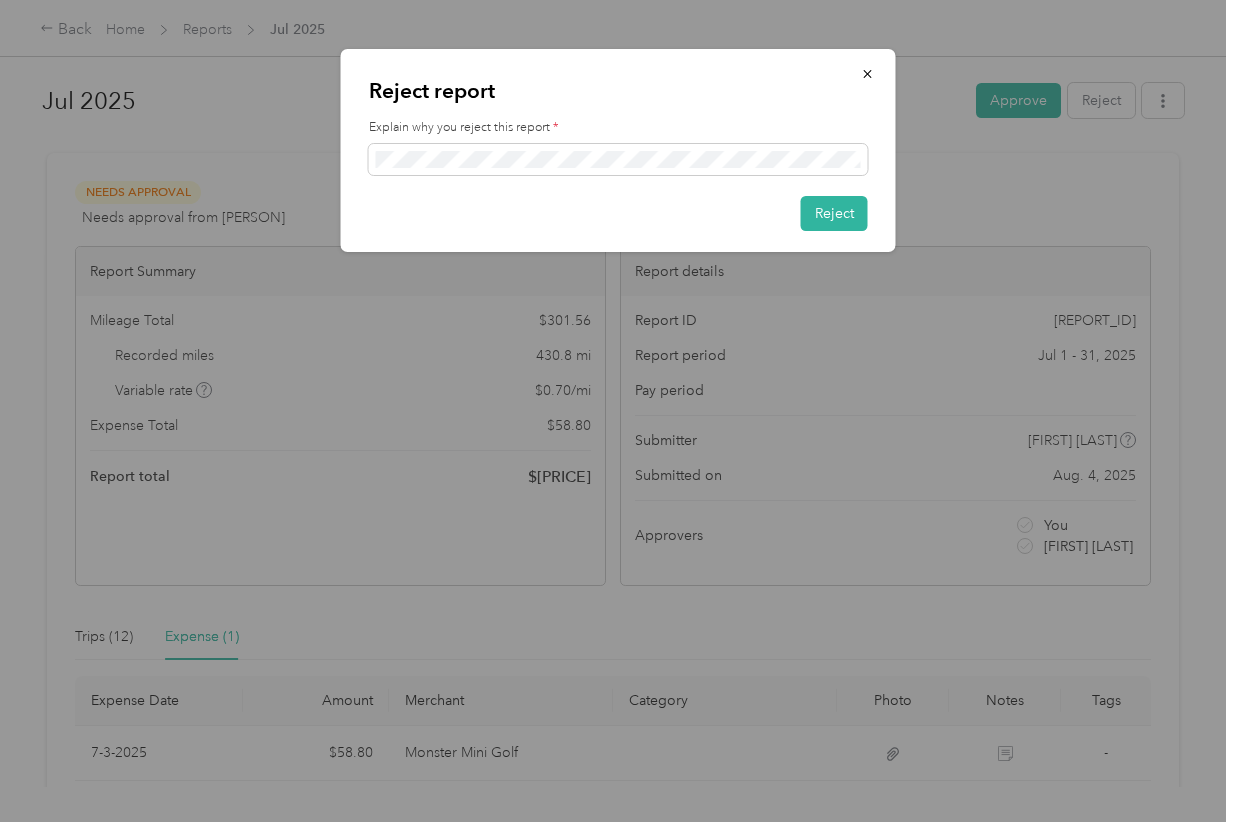 click on "Reject report Explain why you reject this report   * Reject" at bounding box center [618, 150] 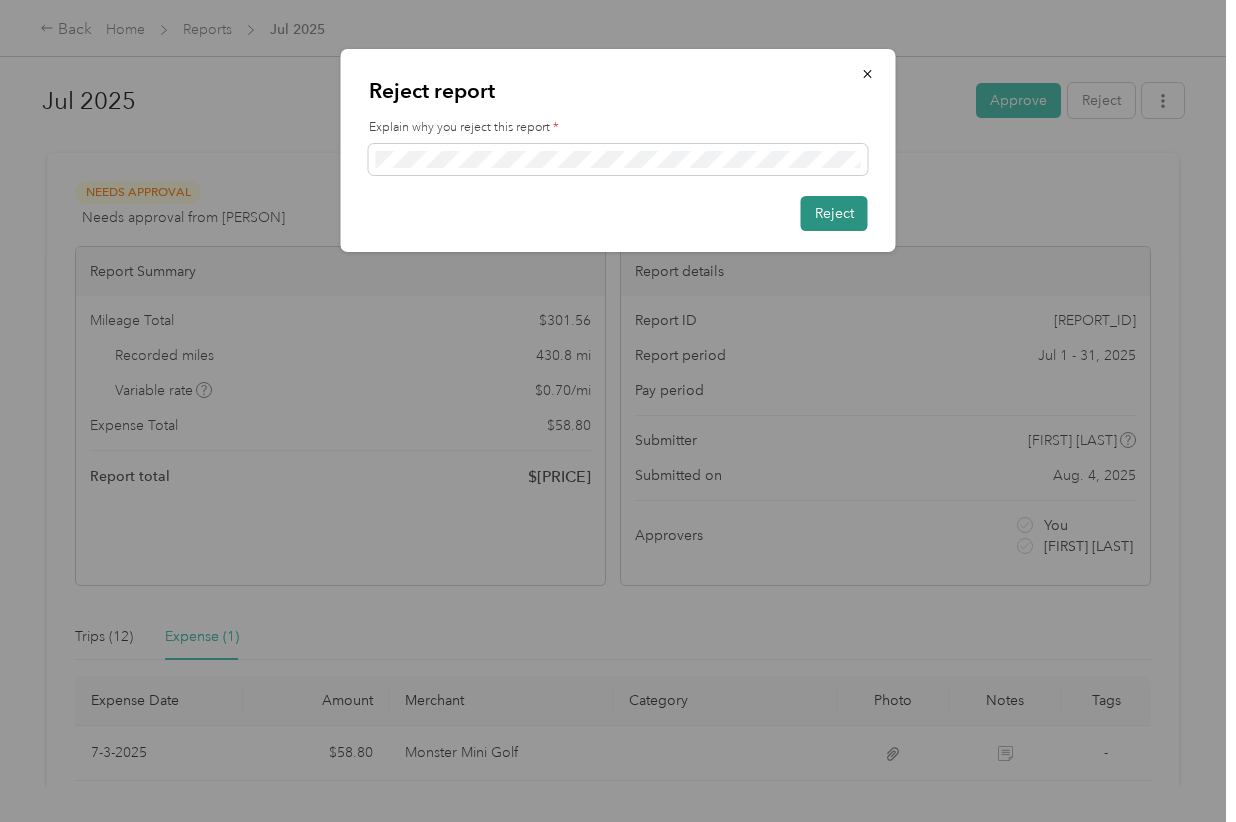 click on "Reject" at bounding box center (834, 213) 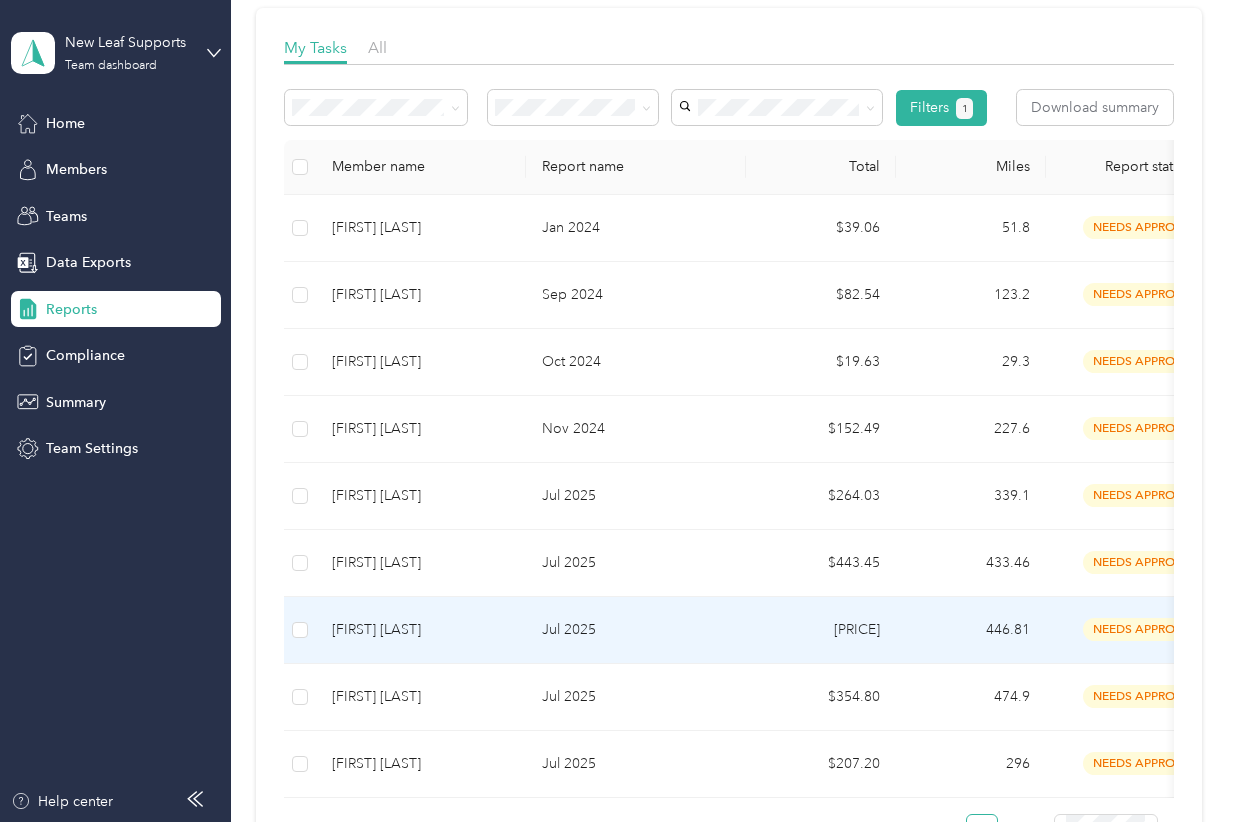 scroll, scrollTop: 333, scrollLeft: 0, axis: vertical 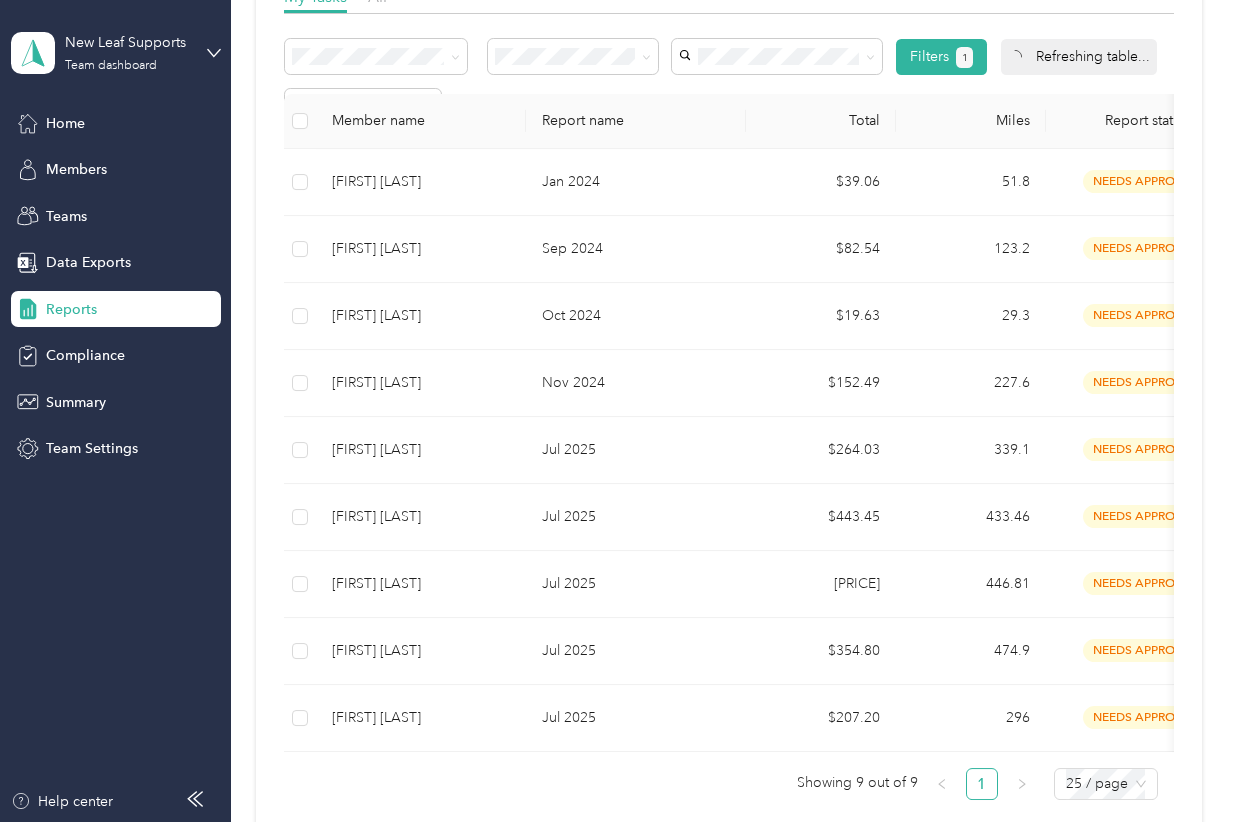 click on "Reports My Tasks 9 Needs my approval See reports   0 Needs my payment See reports My Tasks All Filters 1   Refreshing table... Download summary Member name Report name Total Miles Report status Submitted on Program Approvers                     [FIRST] [LAST] Jan 2024 $39.06 51.8 needs approval 2/21/2025 Standard Rate CPM Program   You    +  1  more [FIRST] [LAST] Sep 2024 $82.54 123.2 needs approval 2/15/2025 Standard Rate CPM Program   You    +  1  more [FIRST] [LAST] Oct 2024 $19.63 29.3 needs approval 2/15/2025 Standard Rate CPM Program   You    +  1  more [FIRST] [LAST] Nov 2024 $152.49 227.6 needs approval 2/21/2025 Standard Rate CPM Program   You    +  1  more [FIRST] [LAST] Jul 2025 $264.03 339.1 needs approval 8/5/2025 Standard Rate CPM Program   You    +  1  more [FIRST] [LAST] R. Jul 2025 $443.45 433.46 needs approval 8/1/2025 Standard Rate CPM Program   You    +  1  more [FIRST] [LAST] Jul 2025 $421.63 446.81 needs approval 8/4/2025 Standard Rate CPM Program   You    +  1   +" at bounding box center (728, 331) 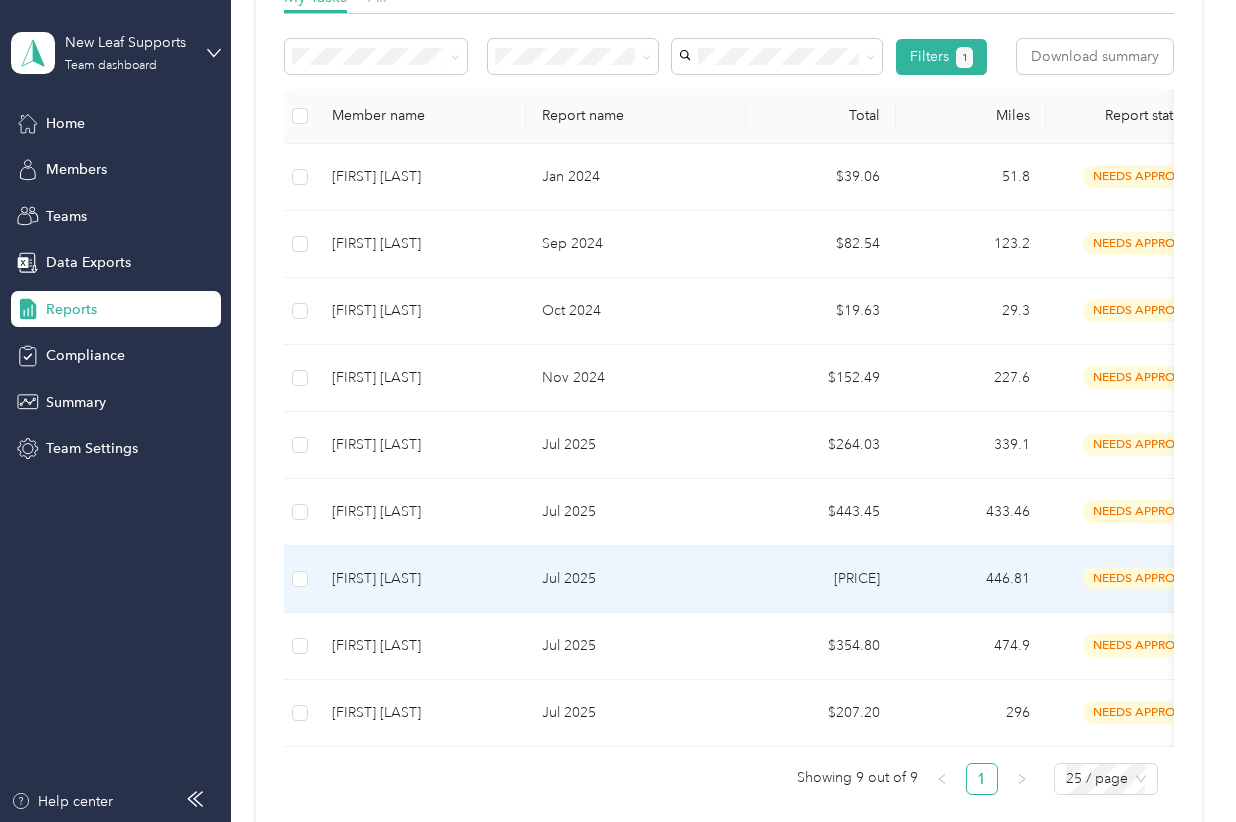 click on "[FIRST] [LAST]" at bounding box center [421, 579] 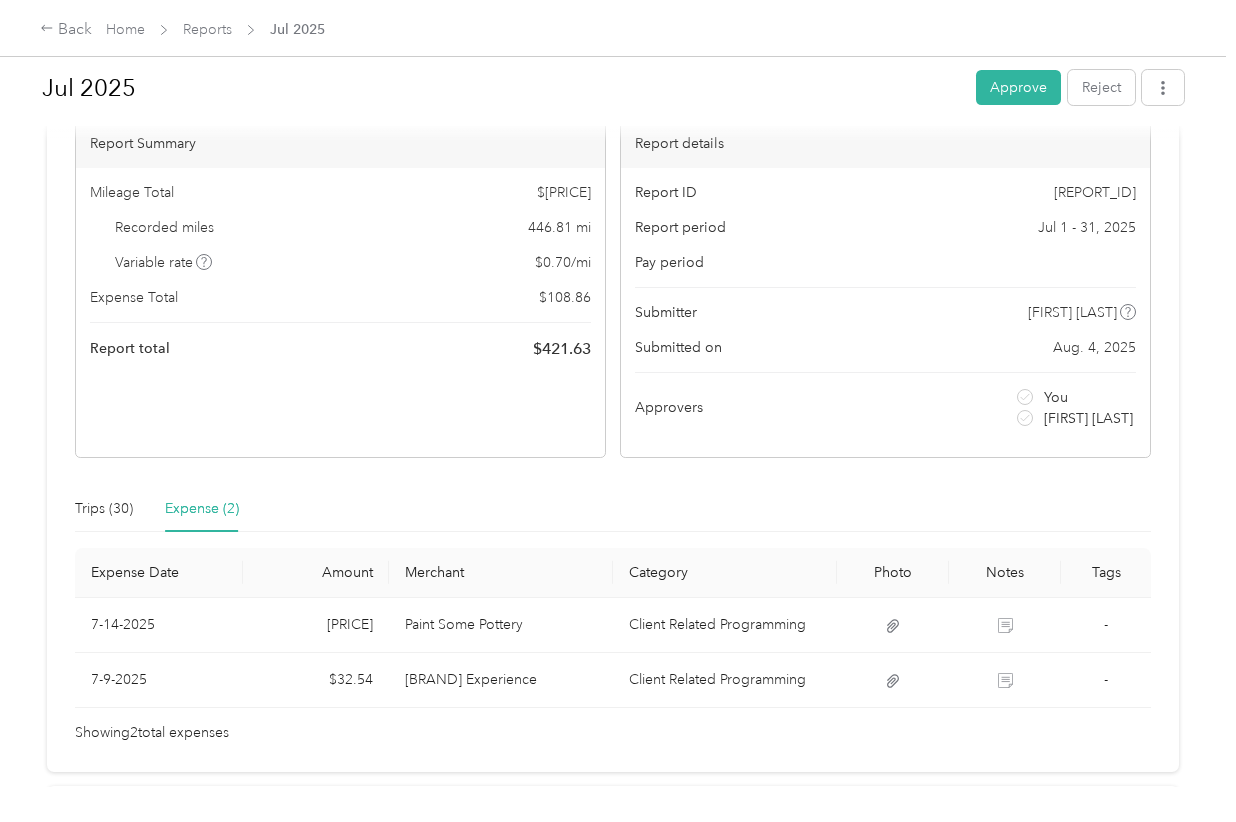 scroll, scrollTop: 166, scrollLeft: 0, axis: vertical 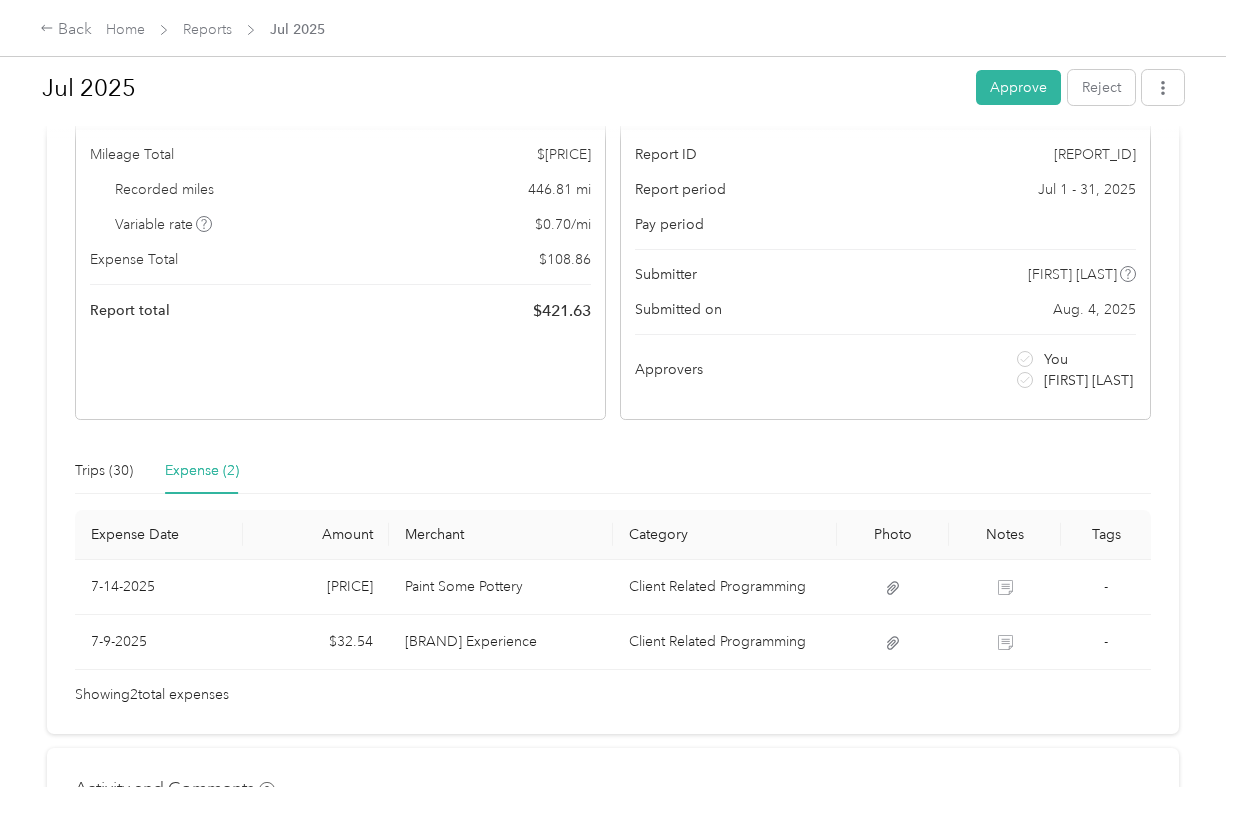 click on "Trips (30) Expense (2)" at bounding box center (613, 471) 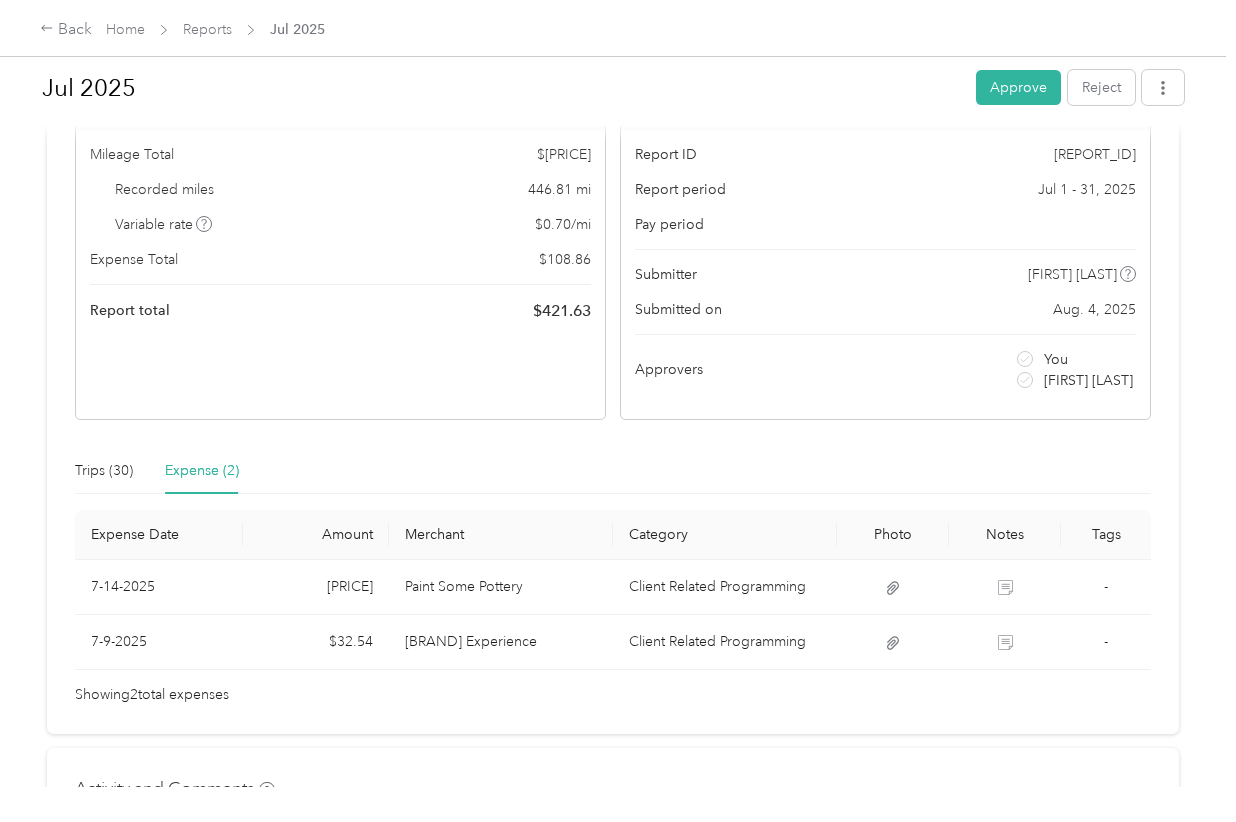 click on "Trips (30) Expense (2)" at bounding box center [613, 471] 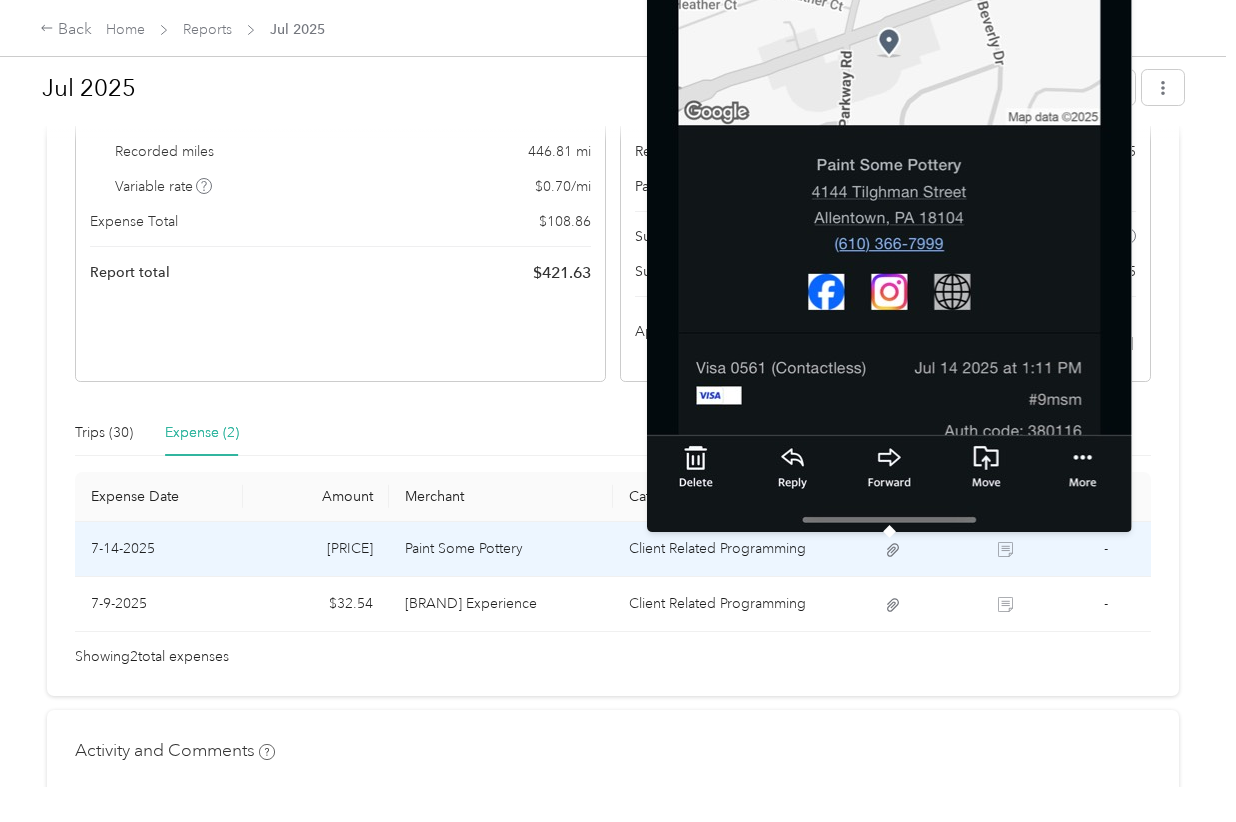 scroll, scrollTop: 166, scrollLeft: 0, axis: vertical 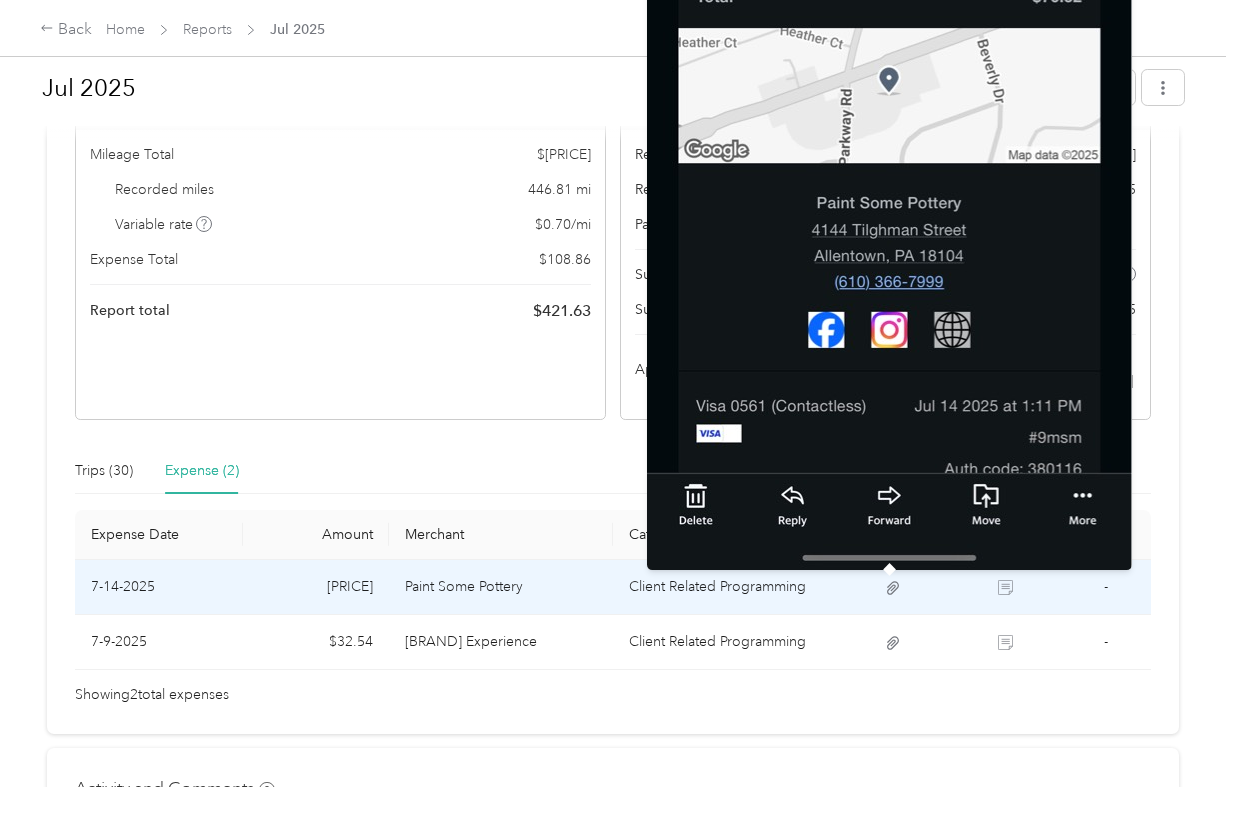 click at bounding box center (889, 45) 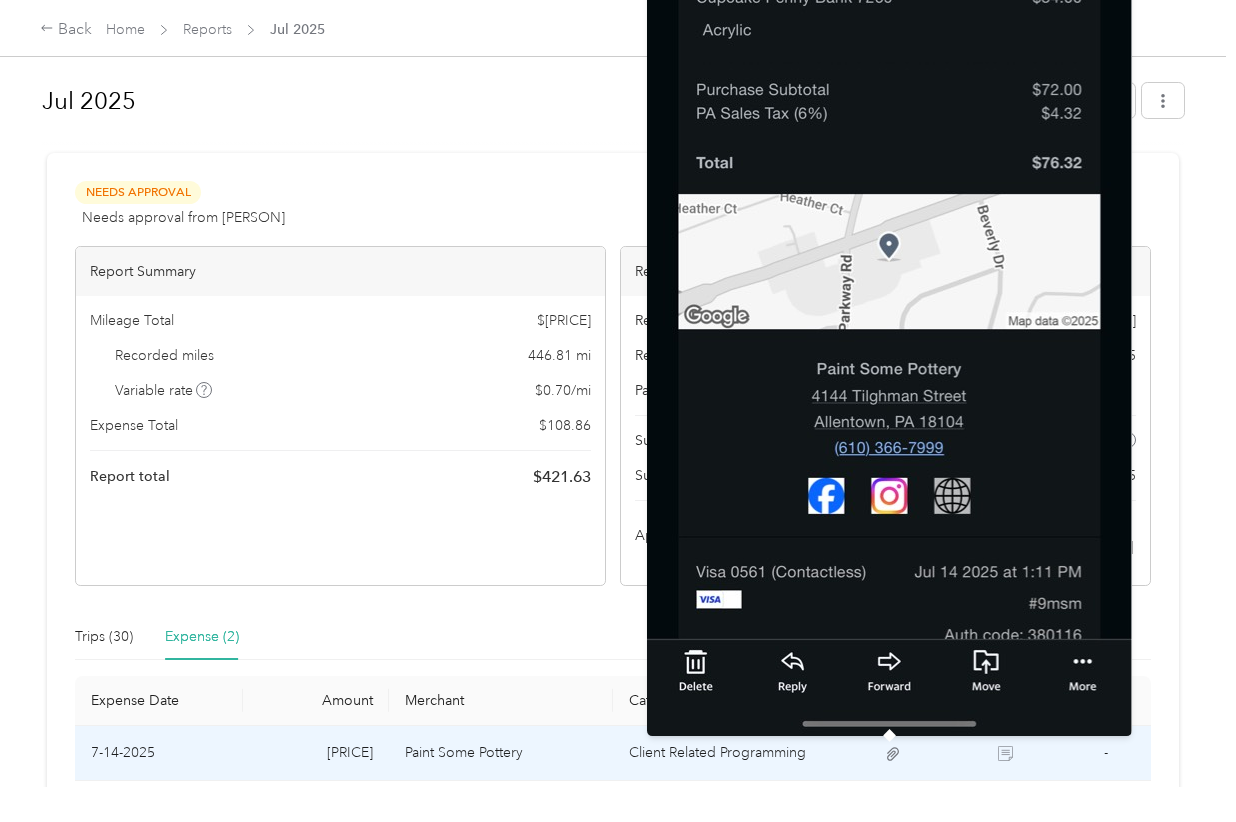 click at bounding box center (889, 211) 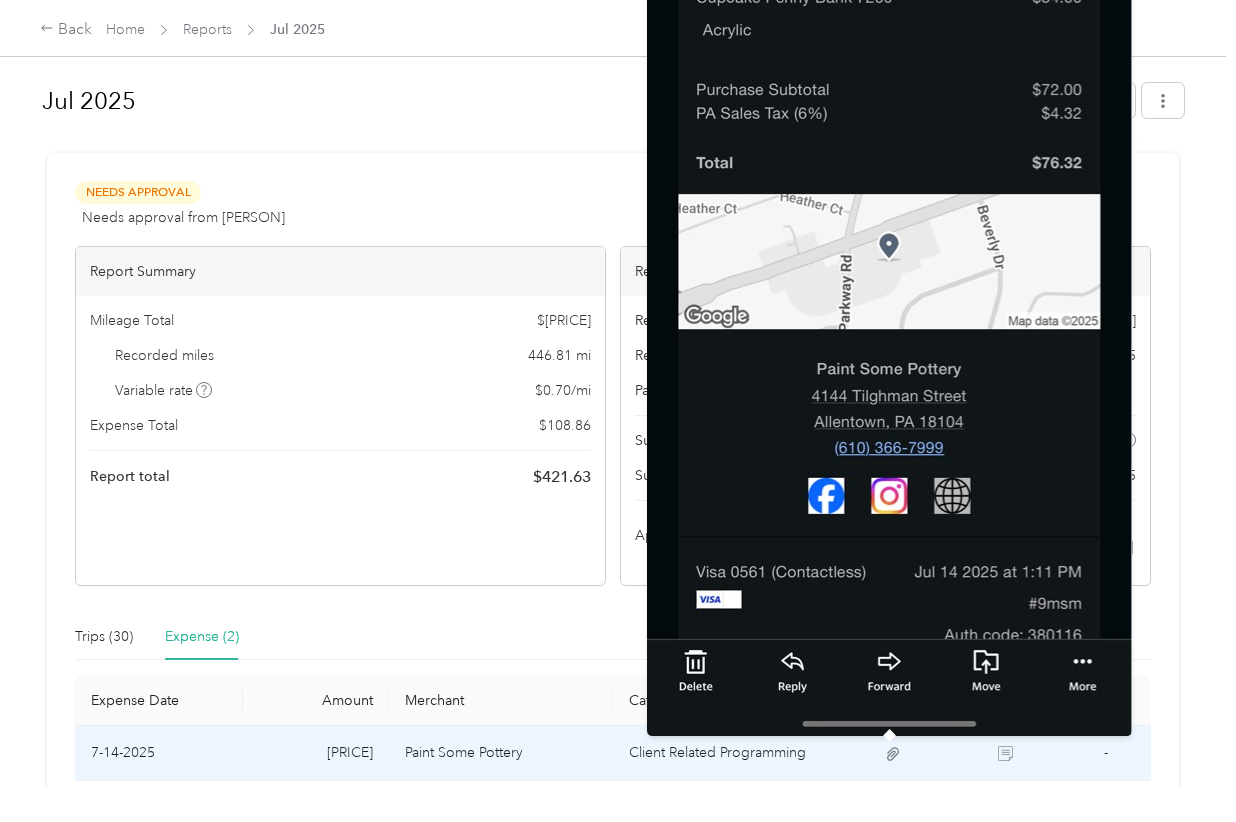 click 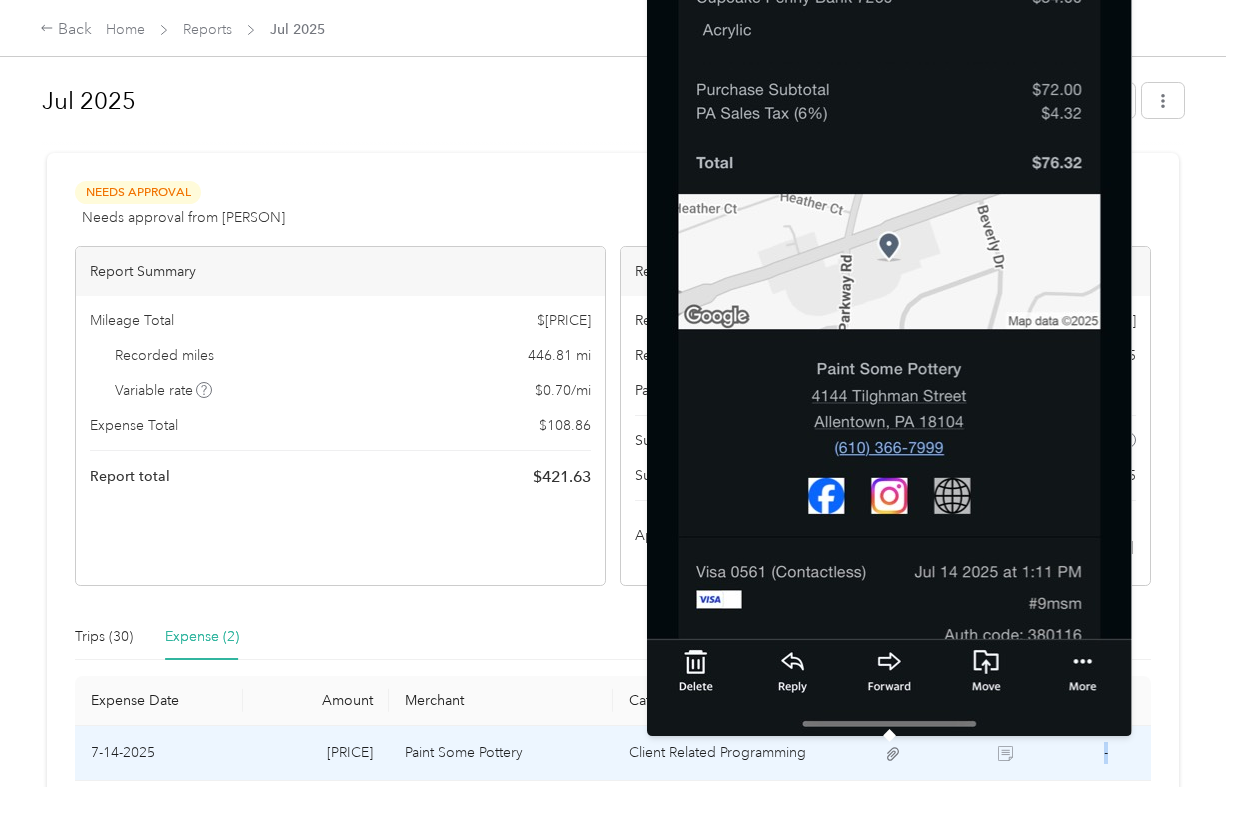 click 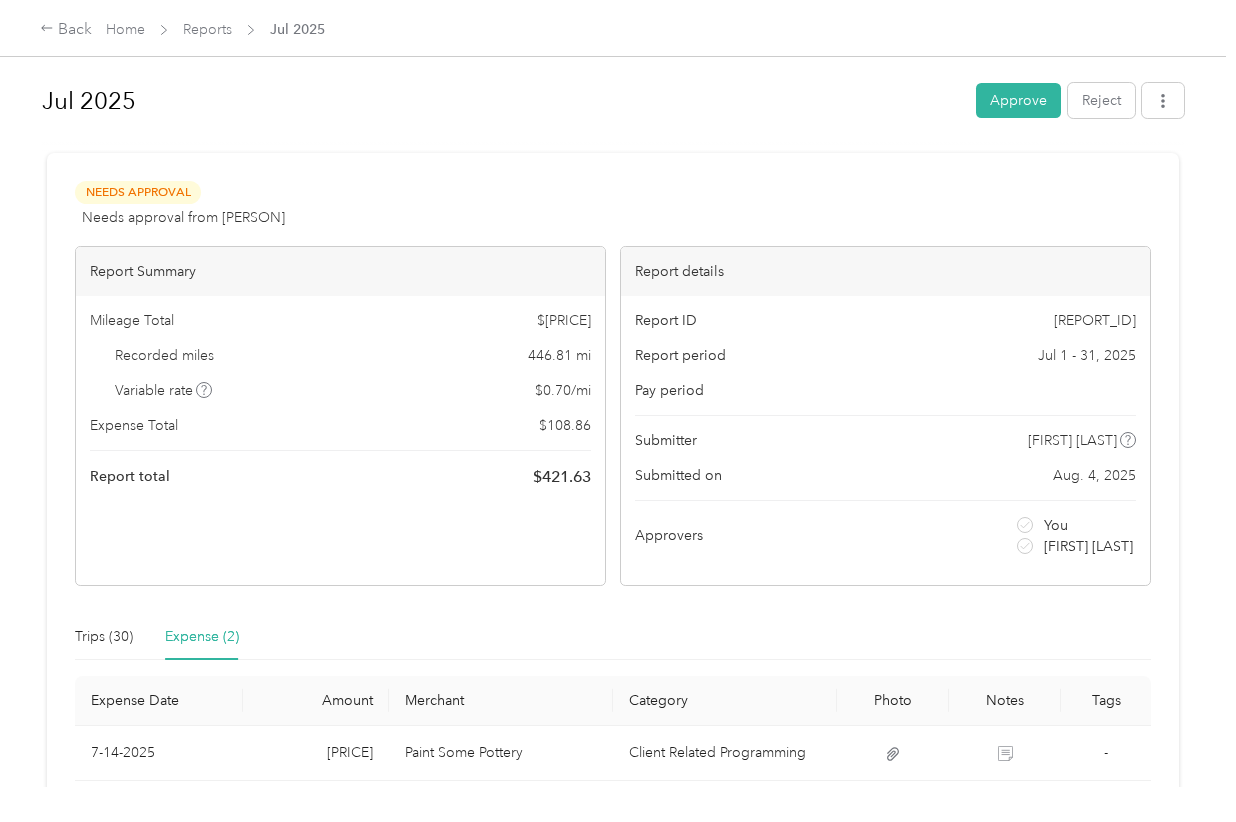 drag, startPoint x: 892, startPoint y: 758, endPoint x: 783, endPoint y: 627, distance: 170.41713 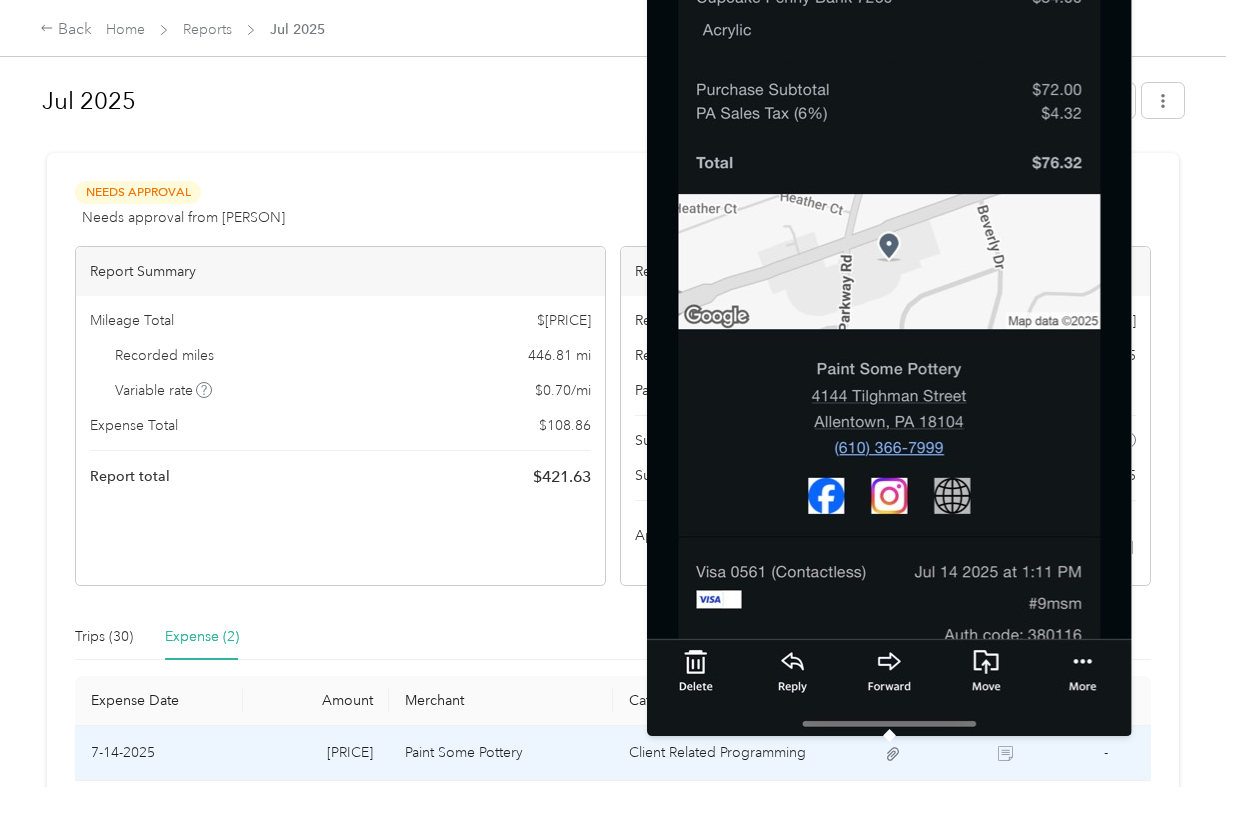click at bounding box center [889, 211] 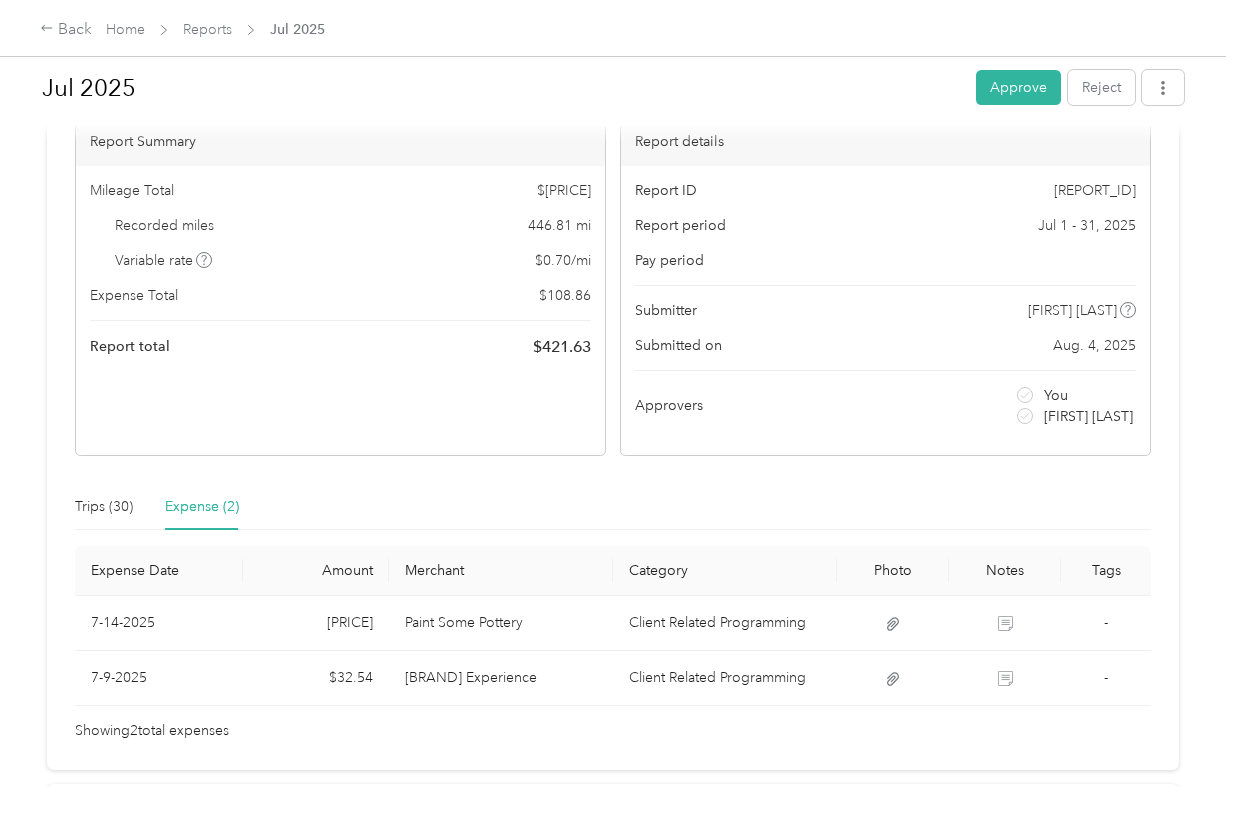scroll, scrollTop: 166, scrollLeft: 0, axis: vertical 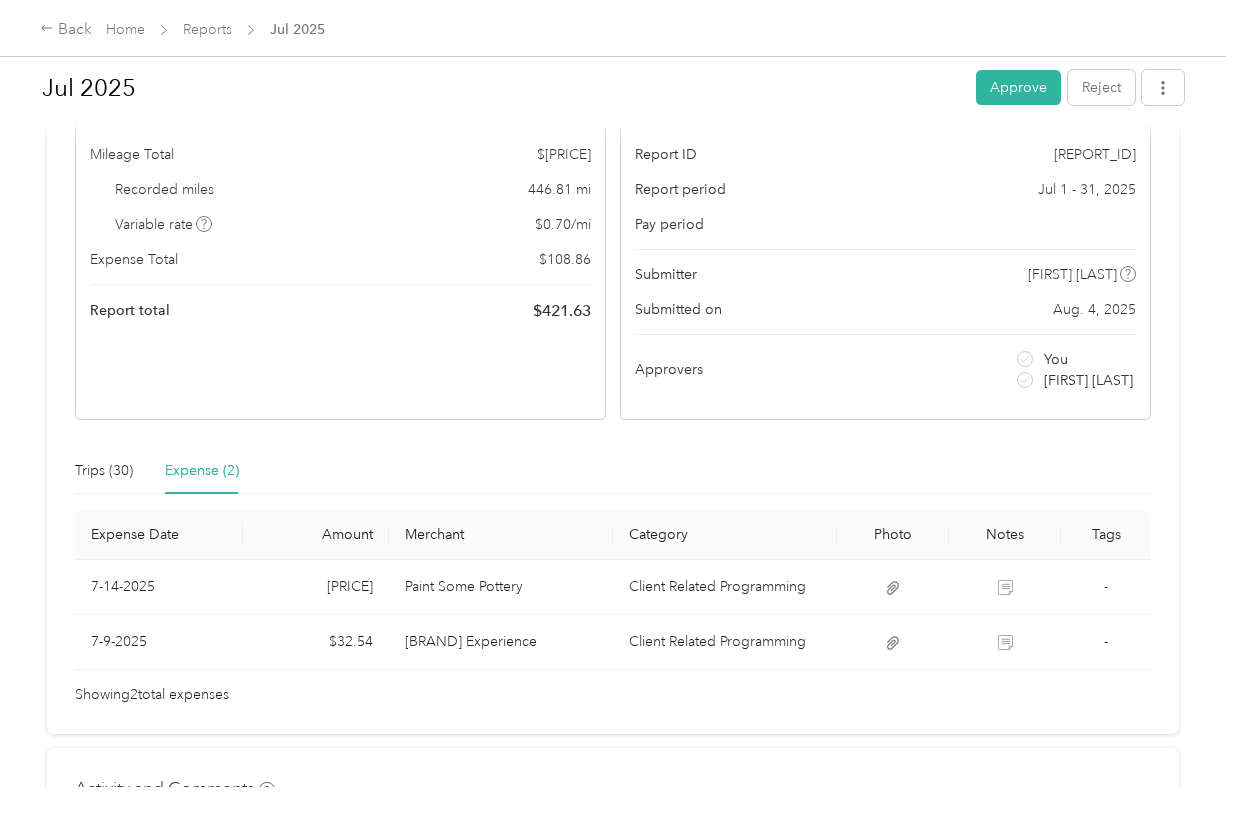 click on "Showing  2  total expenses" at bounding box center [613, 695] 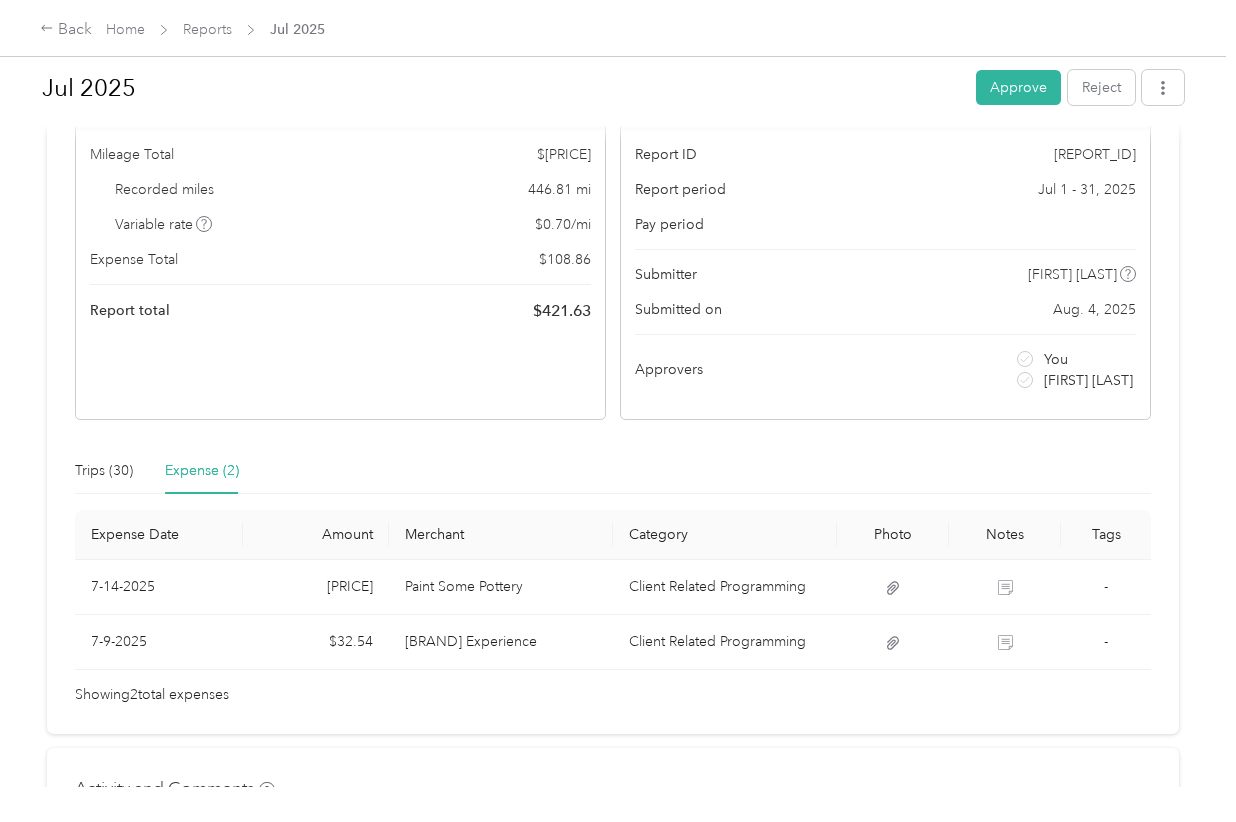 click on "Trips (30) Expense (2)" at bounding box center [613, 471] 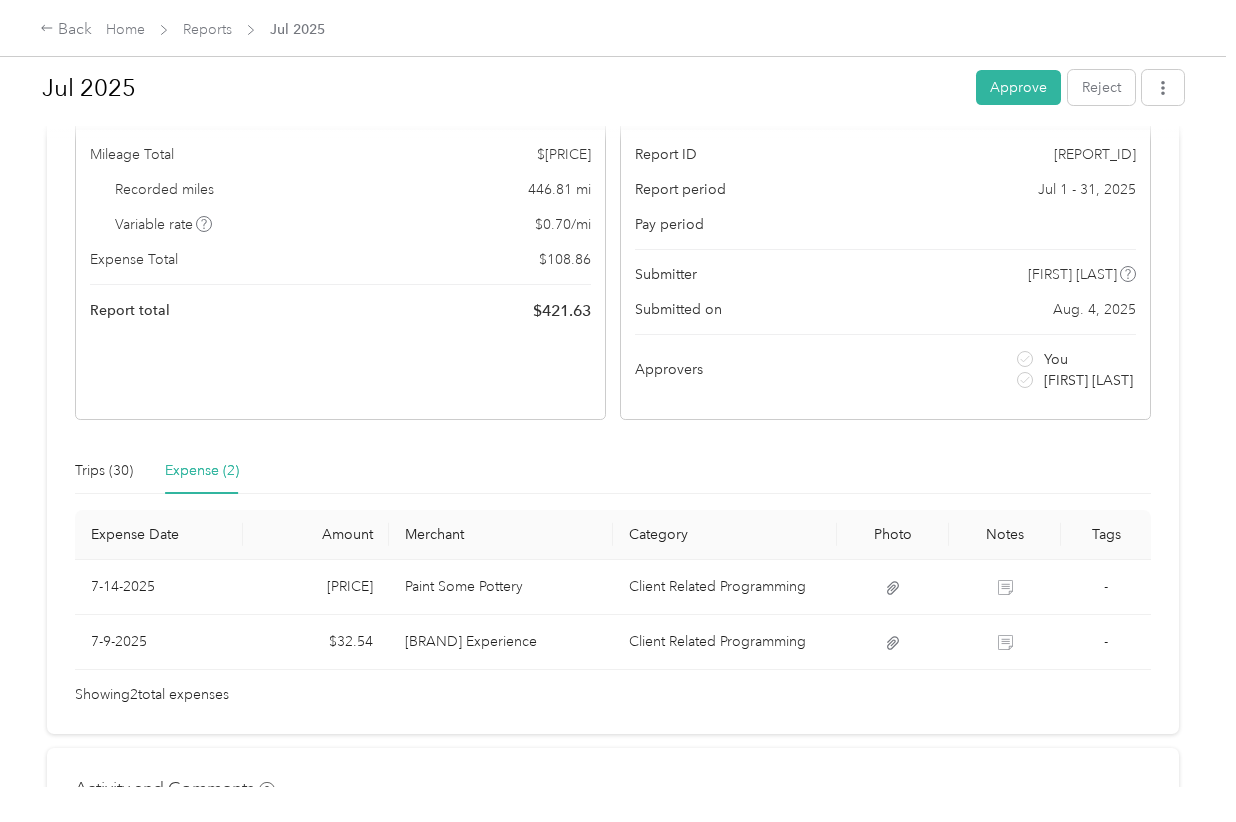 click on "Activity and Comments   Needs approval From [FIRST] [LAST] 08/04 at 09:07 pm EDT Submitted for approval [FIRST] [LAST] 08/04 at 09:07 pm EDT" at bounding box center (613, 925) 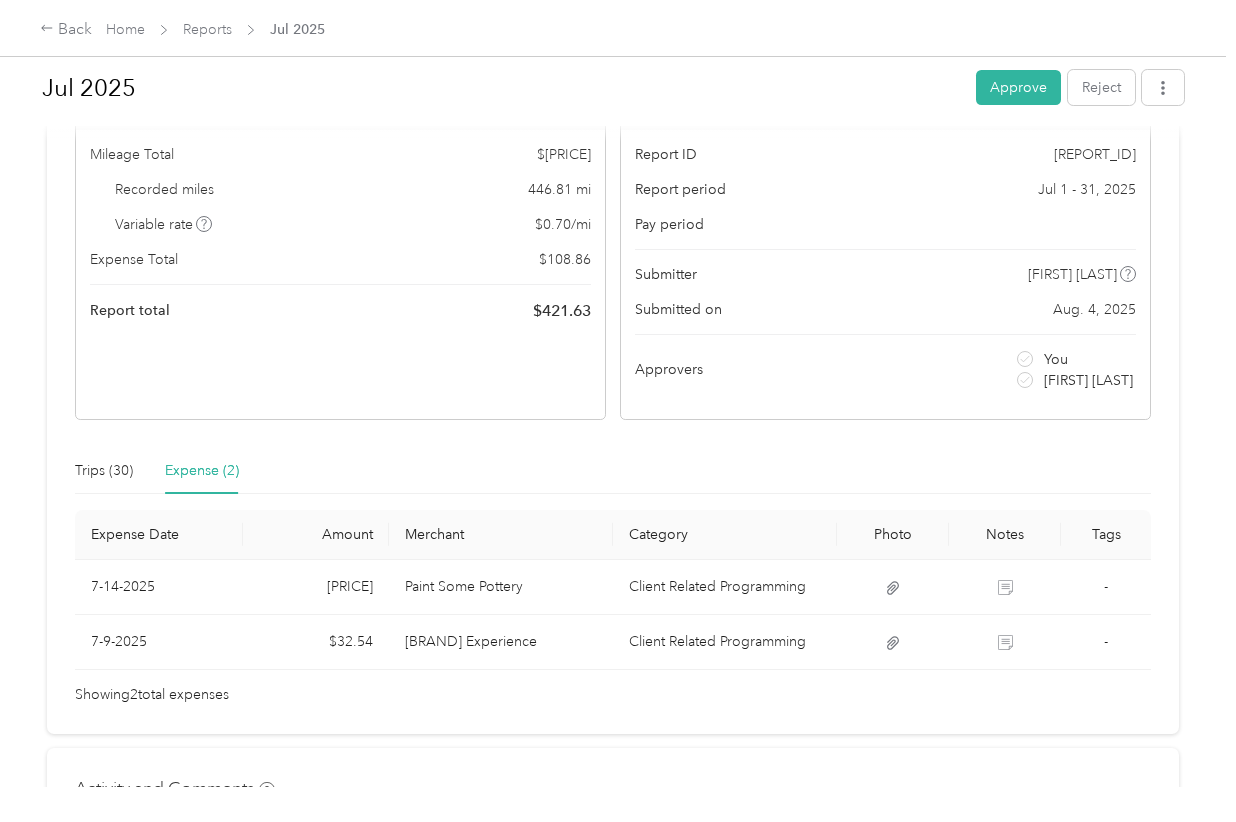 click on "Back Home Reports Jul 2025" at bounding box center (618, 28) 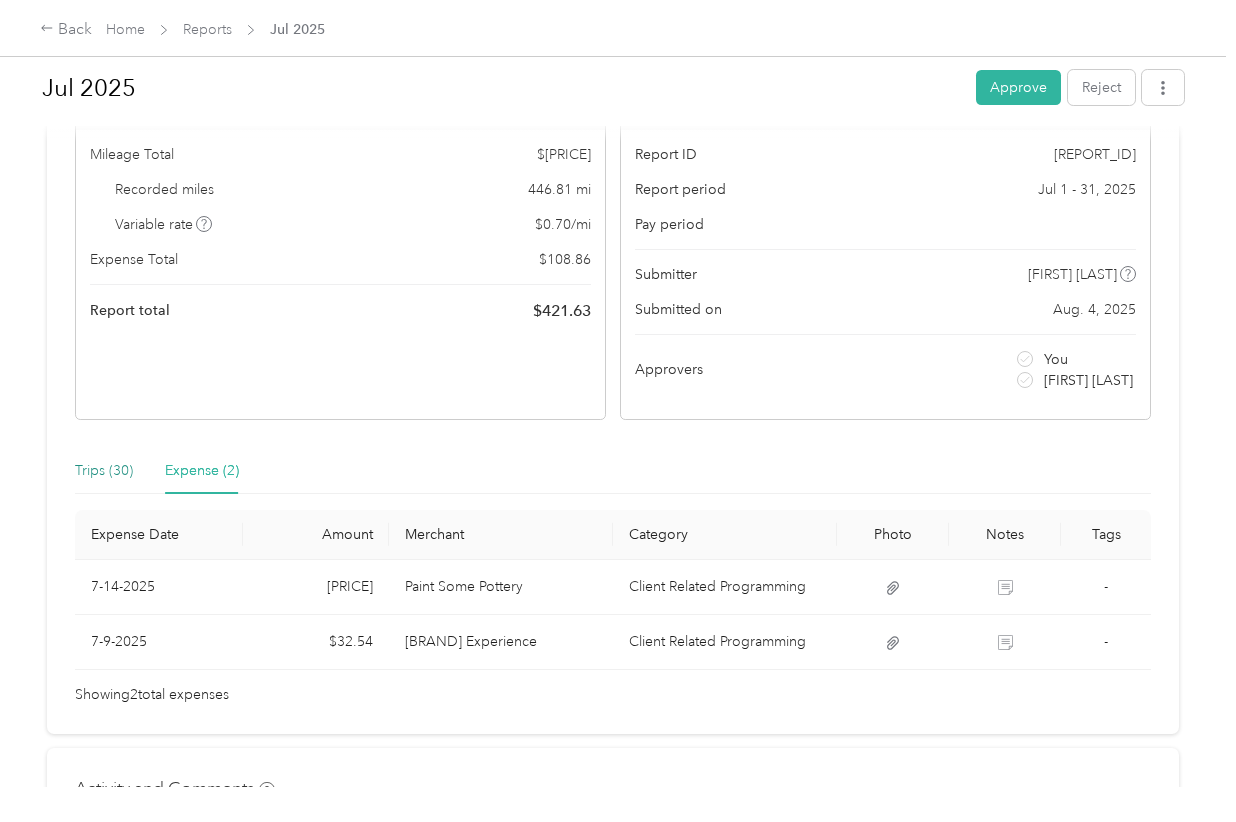 click on "Trips (30)" at bounding box center (104, 471) 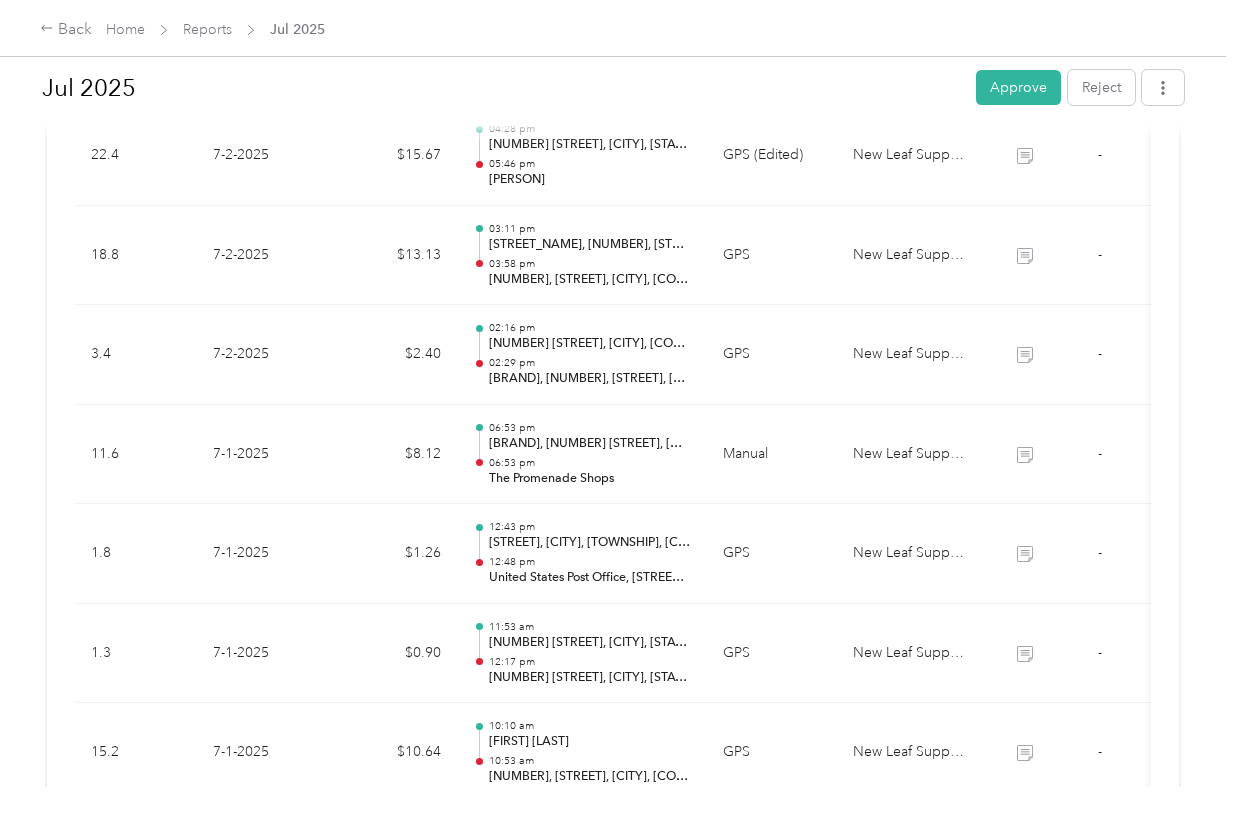 scroll, scrollTop: 3000, scrollLeft: 0, axis: vertical 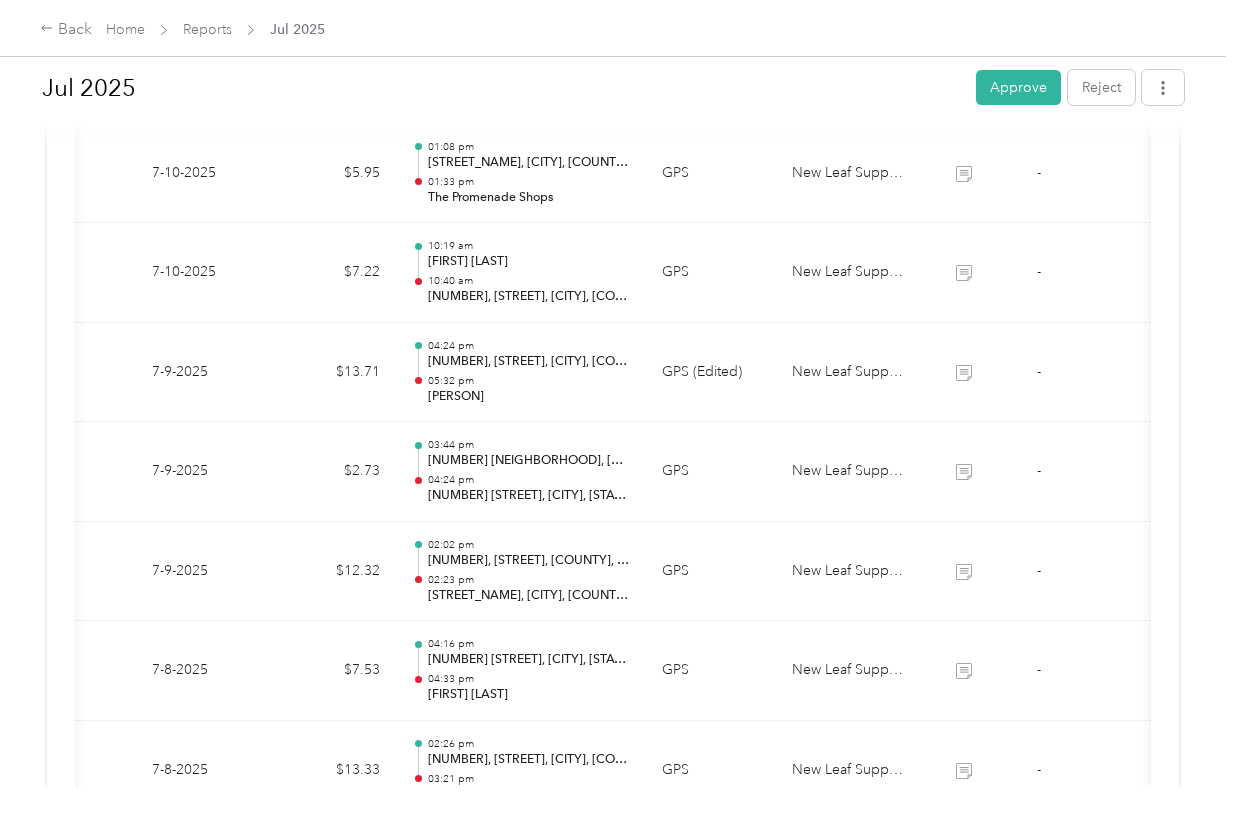 click on "Approve" at bounding box center (1018, 87) 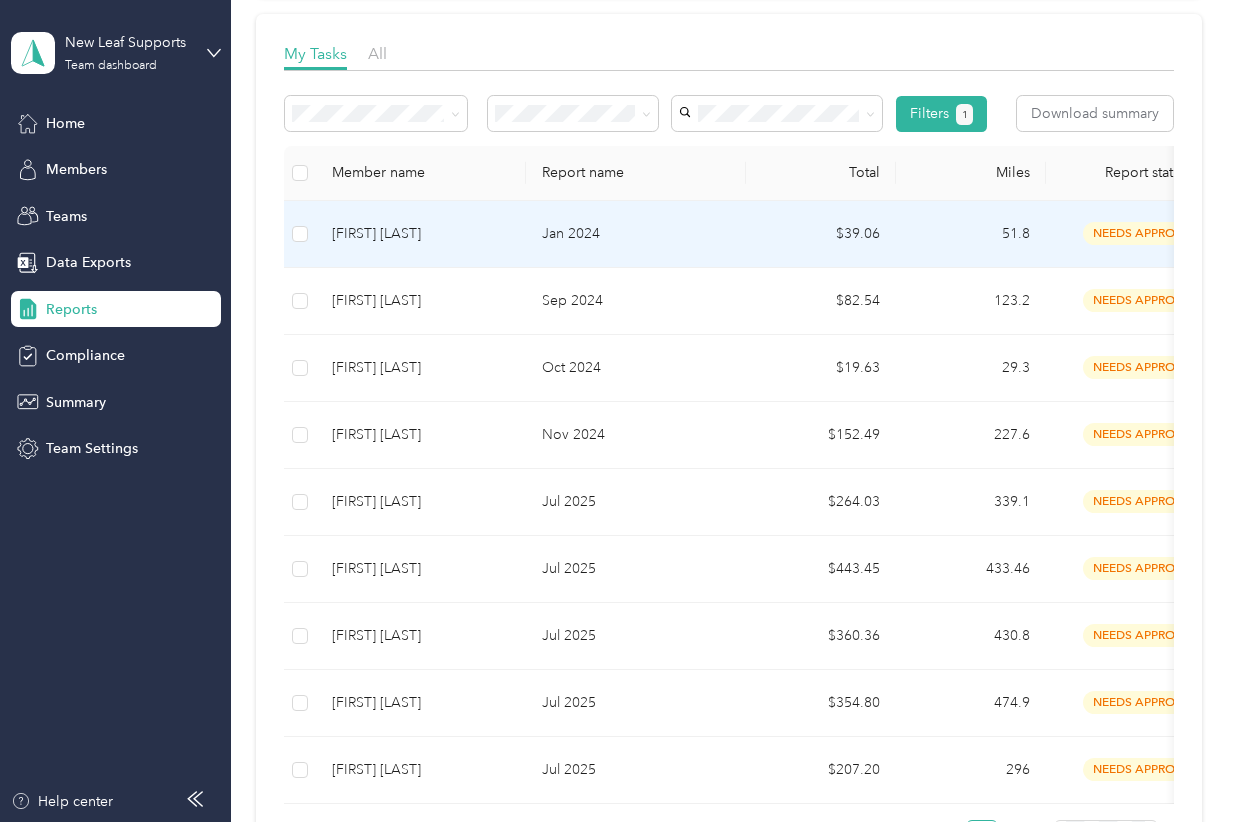 scroll, scrollTop: 333, scrollLeft: 0, axis: vertical 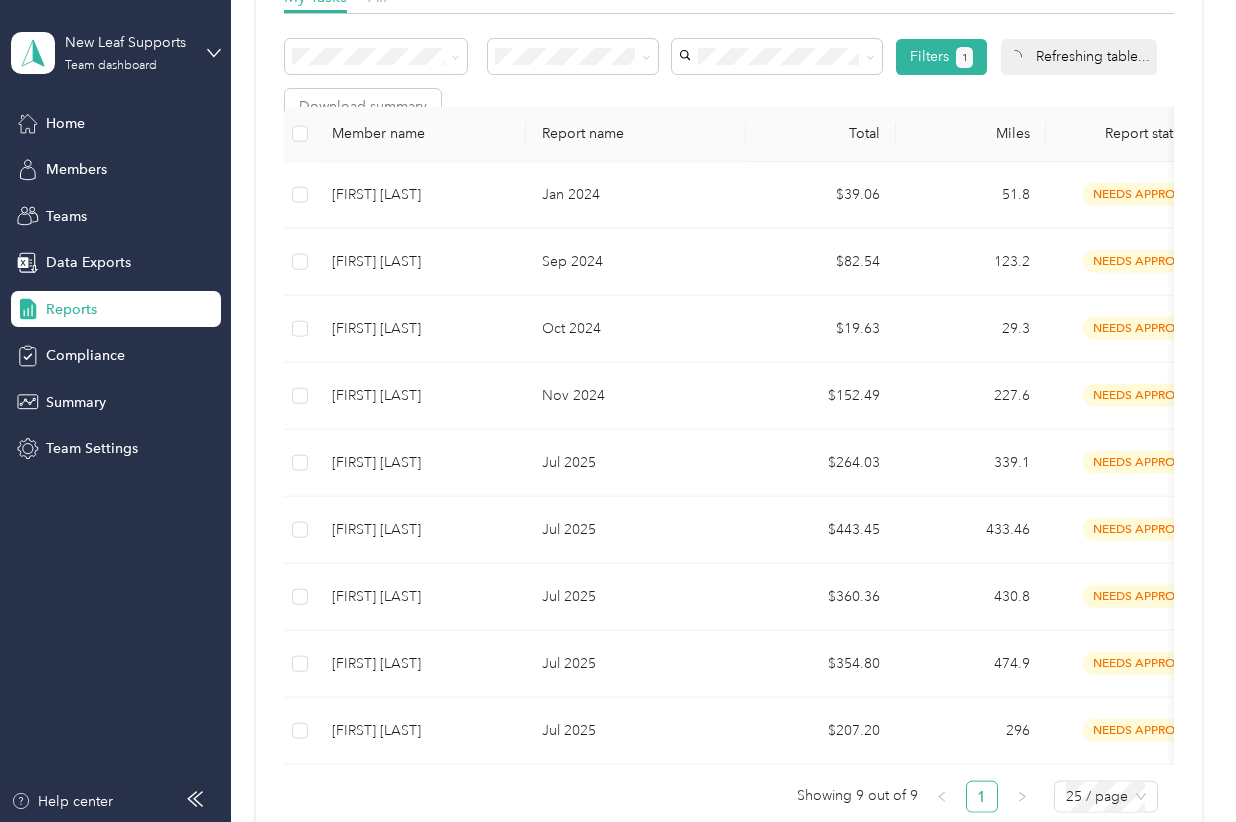 click on "Reports My Tasks 9 Needs my approval See reports   0 Needs my payment See reports My Tasks All Filters 1   Refreshing table... Download summary Member name Report name Total Miles Report status Submitted on Program Approvers                     [PERSON] Jan 2024 $39.06 51.8 needs approval 2/21/2025 Standard Rate CPM Program   You    +  1  more [PERSON] Sep 2024 $82.54 123.2 needs approval 2/15/2025 Standard Rate CPM Program   You    +  1  more [PERSON] Oct 2024 $19.63 29.3 needs approval 2/15/2025 Standard Rate CPM Program   You    +  1  more [PERSON] Nov 2024 $152.49 227.6 needs approval 2/21/2025 Standard Rate CPM Program   You    +  1  more [PERSON] Jul 2025 $264.03 339.1 needs approval 8/5/2025 Standard Rate CPM Program   You    +  1  more [PERSON] R. Jul 2025 $443.45 433.46 needs approval 8/1/2025 Standard Rate CPM Program   You    +  1  more [PERSON] Jul 2025 $360.36 430.8 needs approval 8/5/2025 Standard Rate CPM Program   You    +  1   +" at bounding box center (728, 331) 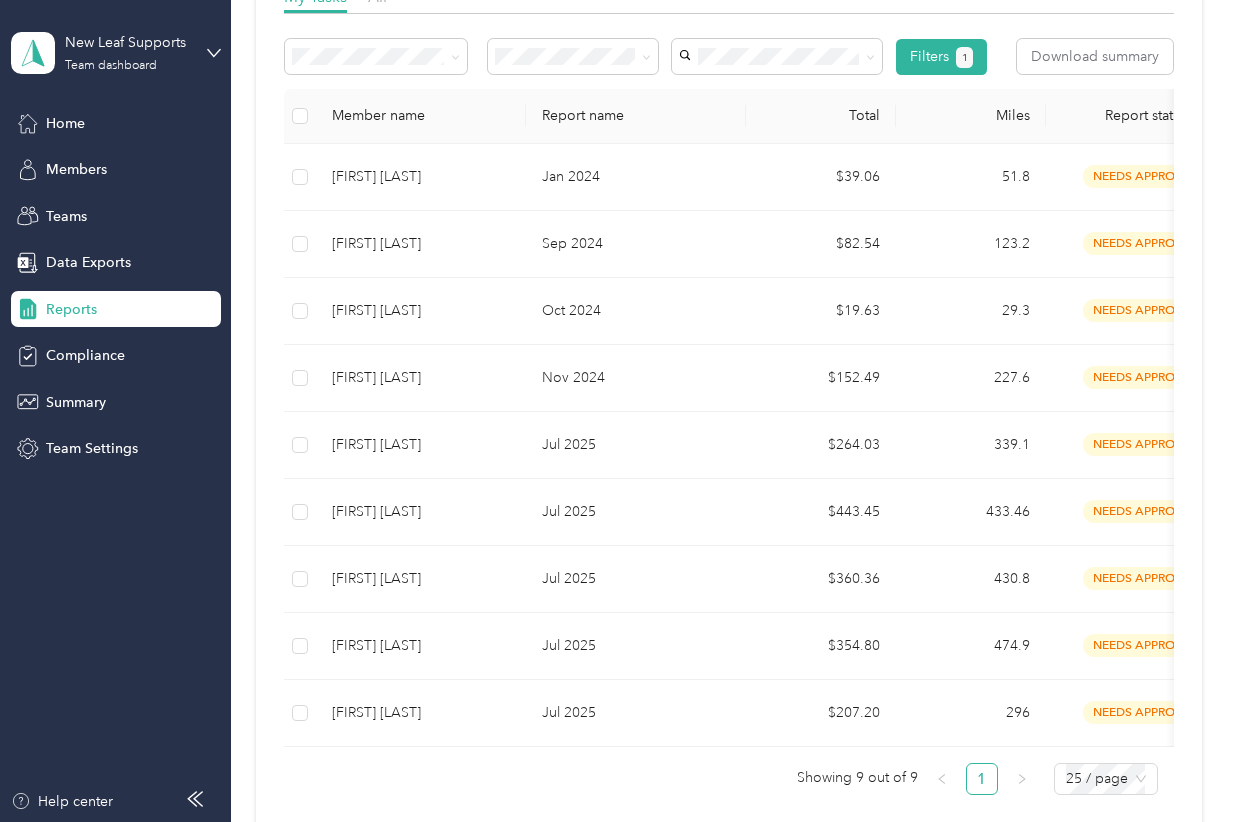 click on "Reports My Tasks 9 Needs my approval See reports   0 Needs my payment See reports My Tasks All Filters 1 Download summary Member name Report name Total Miles Report status Submitted on Program Approvers                     [PERSON] Jan 2024 $39.06 51.8 needs approval 2/21/2025 Standard Rate CPM Program   You    +  1  more [PERSON] Sep 2024 $82.54 123.2 needs approval 2/15/2025 Standard Rate CPM Program   You    +  1  more [PERSON] Oct 2024 $19.63 29.3 needs approval 2/15/2025 Standard Rate CPM Program   You    +  1  more [PERSON] Nov 2024 $152.49 227.6 needs approval 2/21/2025 Standard Rate CPM Program   You    +  1  more [PERSON] Jul 2025 $264.03 339.1 needs approval 8/5/2025 Standard Rate CPM Program   You    +  1  more [PERSON] R. Jul 2025 $443.45 433.46 needs approval 8/1/2025 Standard Rate CPM Program   You    +  1  more [PERSON] Jul 2025 $360.36 430.8 needs approval 8/5/2025 Standard Rate CPM Program   You    +  1   +[PERSON]" at bounding box center (728, 307) 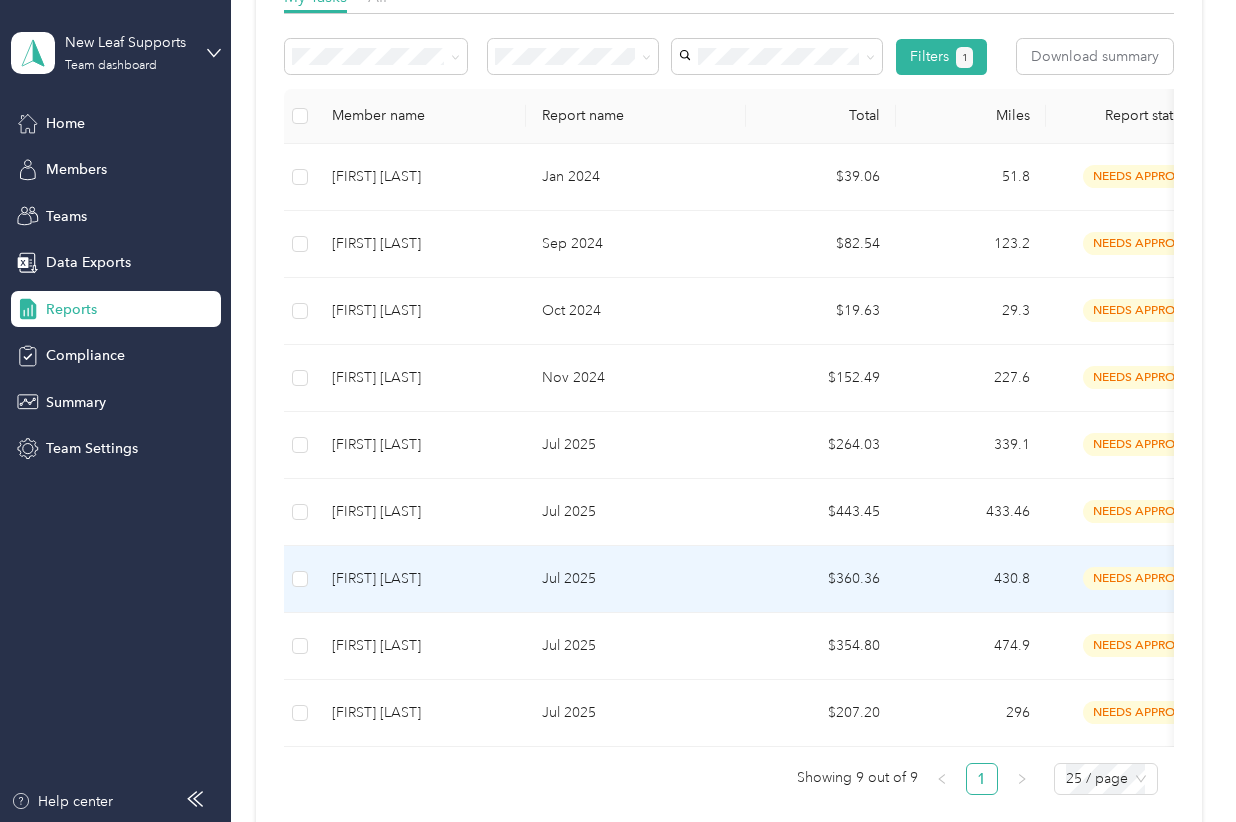 click on "[FIRST] [LAST]" at bounding box center [421, 579] 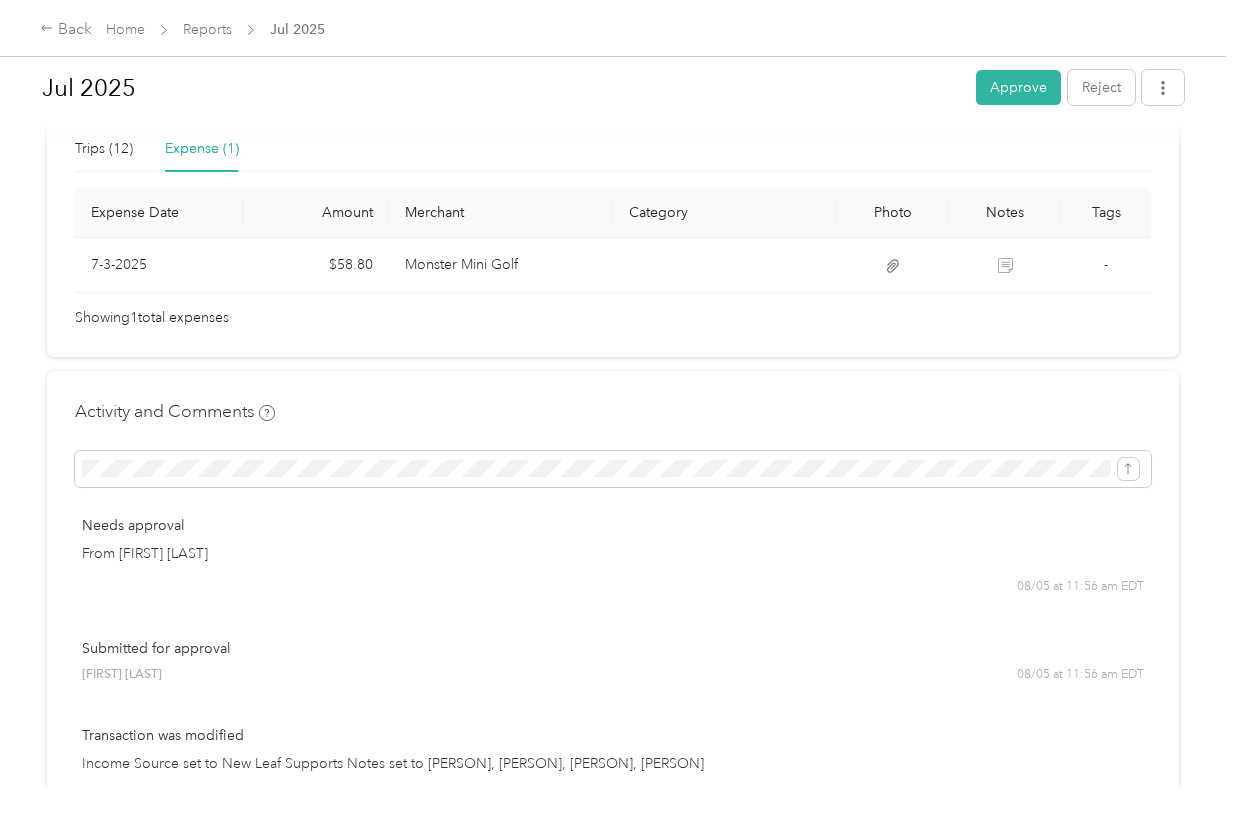scroll, scrollTop: 500, scrollLeft: 0, axis: vertical 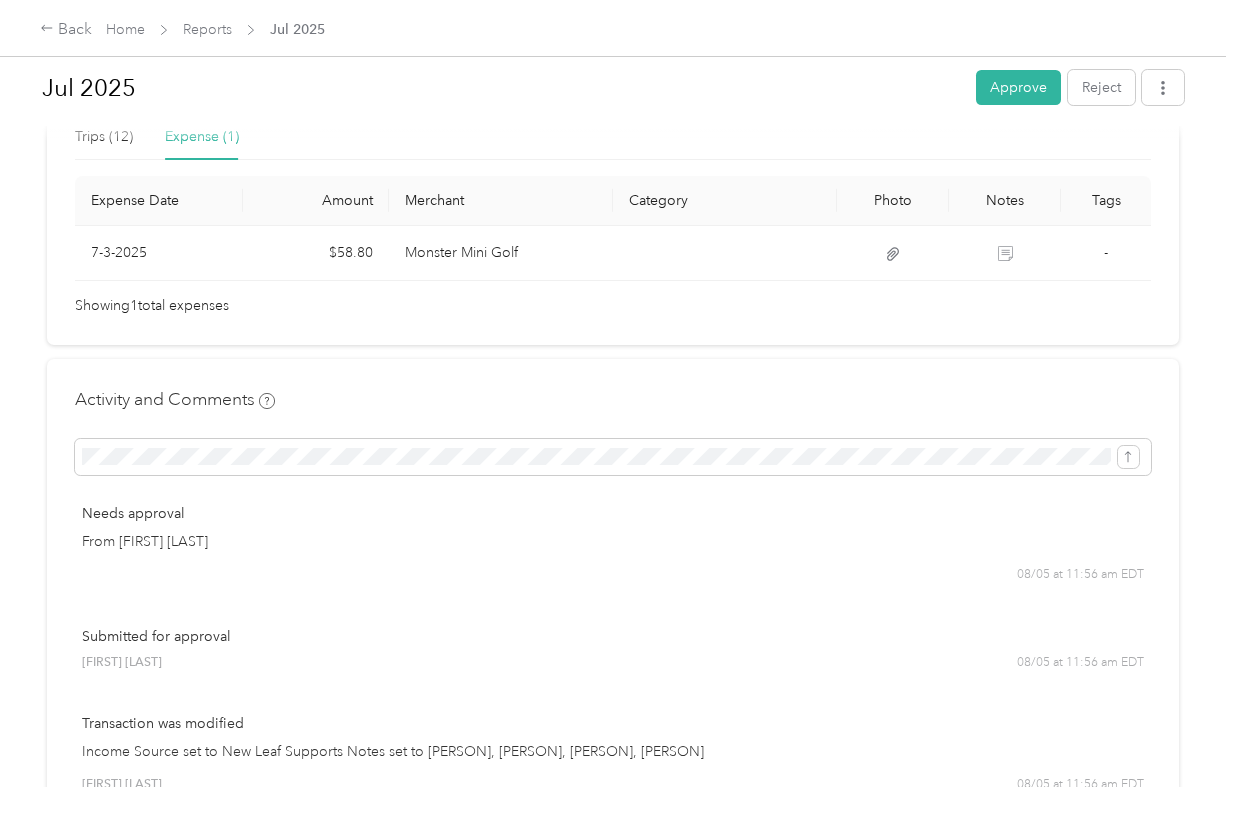 click on "Needs approval From [PERSON] [MONTH]_[DAY] at [TIME] [TIMEZONE]" at bounding box center [613, 543] 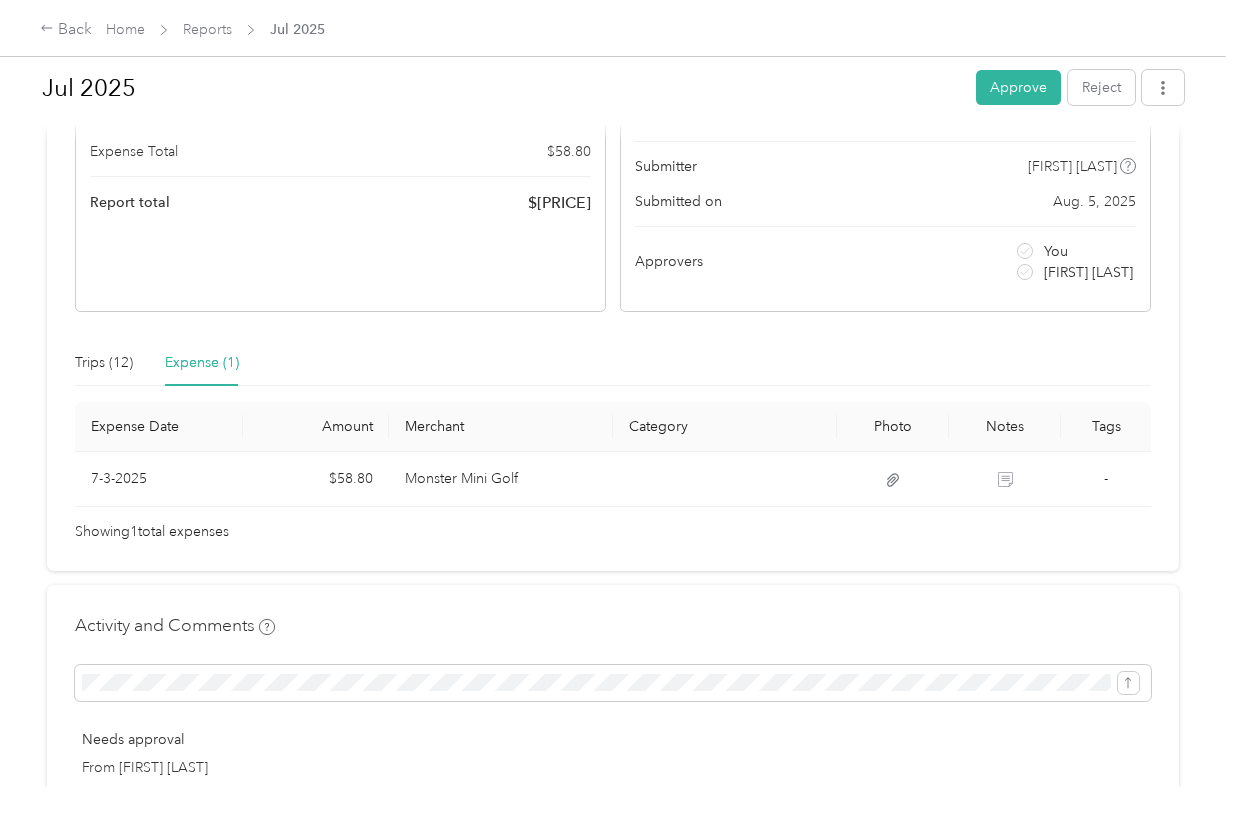 scroll, scrollTop: 333, scrollLeft: 0, axis: vertical 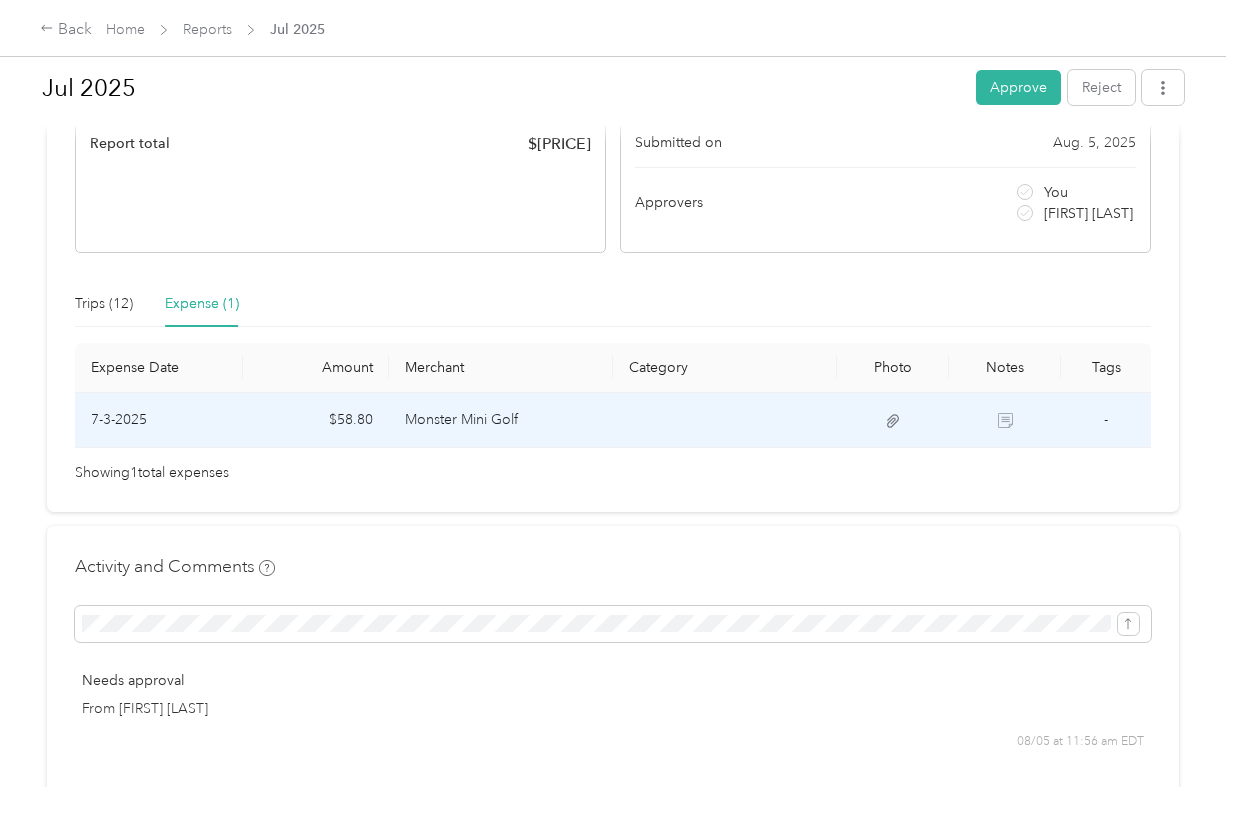 click on "Monster Mini Golf" at bounding box center (501, 420) 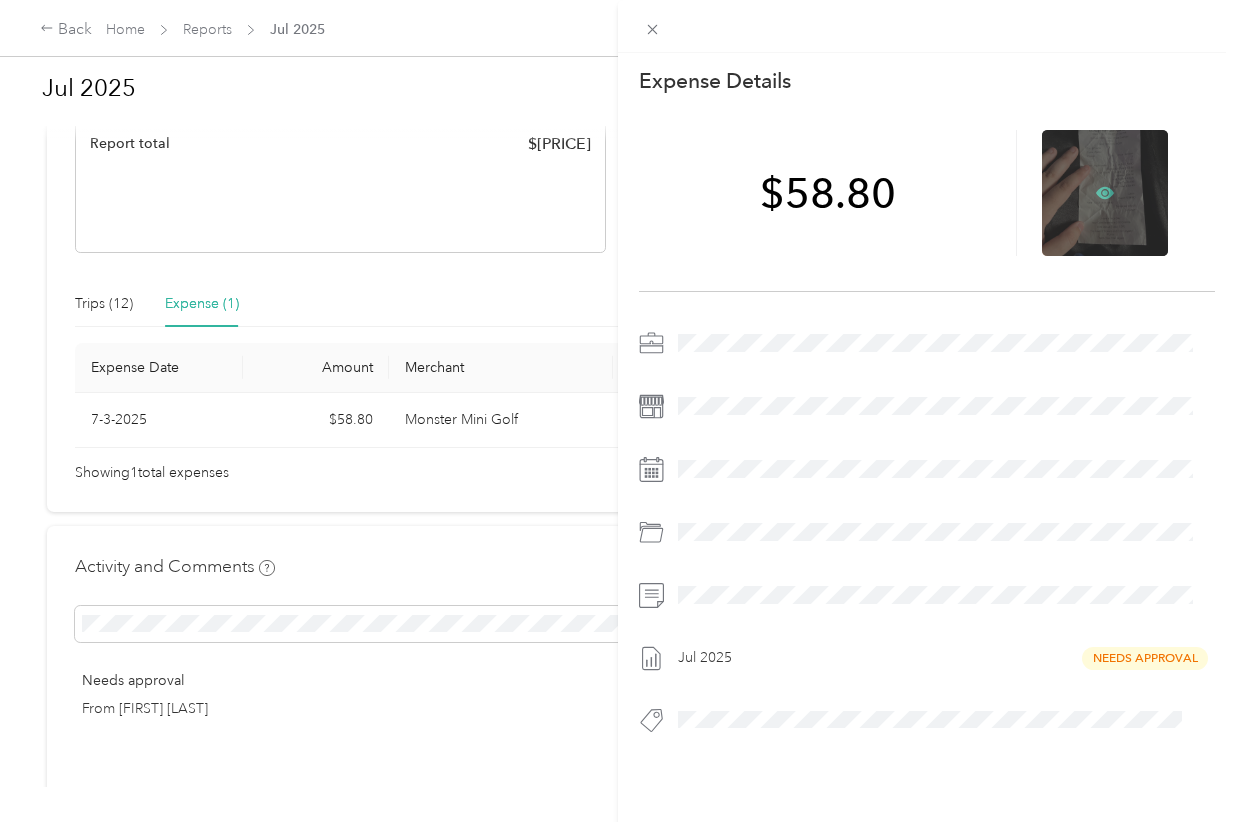 click 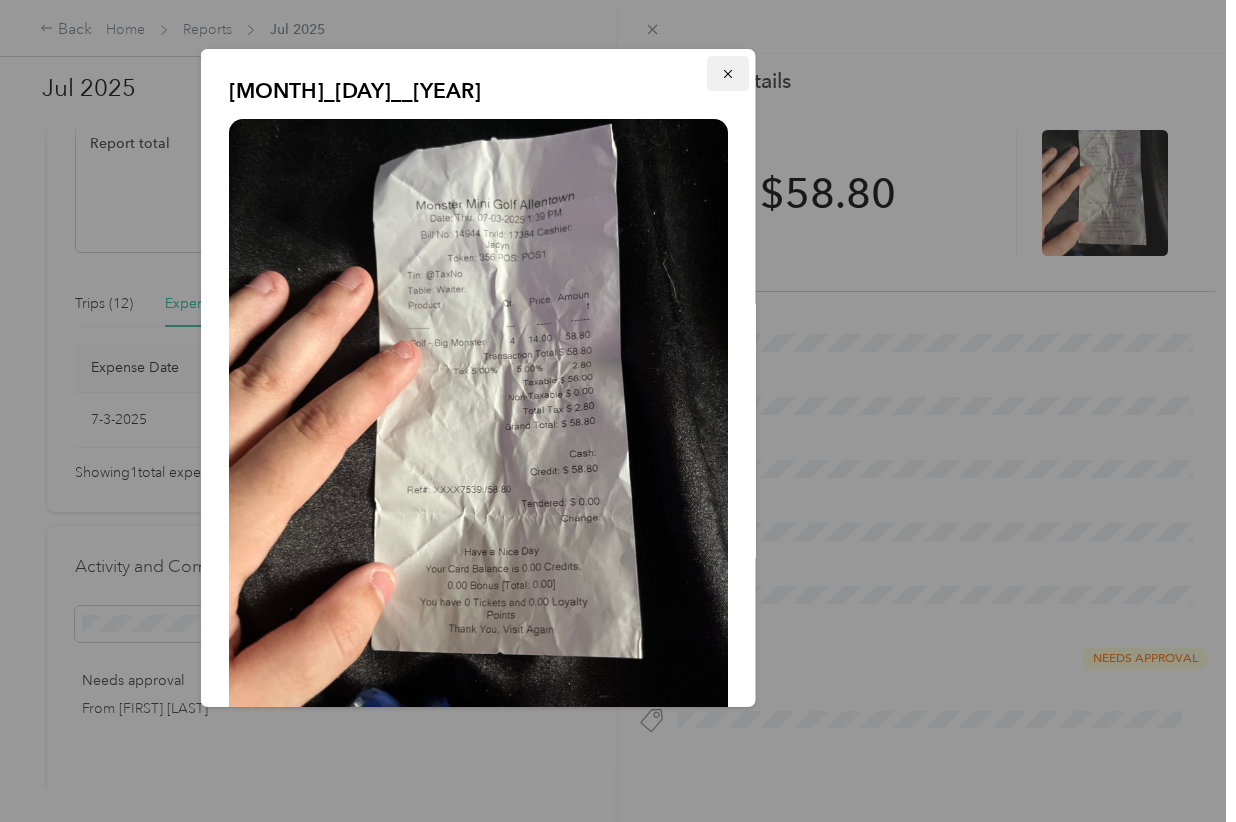 click 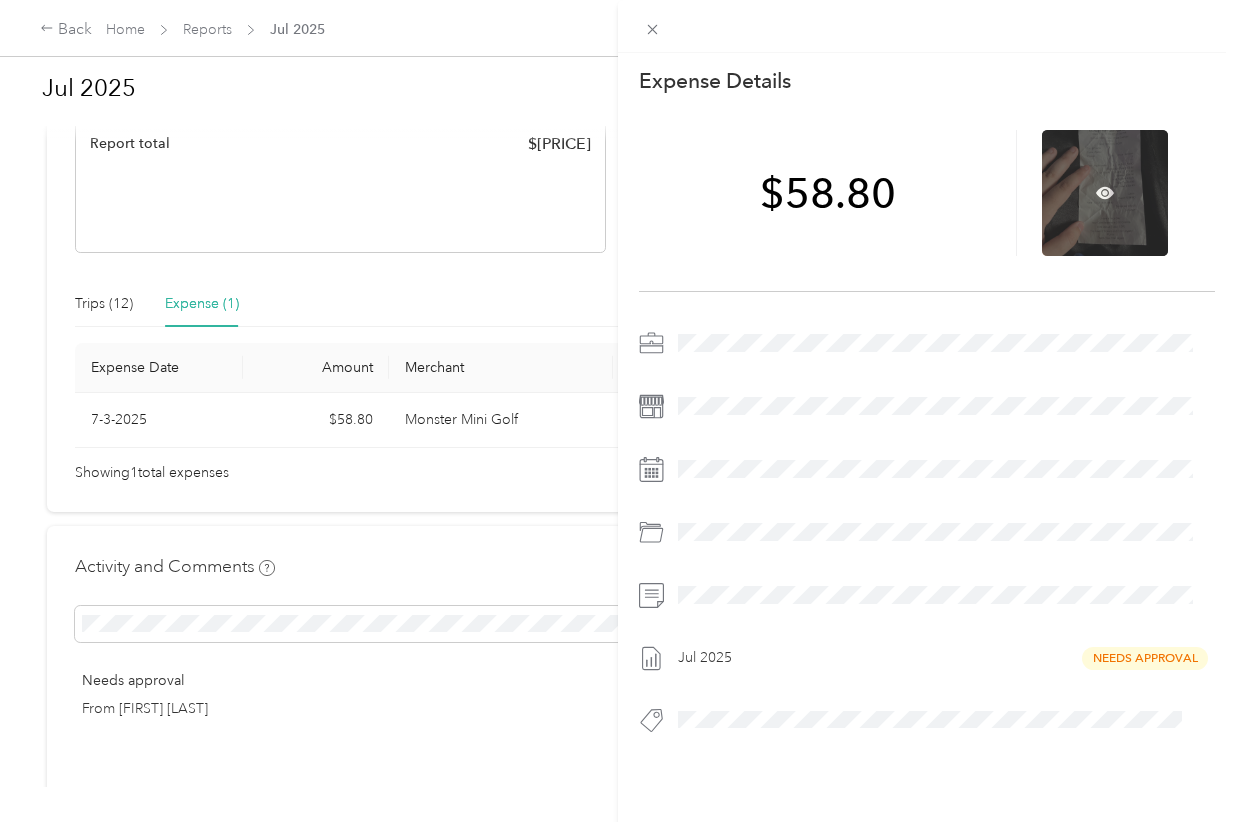 click at bounding box center (1105, 193) 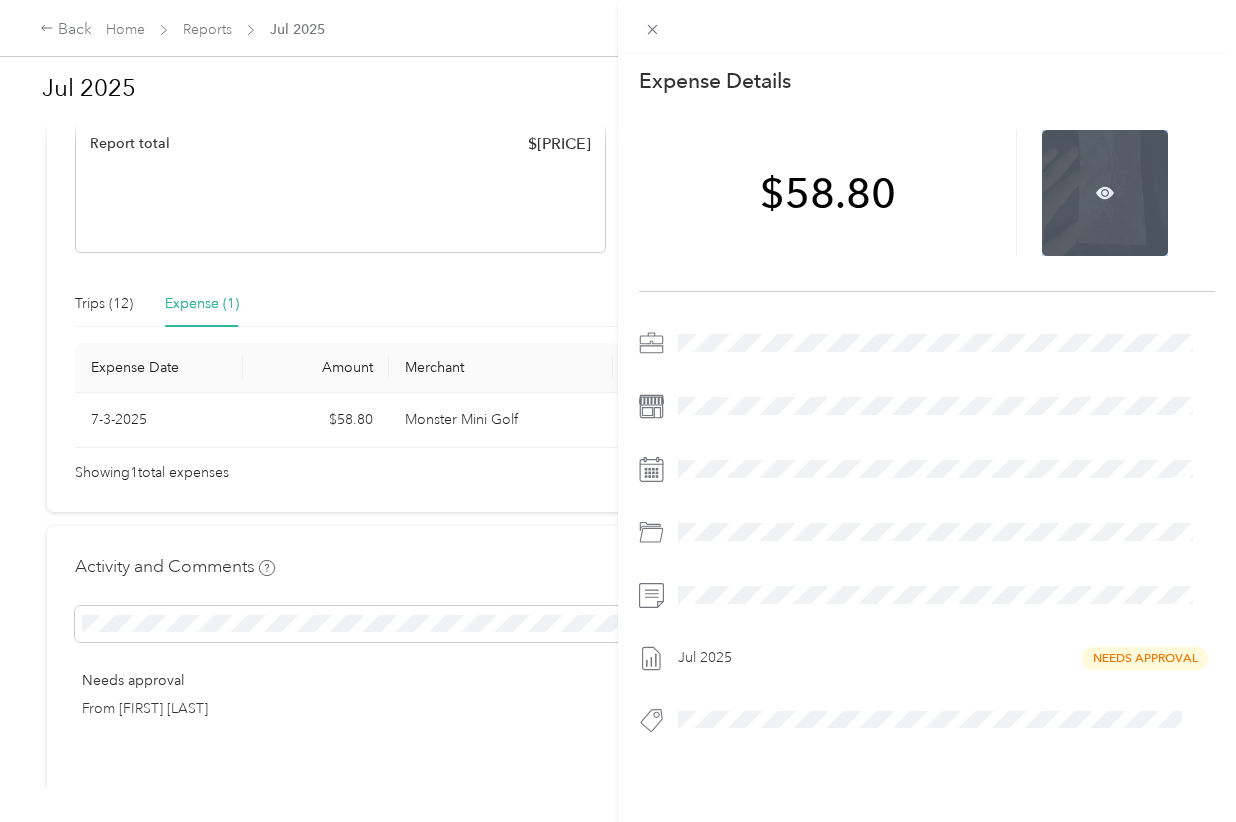 click at bounding box center (1105, 193) 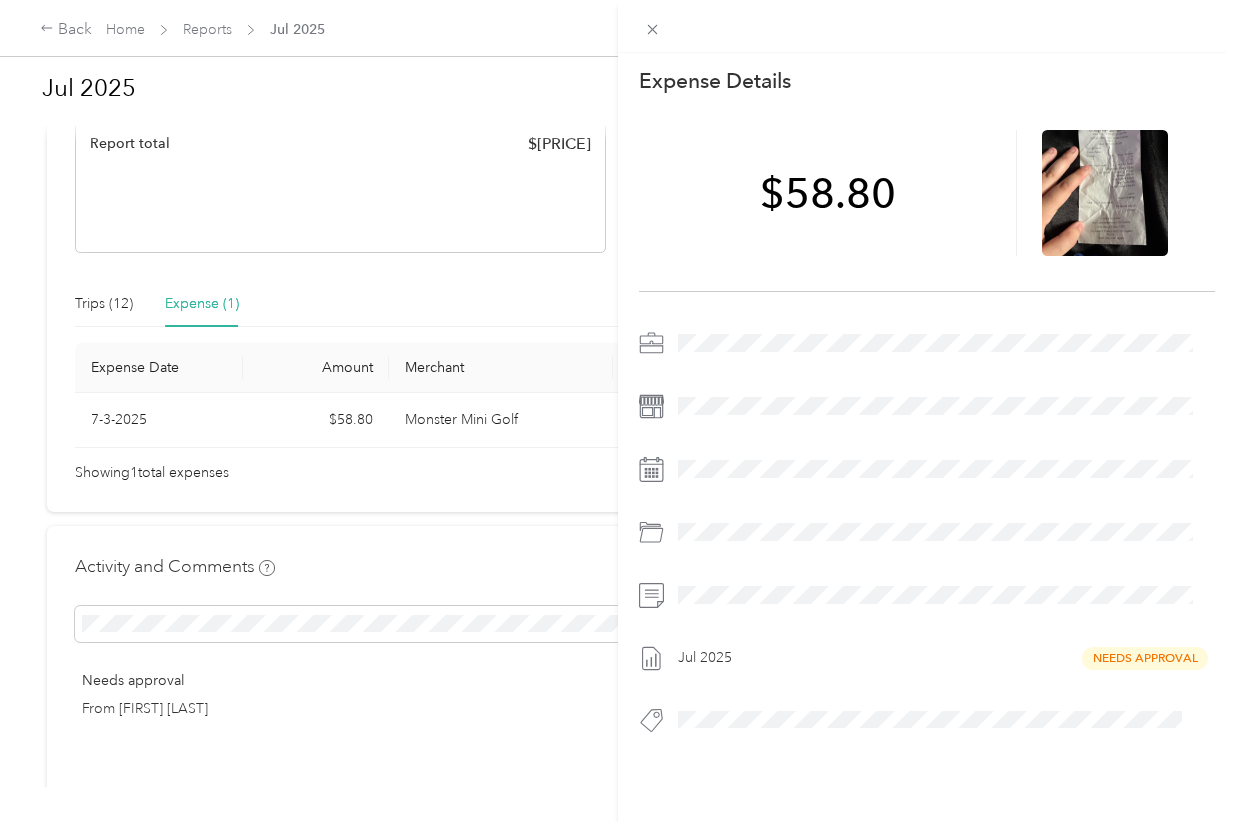 drag, startPoint x: 1112, startPoint y: 199, endPoint x: 1061, endPoint y: 350, distance: 159.38005 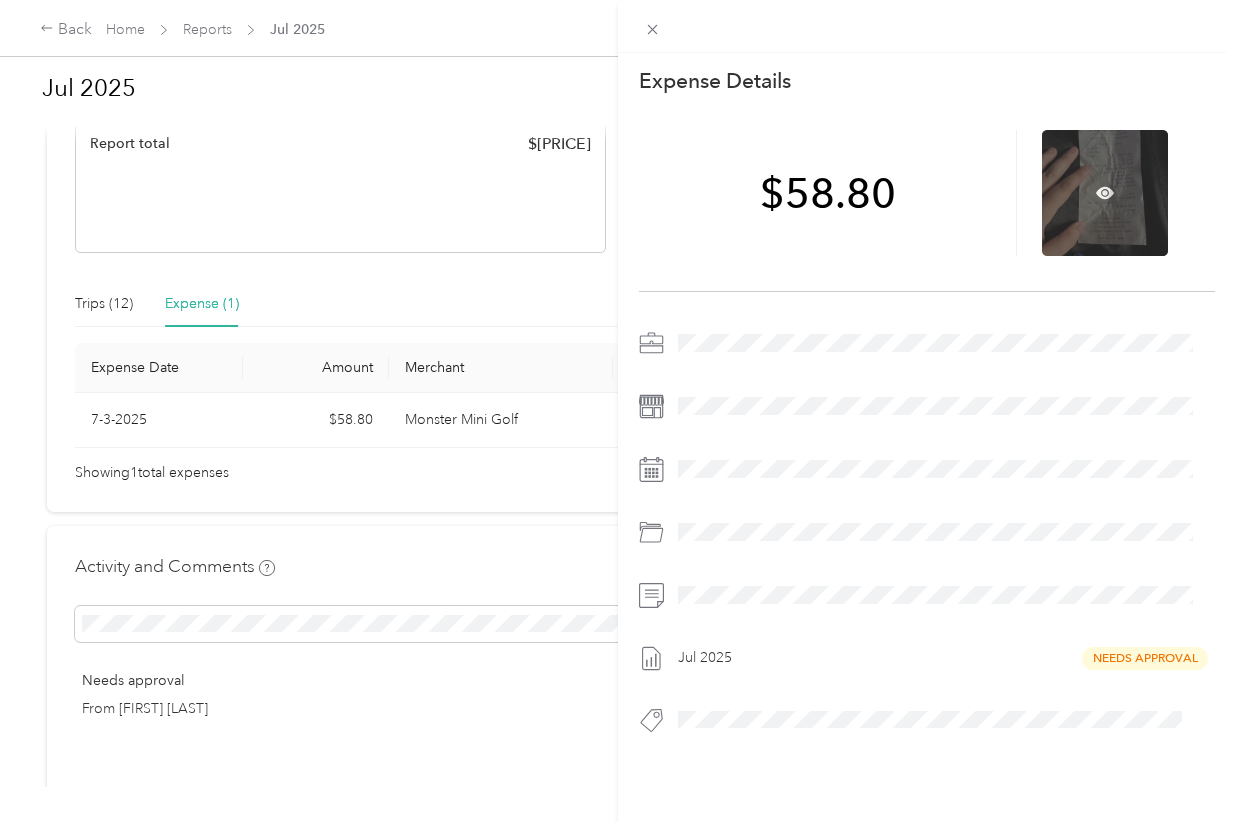 click at bounding box center [1105, 193] 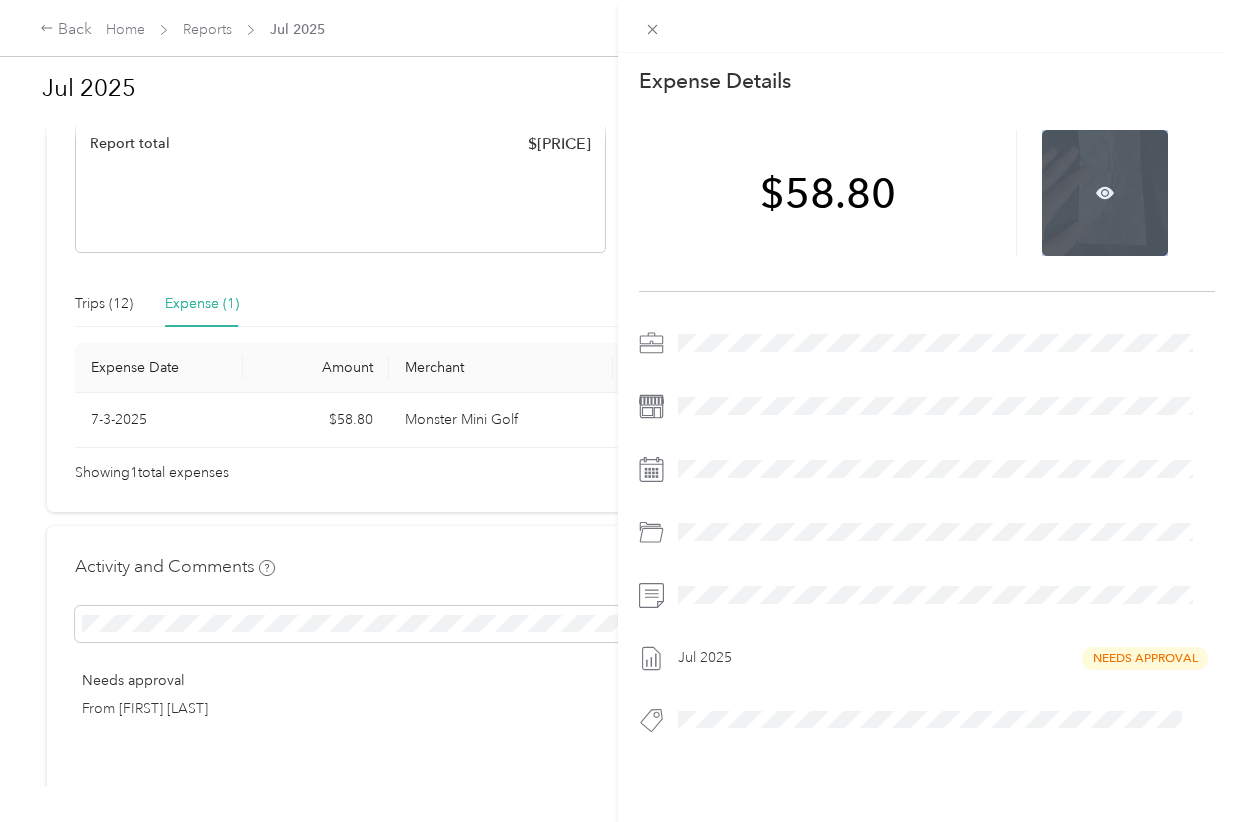 click at bounding box center (1105, 193) 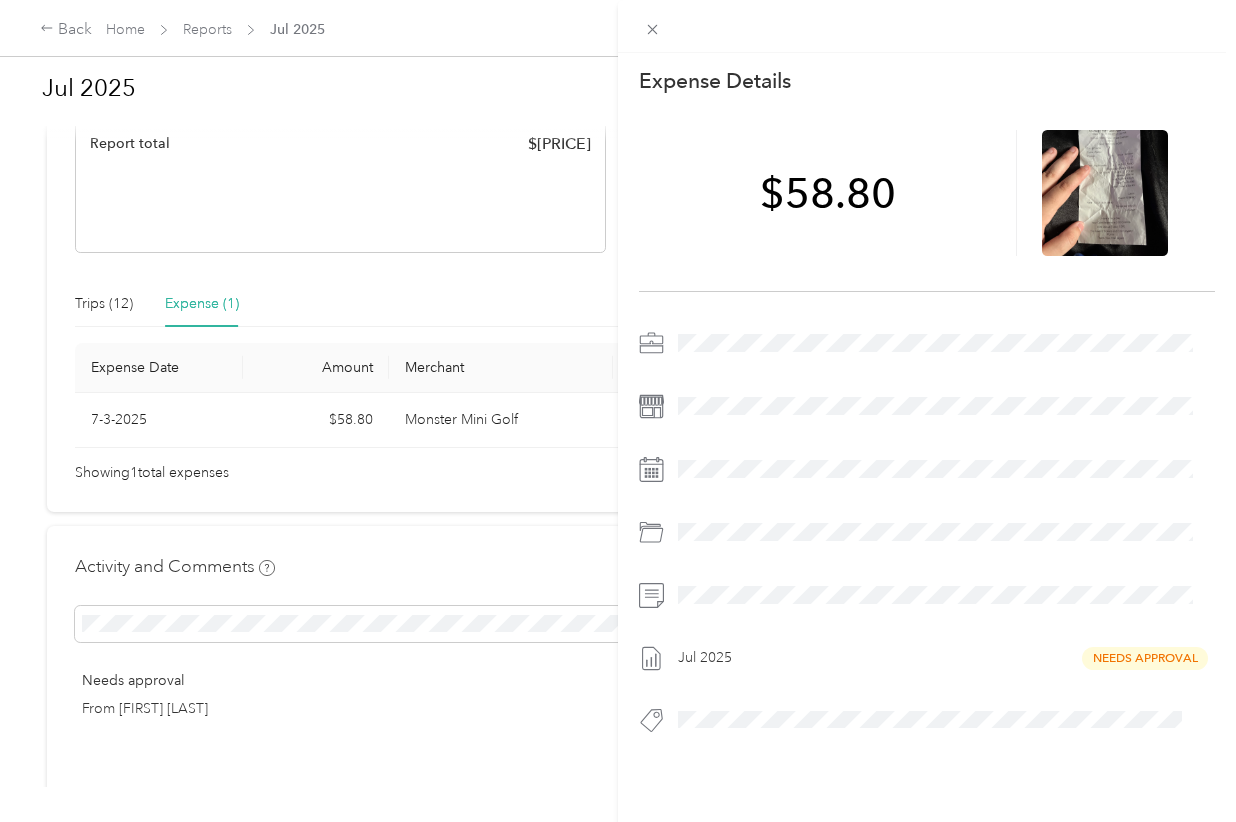 click on "Jul 2025 Needs Approval" at bounding box center [927, 537] 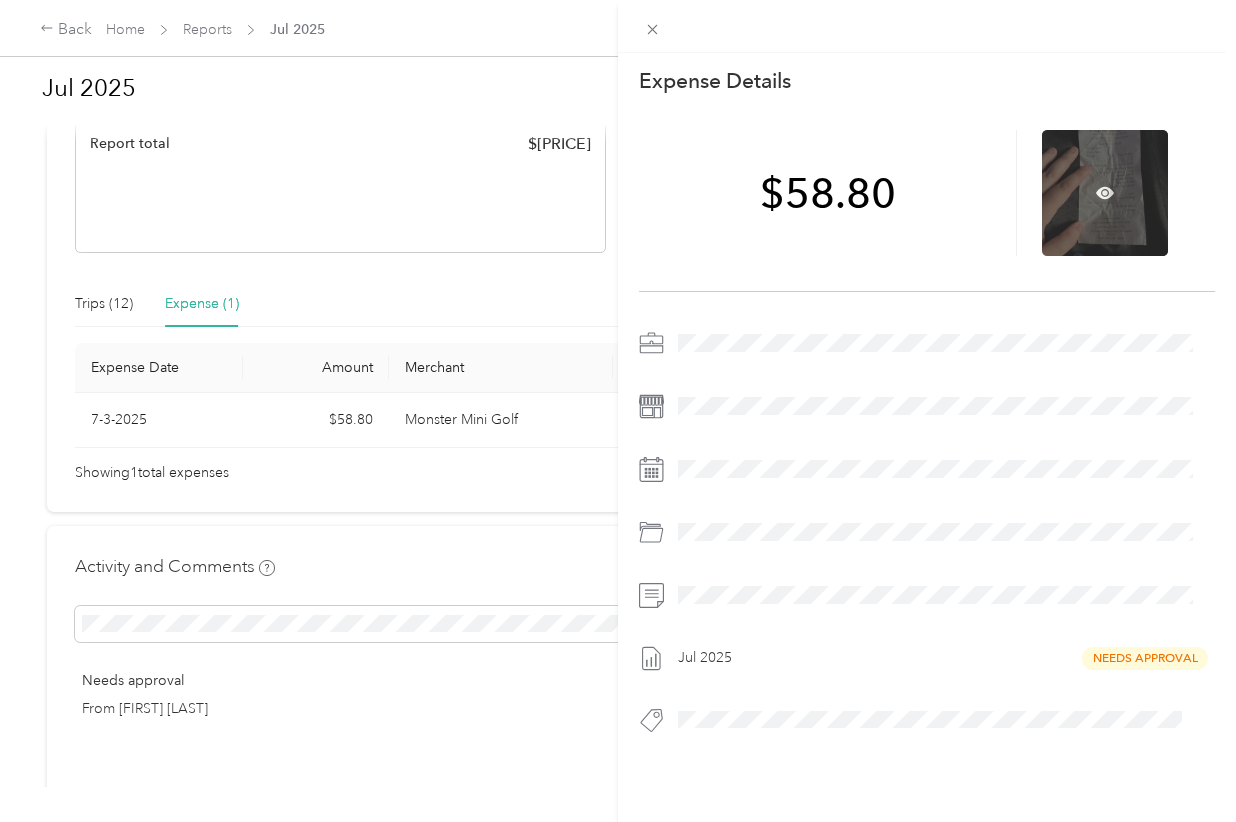 click at bounding box center (1105, 193) 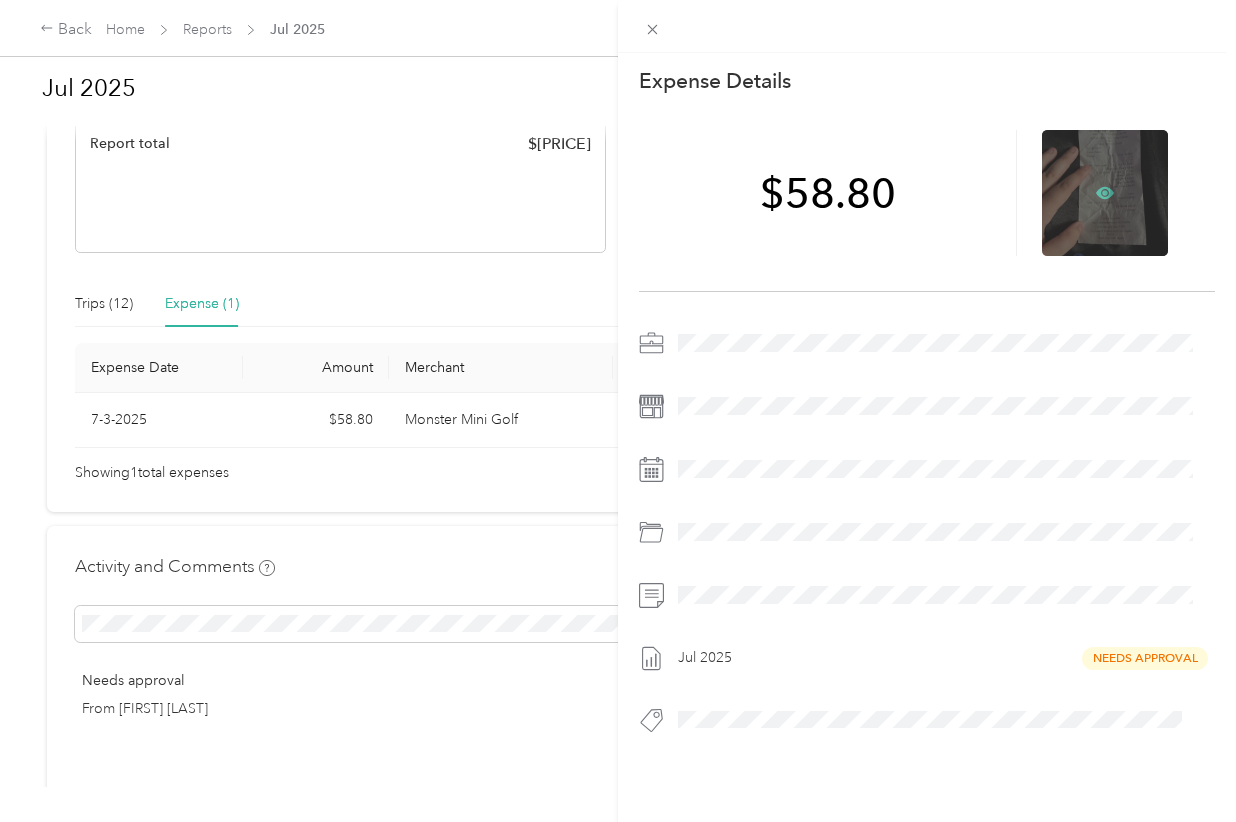 click 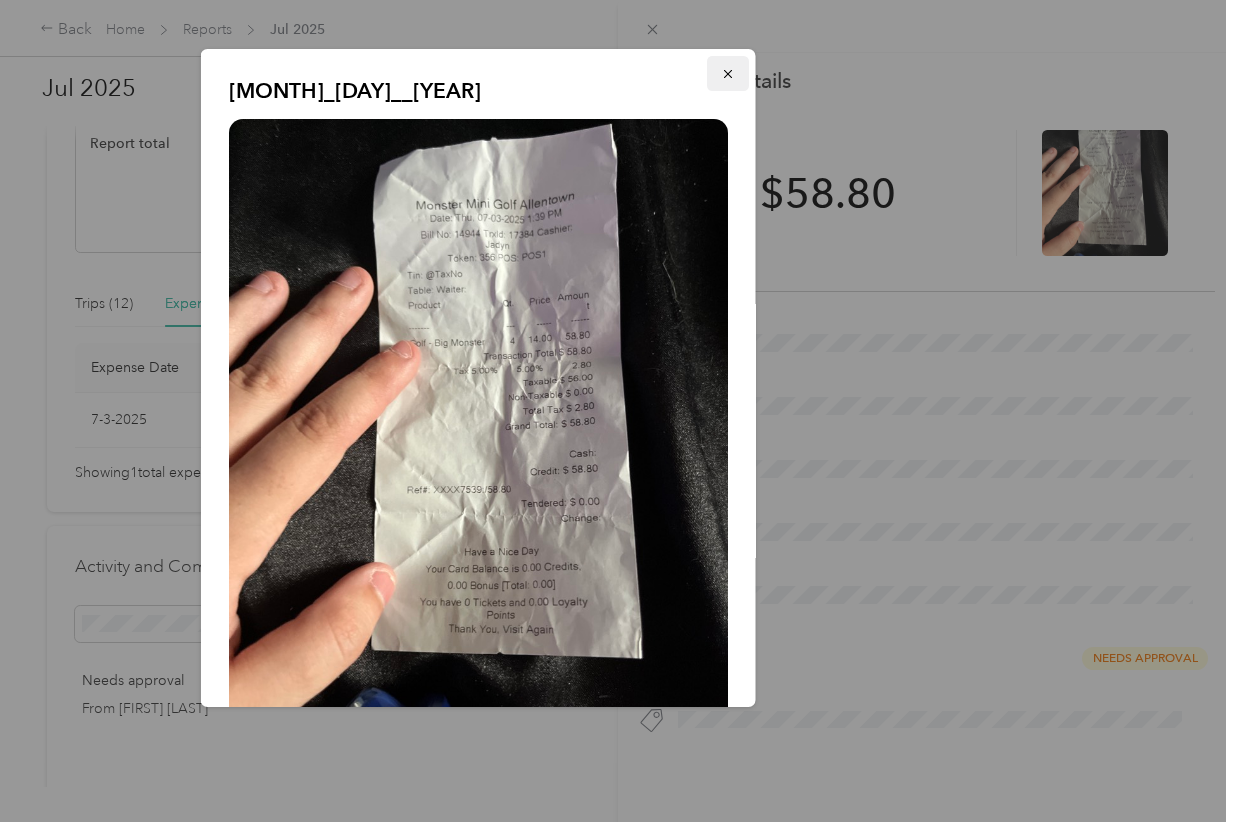 click 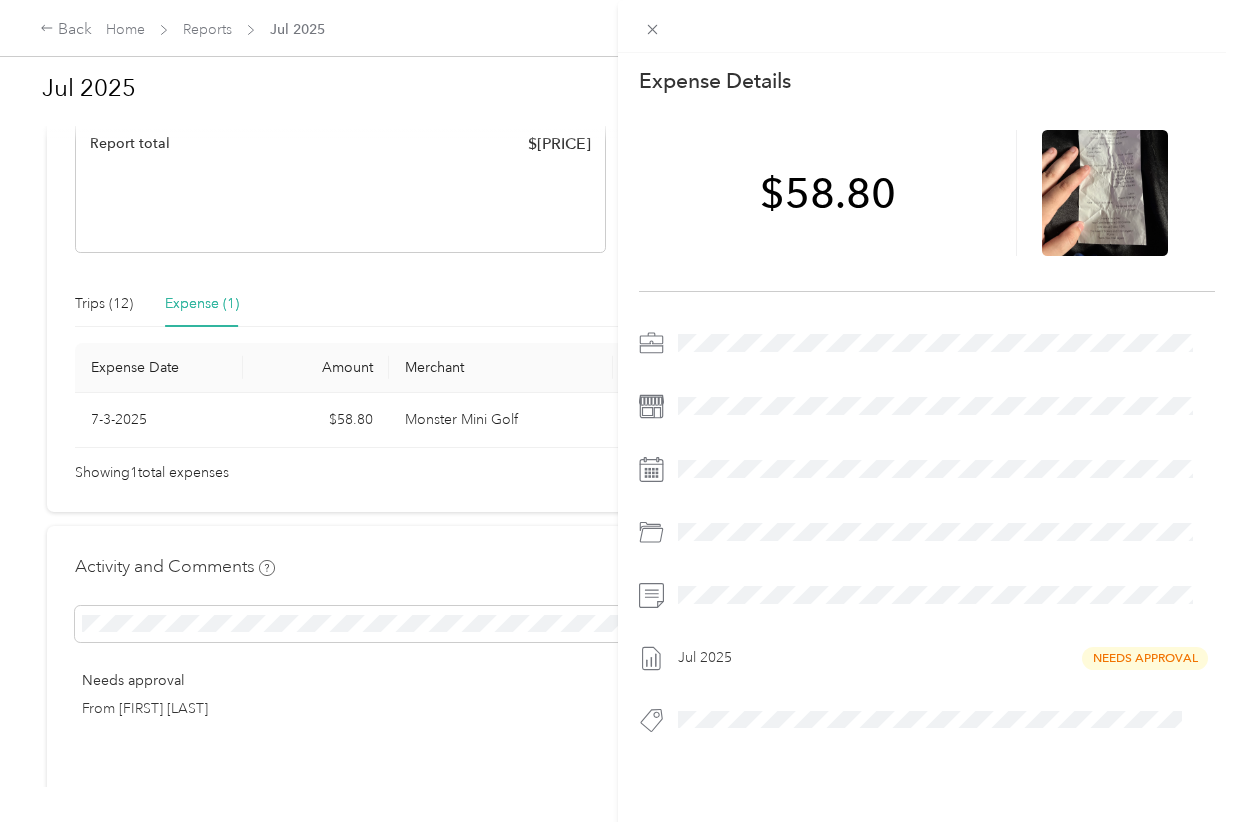 click on "Expense Details Save" at bounding box center [927, 81] 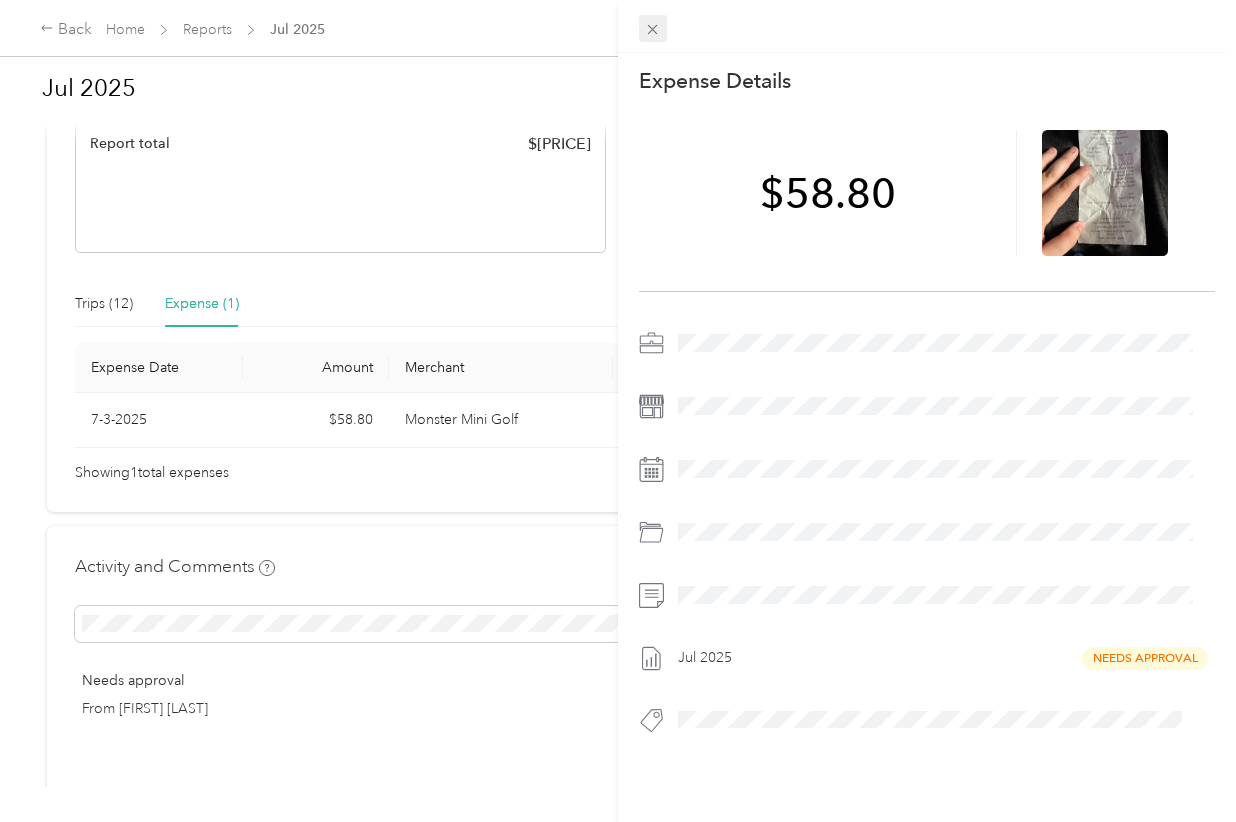 click 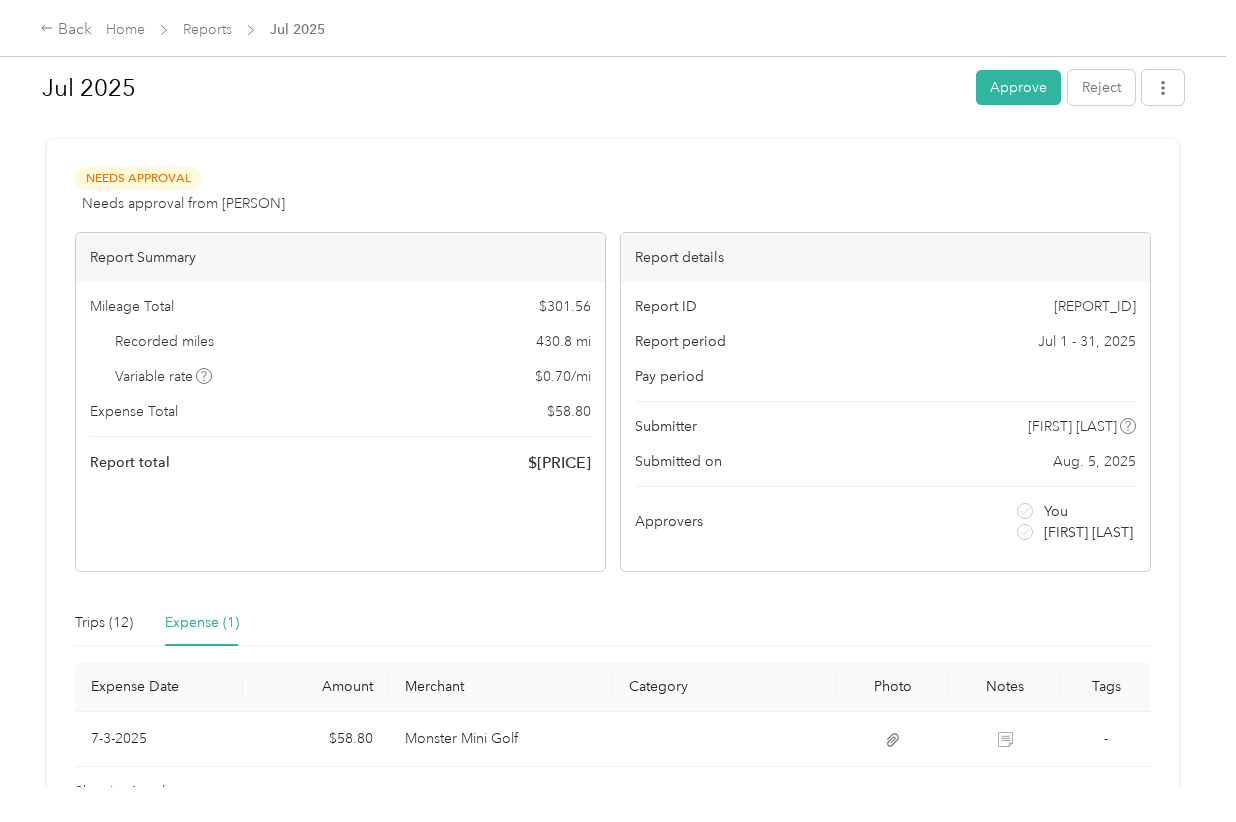 scroll, scrollTop: 0, scrollLeft: 0, axis: both 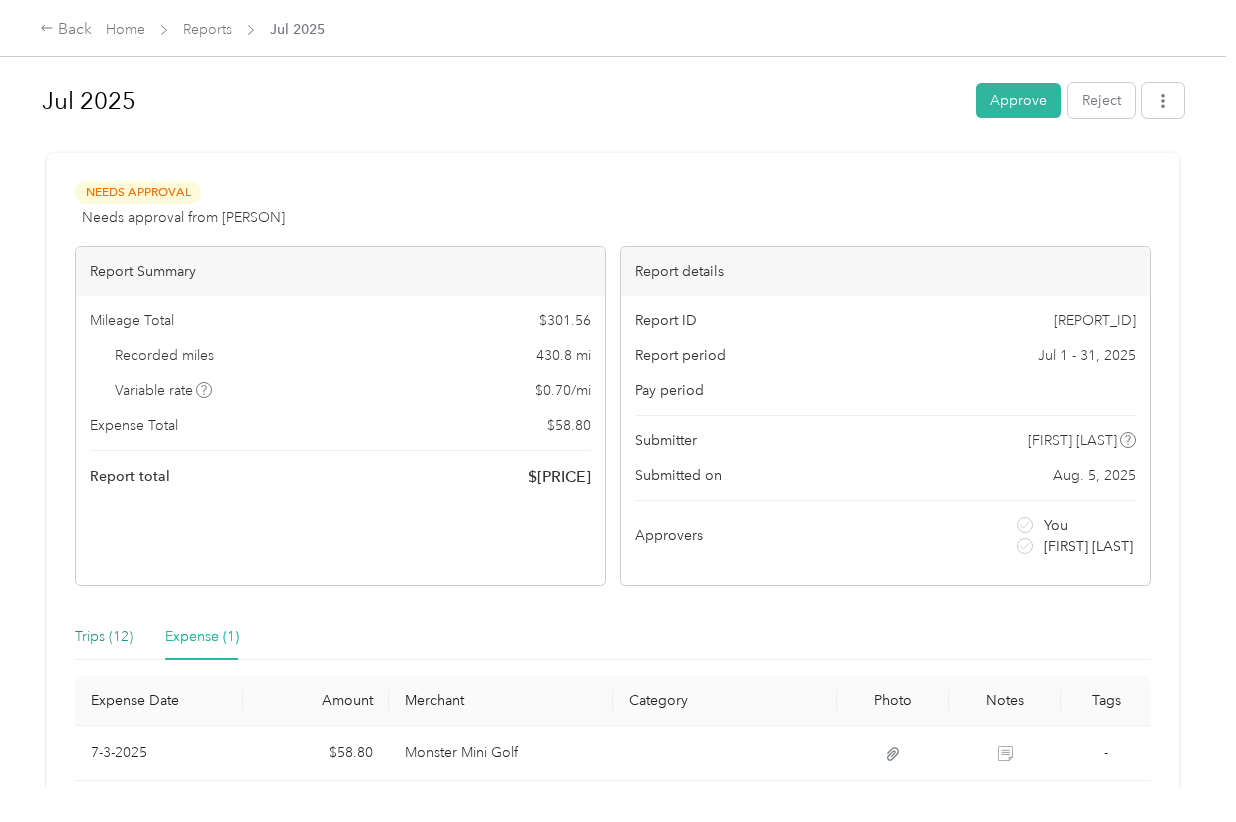 click on "Trips (12)" at bounding box center (104, 637) 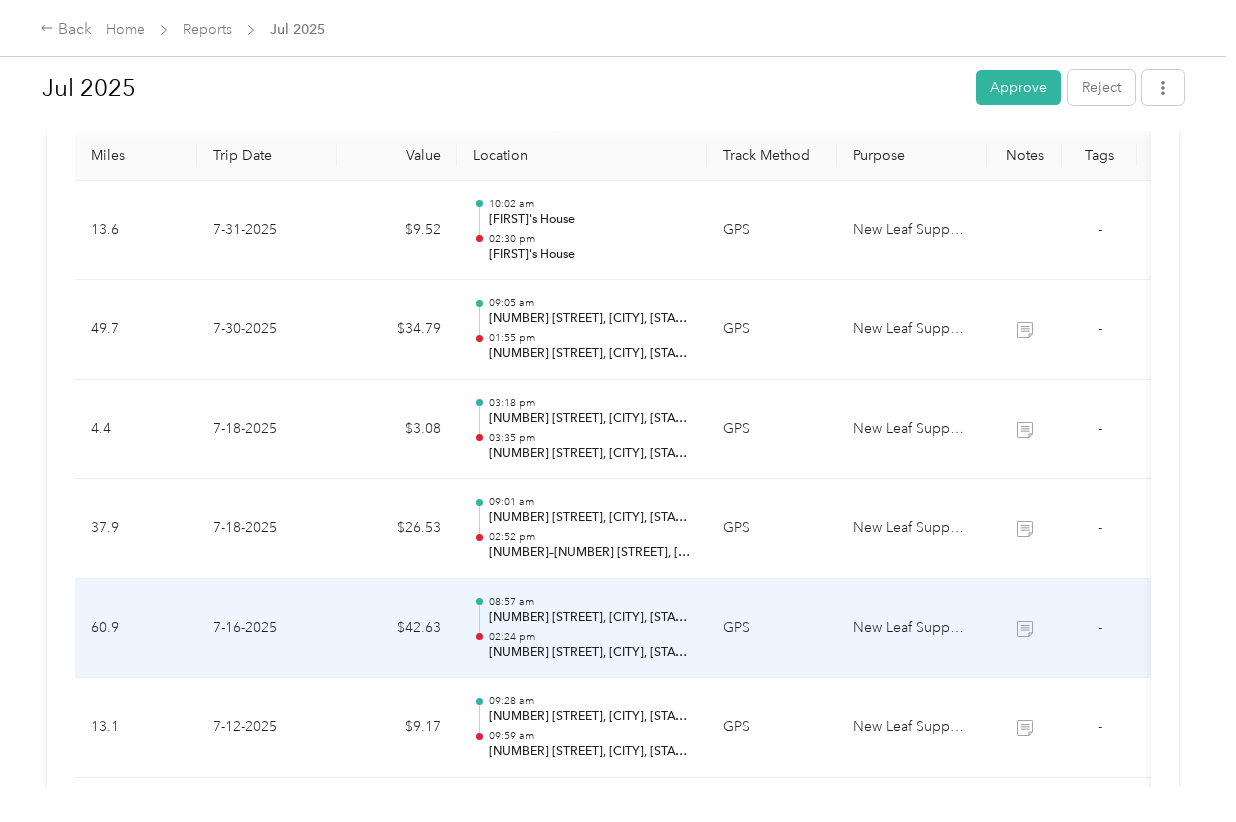 scroll, scrollTop: 333, scrollLeft: 0, axis: vertical 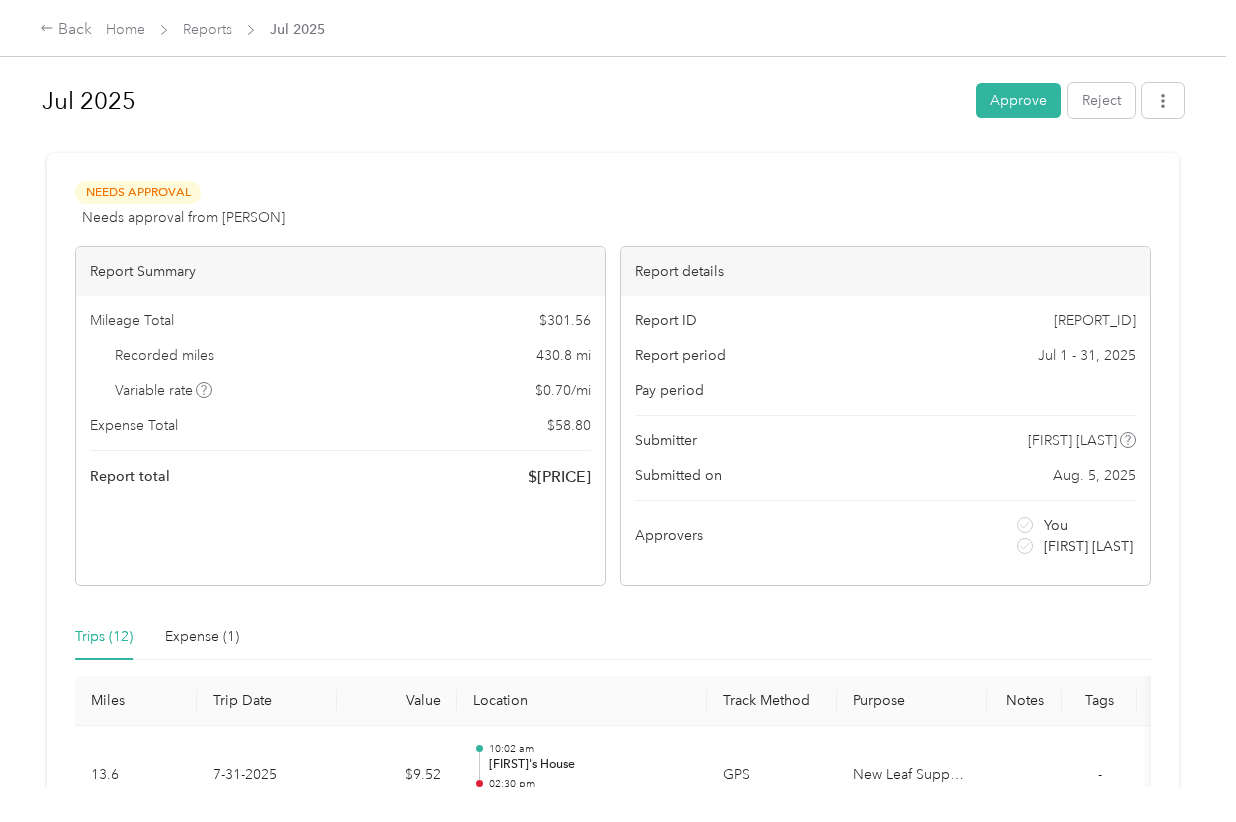 click on "Jul 2025 Approve Reject" at bounding box center [613, 104] 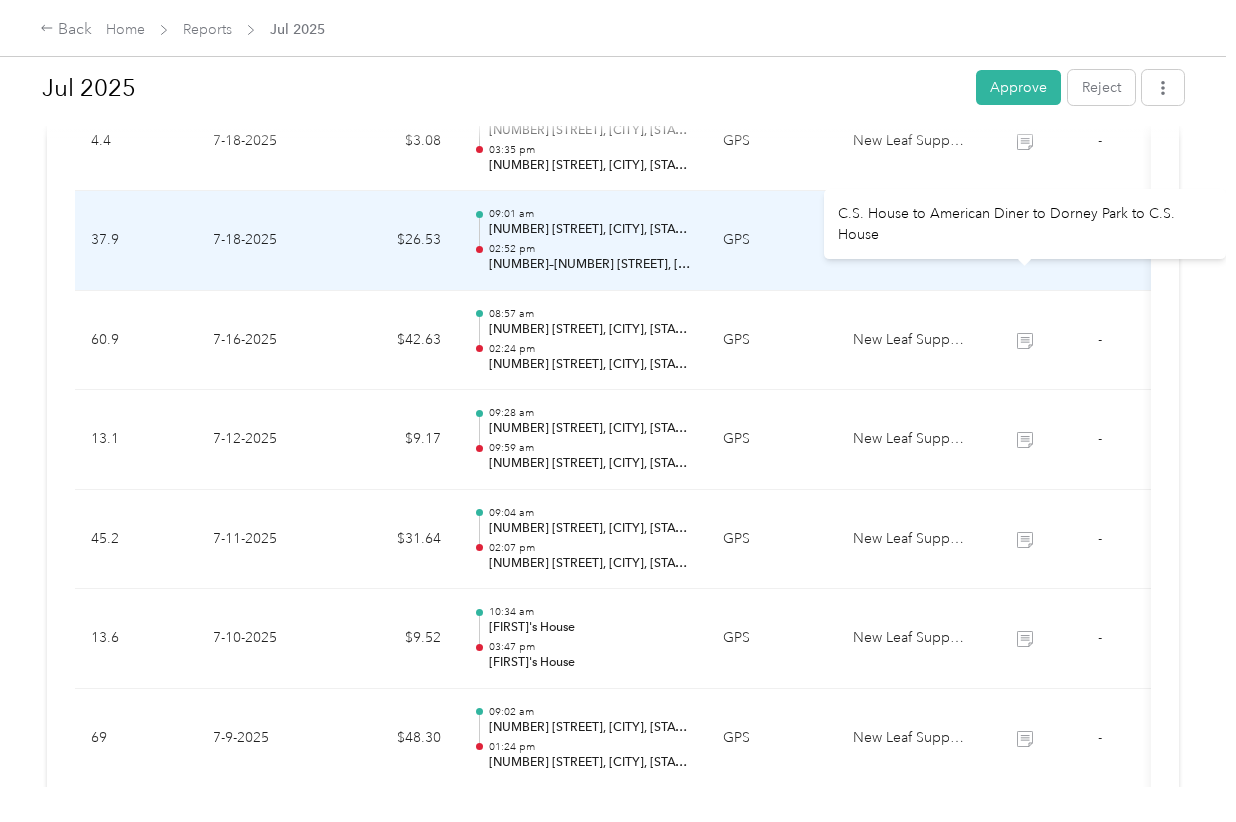 scroll, scrollTop: 666, scrollLeft: 0, axis: vertical 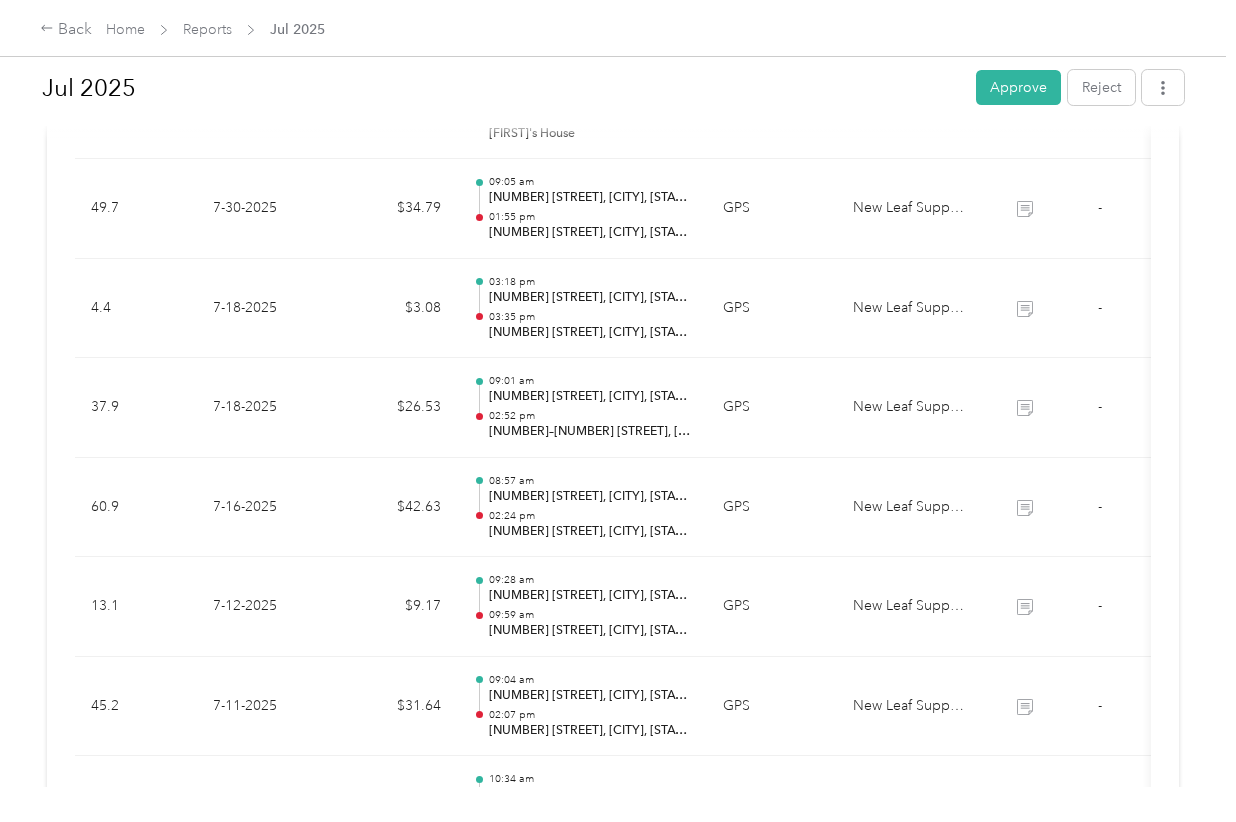 click on "Jul 2025" at bounding box center (502, 88) 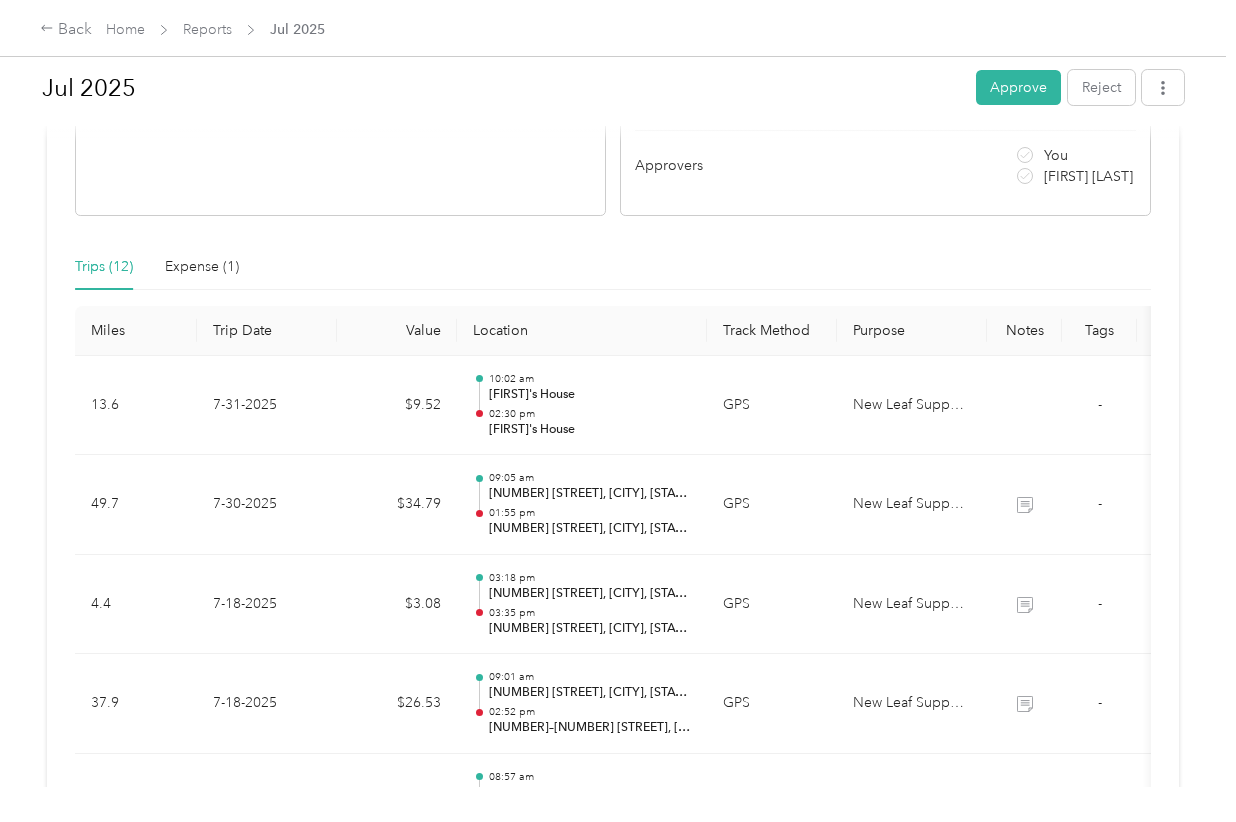 scroll, scrollTop: 333, scrollLeft: 0, axis: vertical 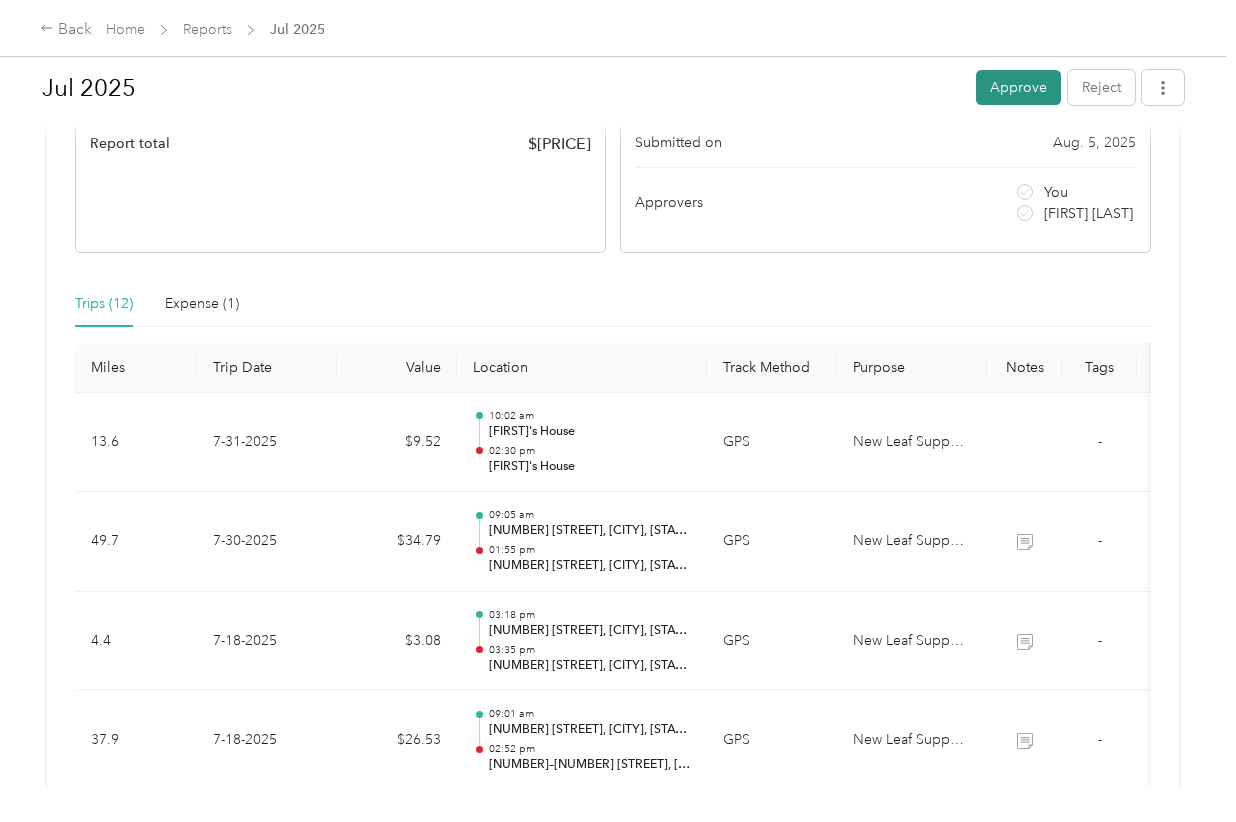 click on "Approve" at bounding box center [1018, 87] 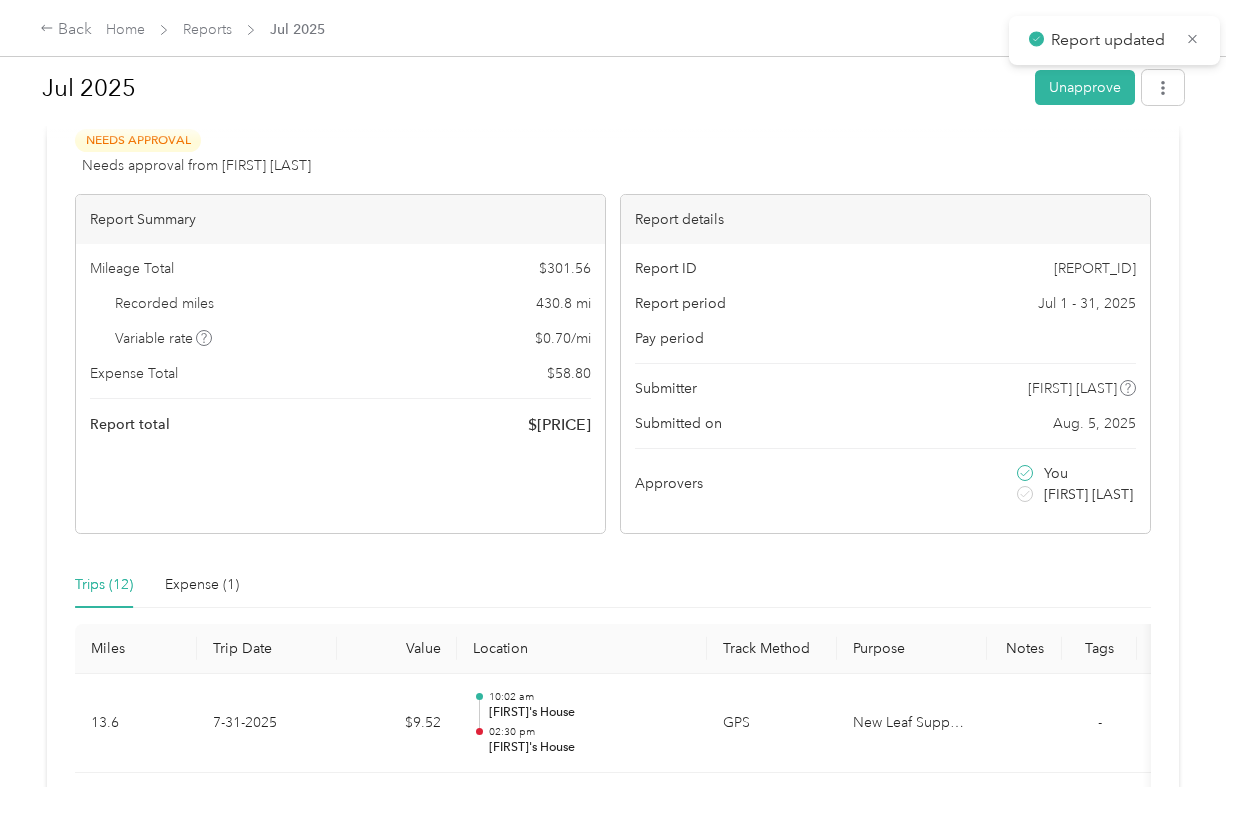 scroll, scrollTop: 0, scrollLeft: 0, axis: both 